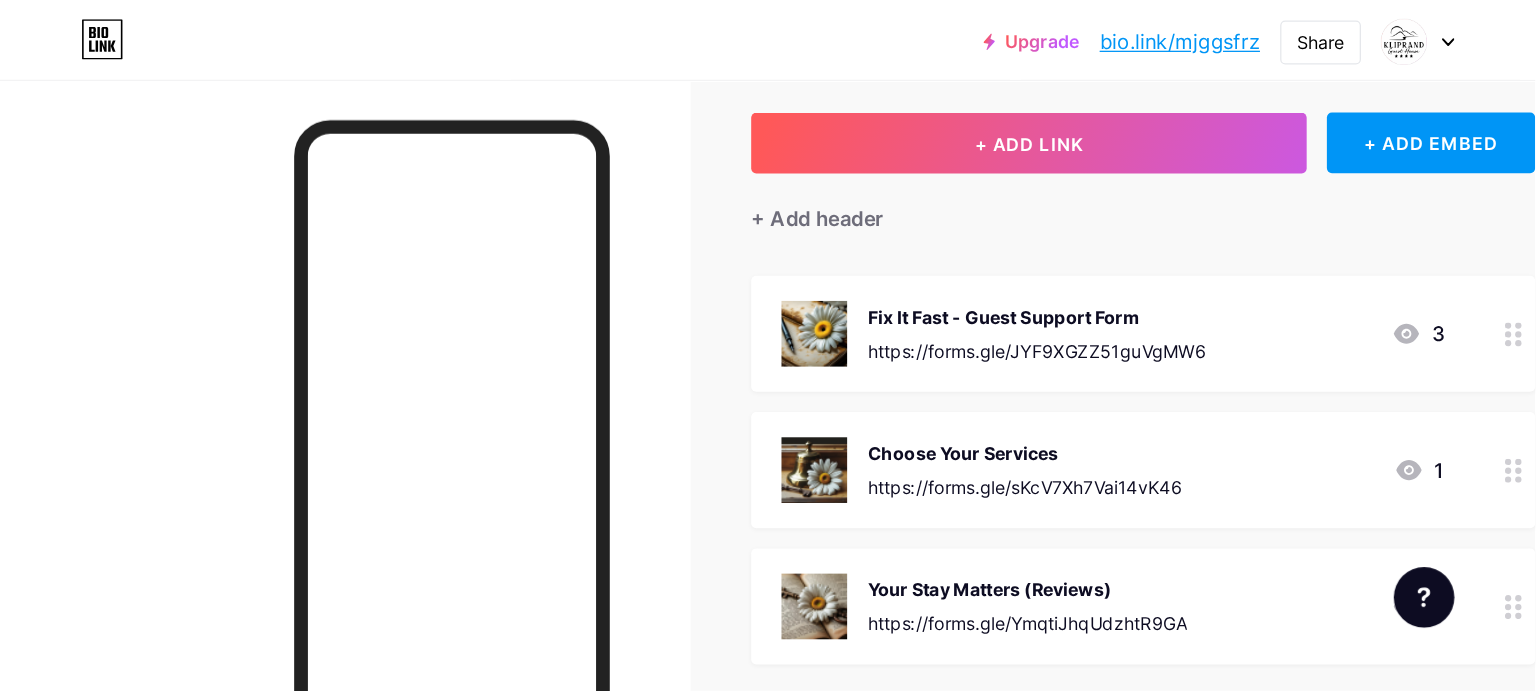 scroll, scrollTop: 100, scrollLeft: 0, axis: vertical 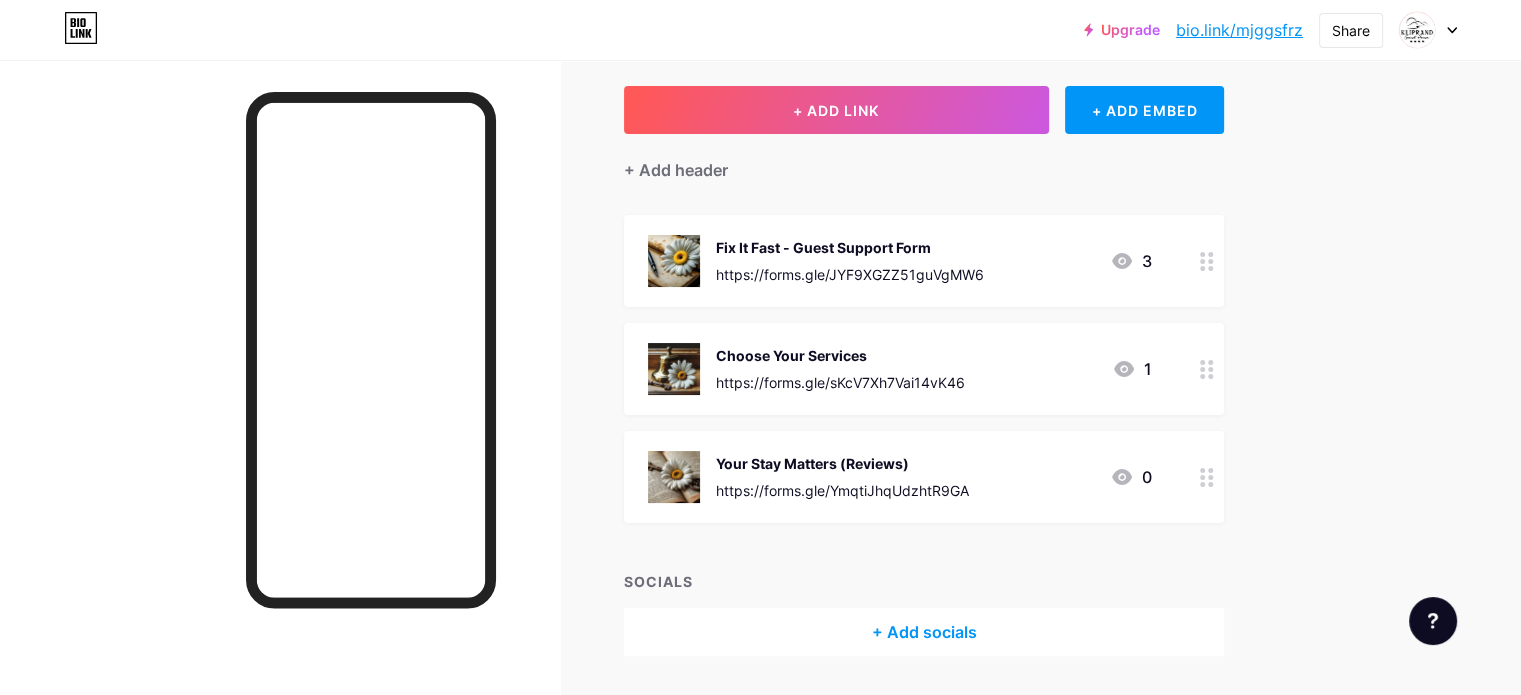 click 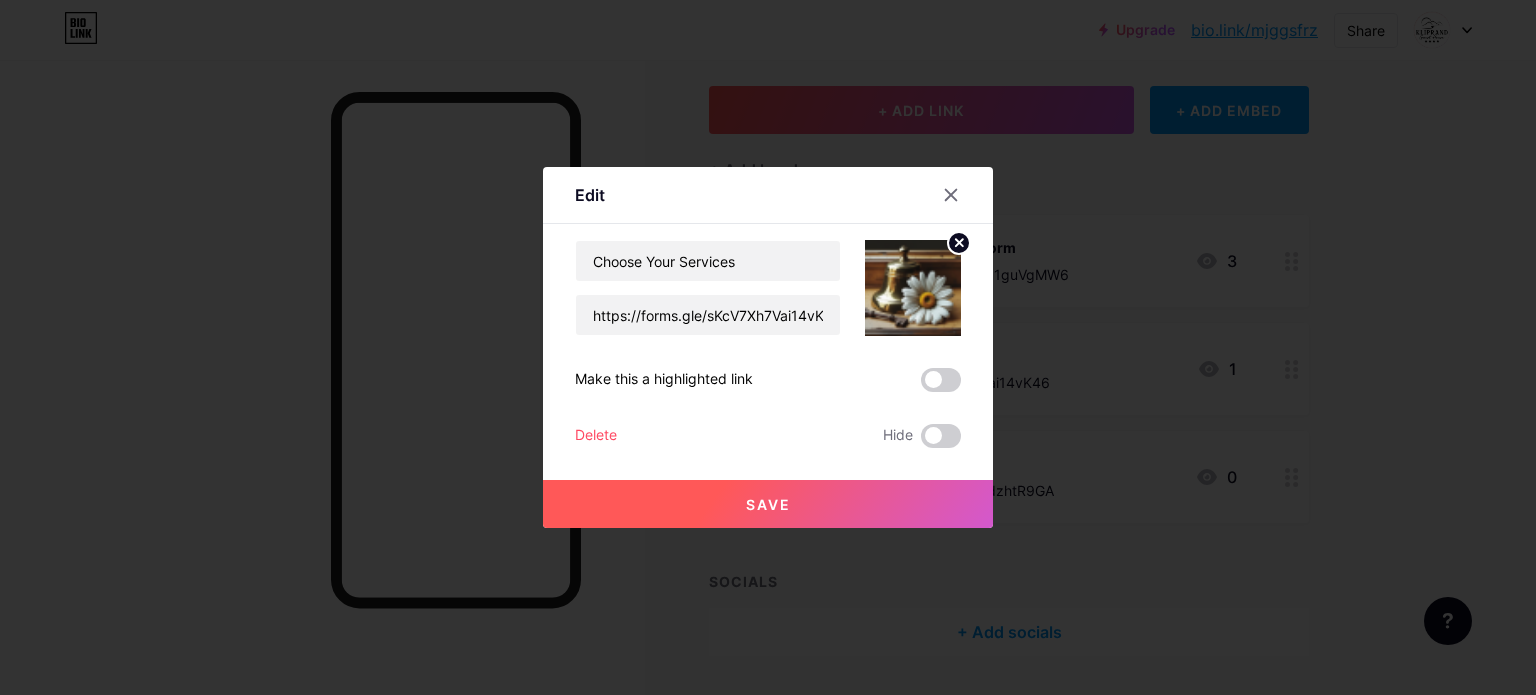 click 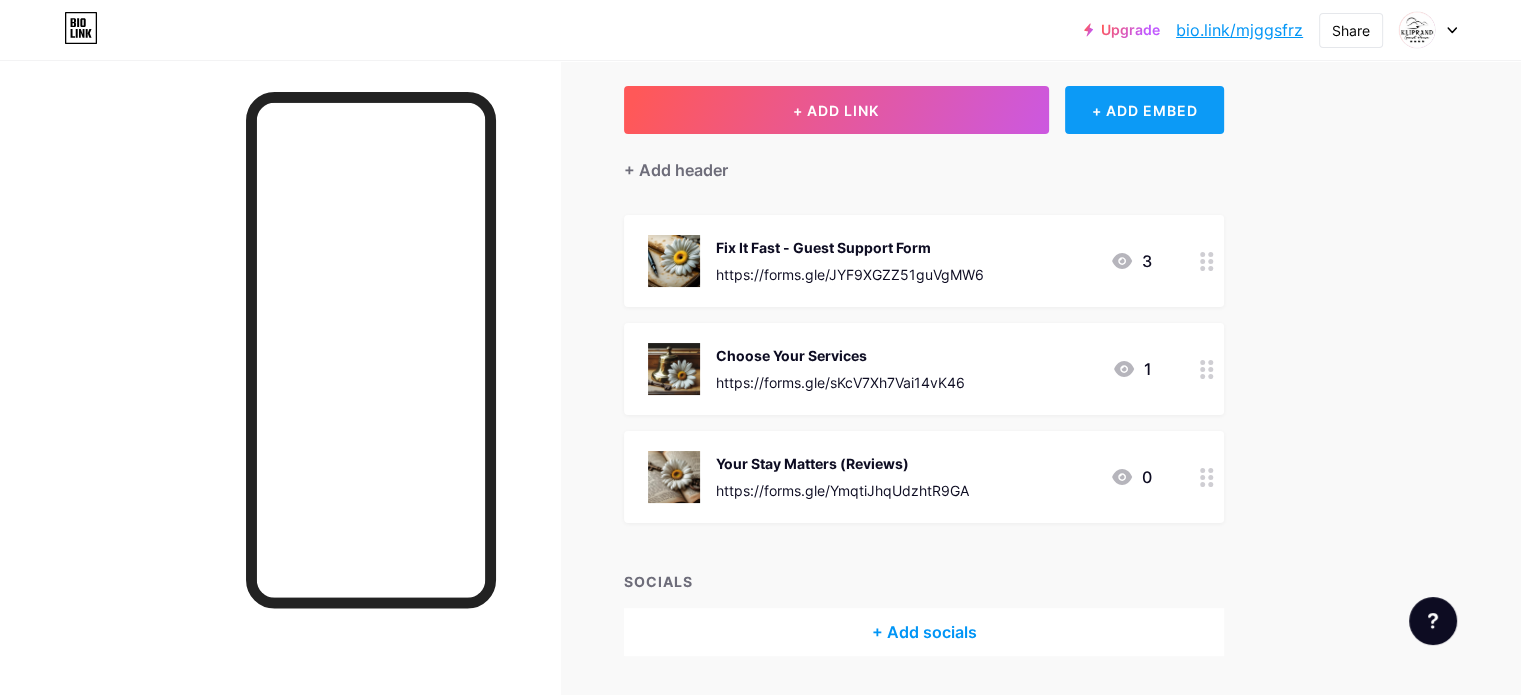 click on "+ ADD EMBED" at bounding box center (1144, 110) 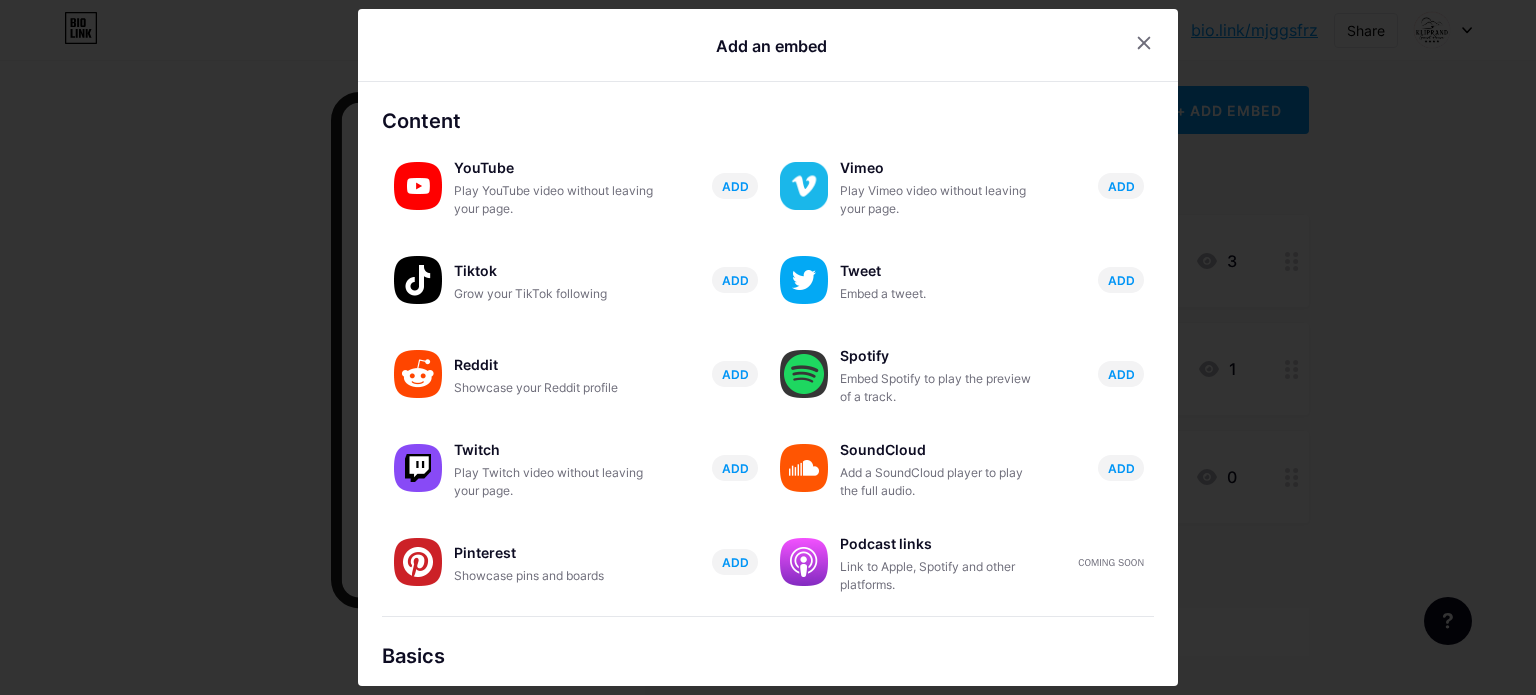 click at bounding box center (768, 347) 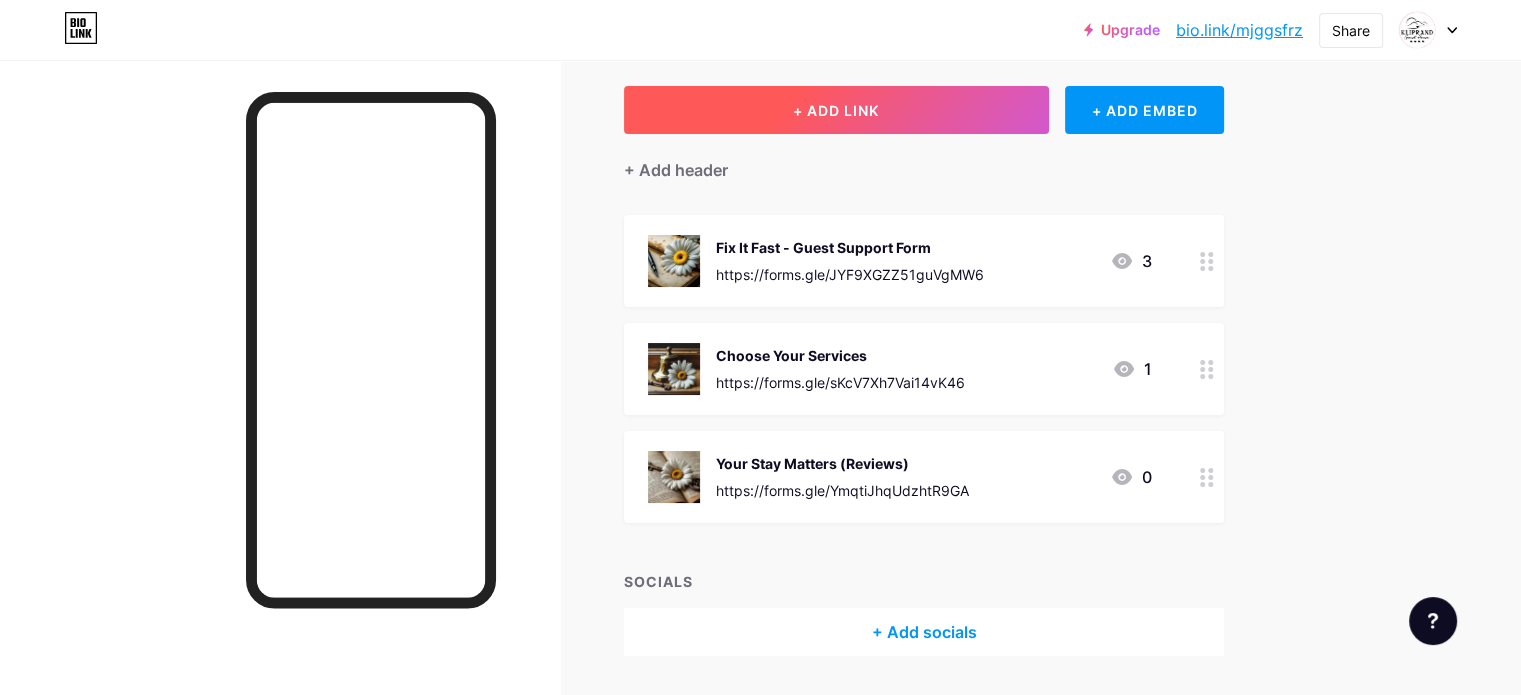 click on "+ ADD LINK" at bounding box center [836, 110] 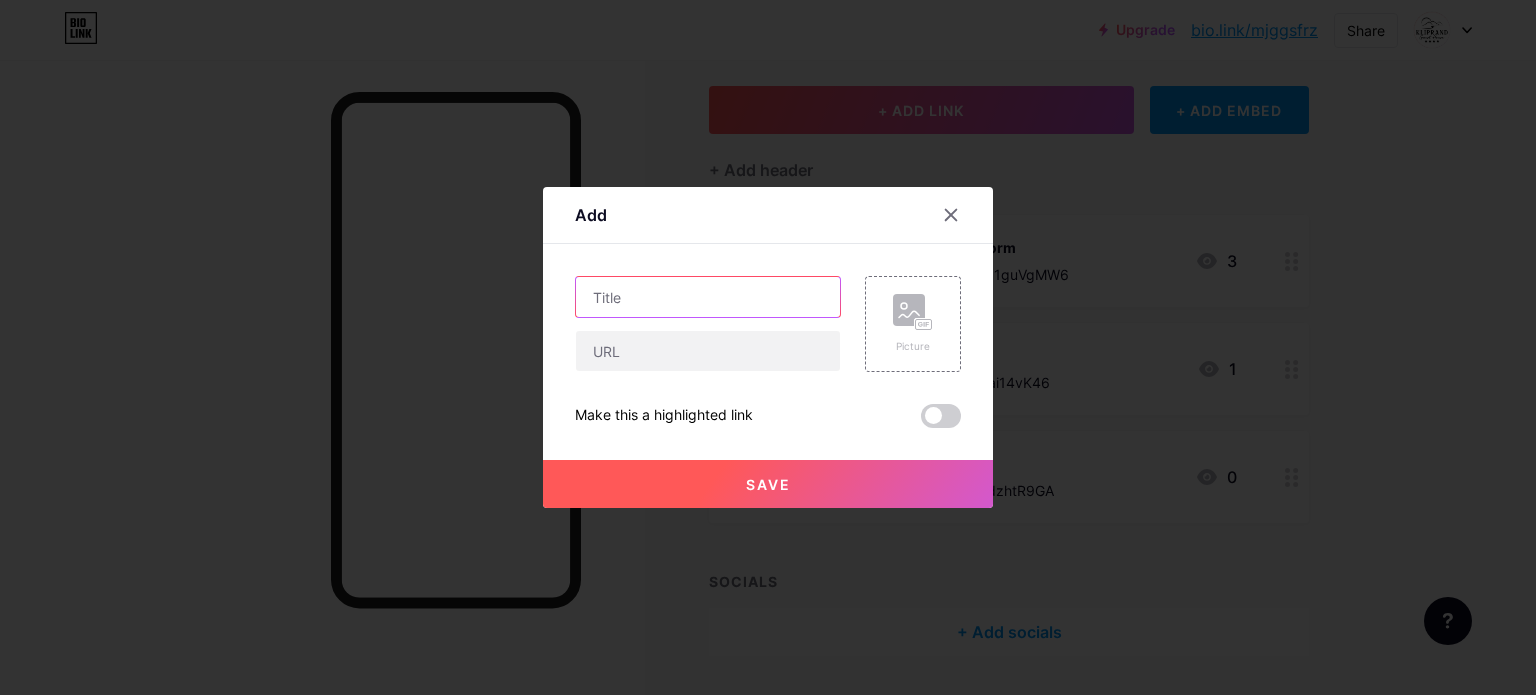 click at bounding box center [708, 297] 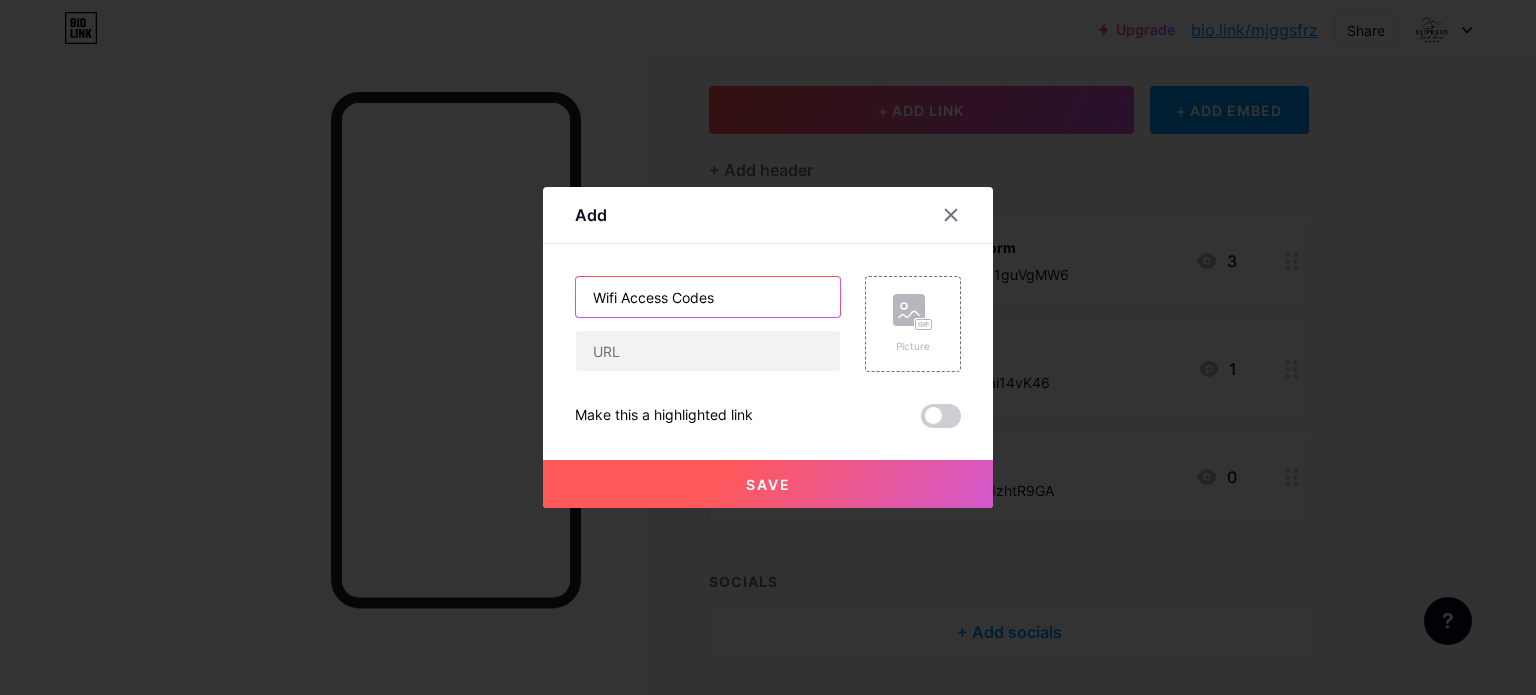 click on "Wifi Access Codes" at bounding box center (708, 297) 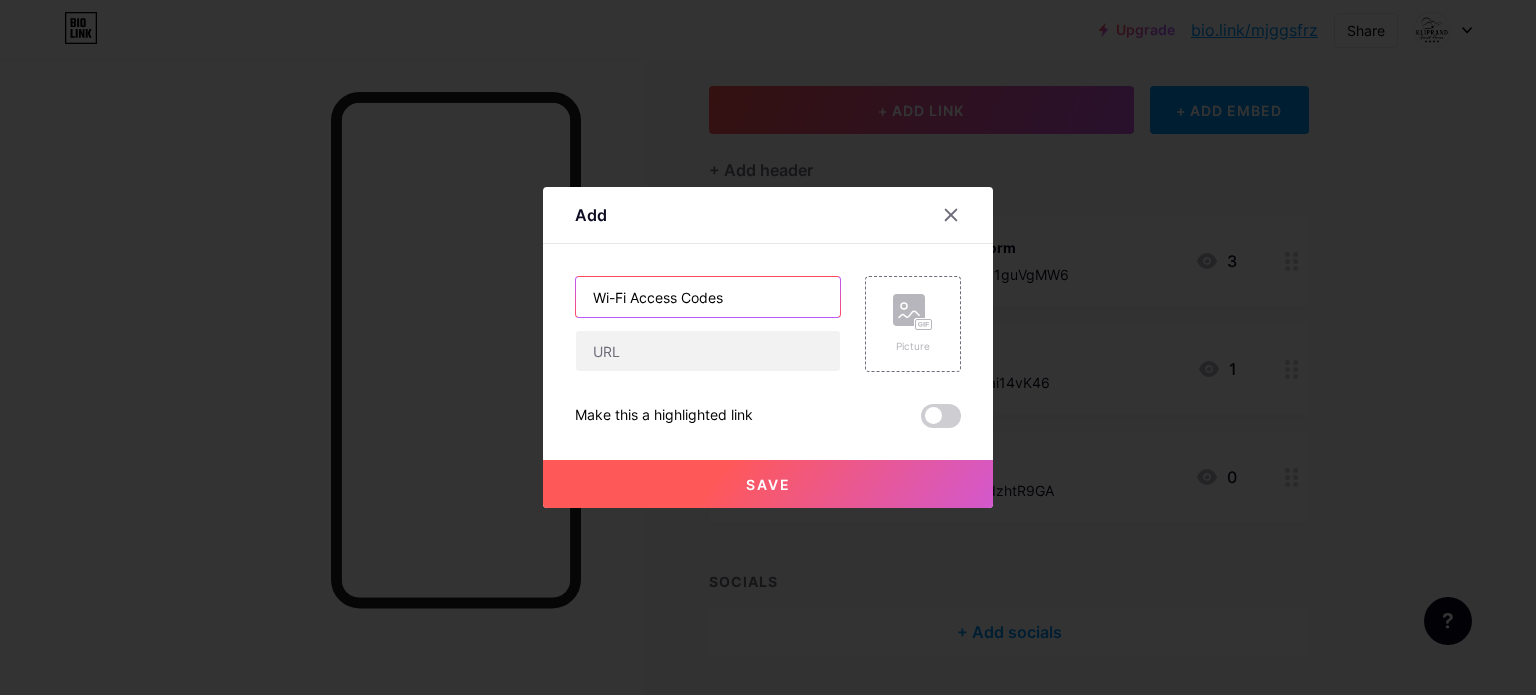 type on "Wi-Fi Access Codes" 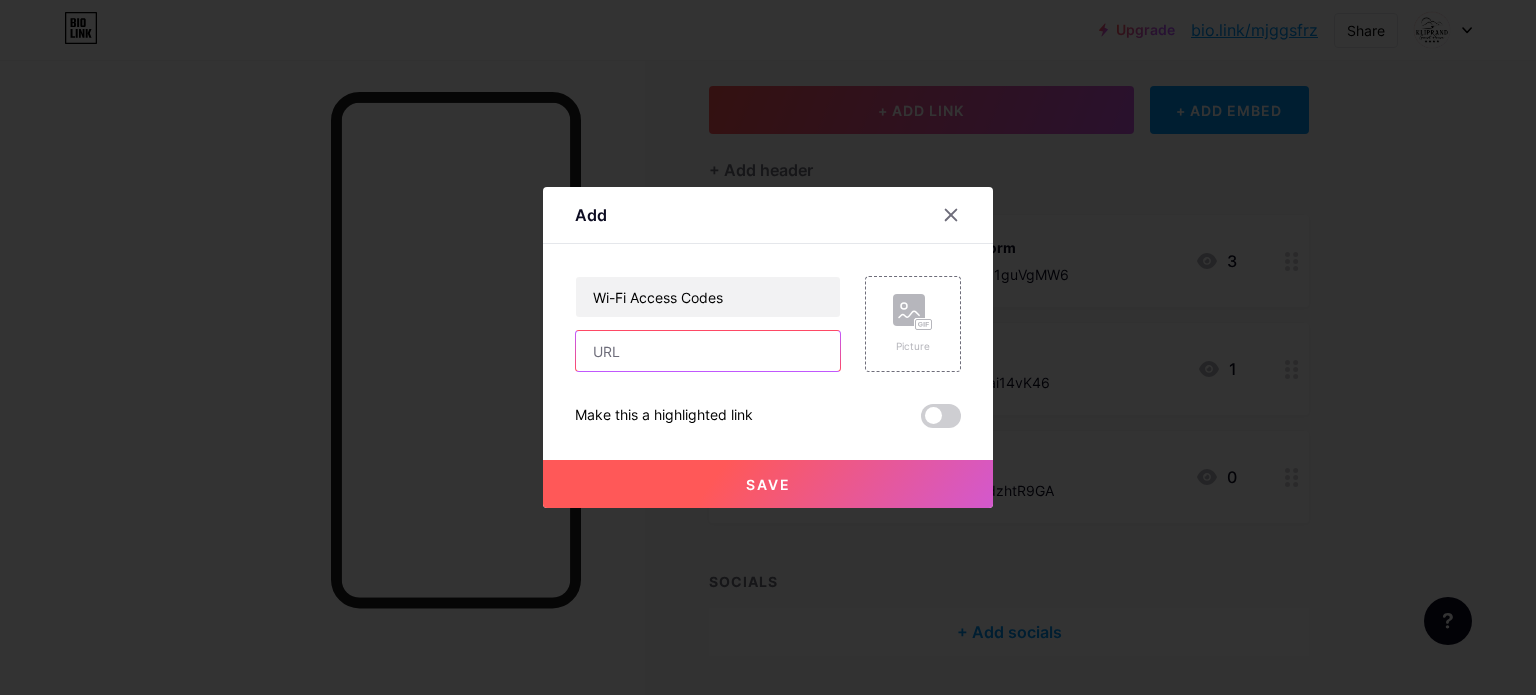 click at bounding box center [708, 351] 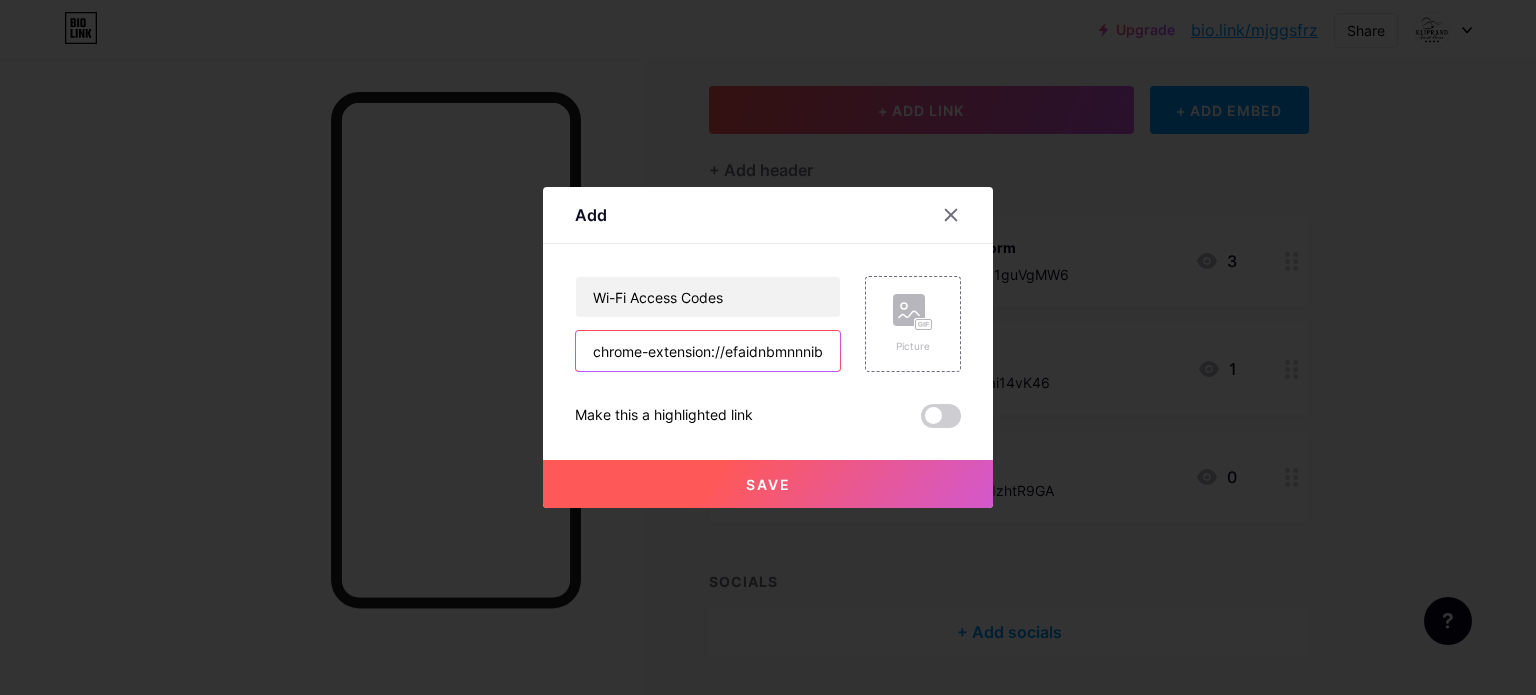 scroll, scrollTop: 0, scrollLeft: 1160, axis: horizontal 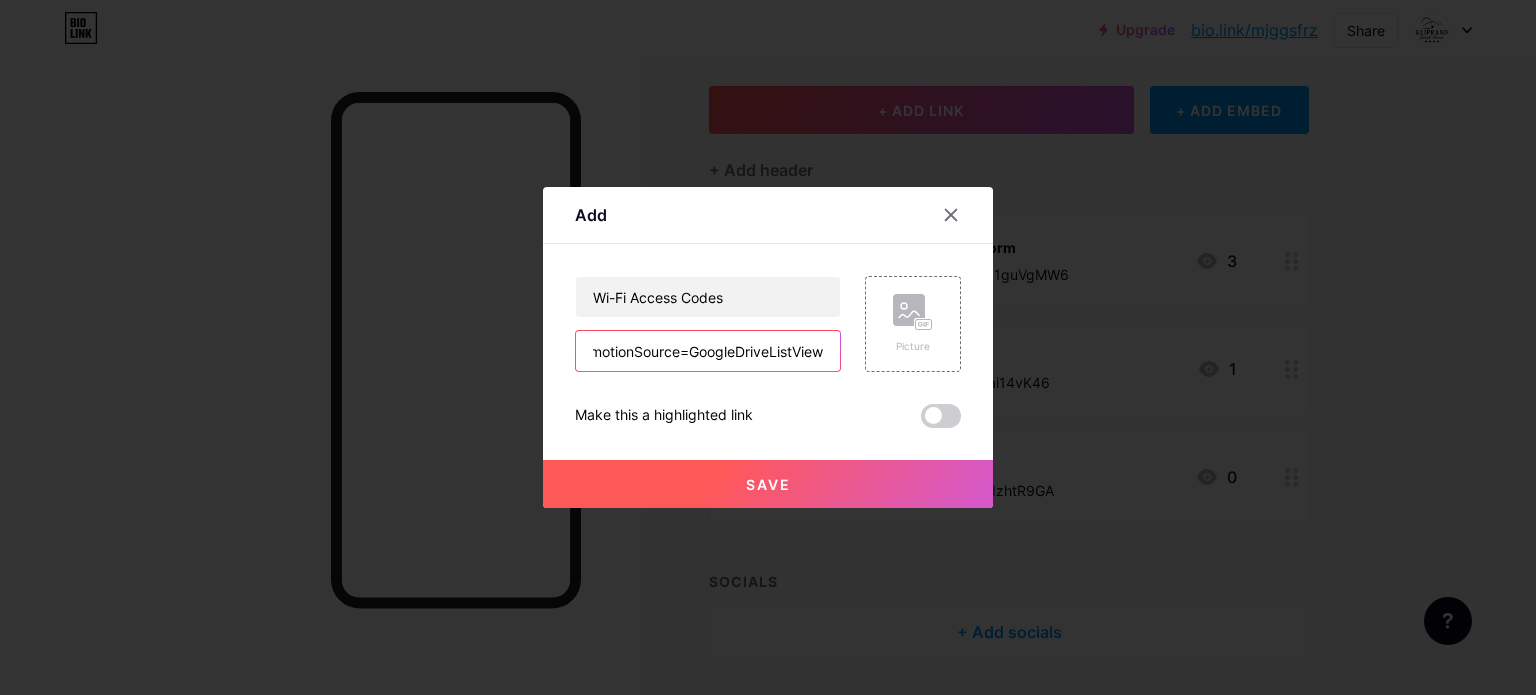 type on "chrome-extension://efaidnbmnnnibpcajpcglclefindmkaj/https://drive.usercontent.google.com/download?id=1Auk-dFb4sDc7feSPZ3_Tm8aGoaCwiX52&authuser=5&acrobatPromotionSource=GoogleDriveListView" 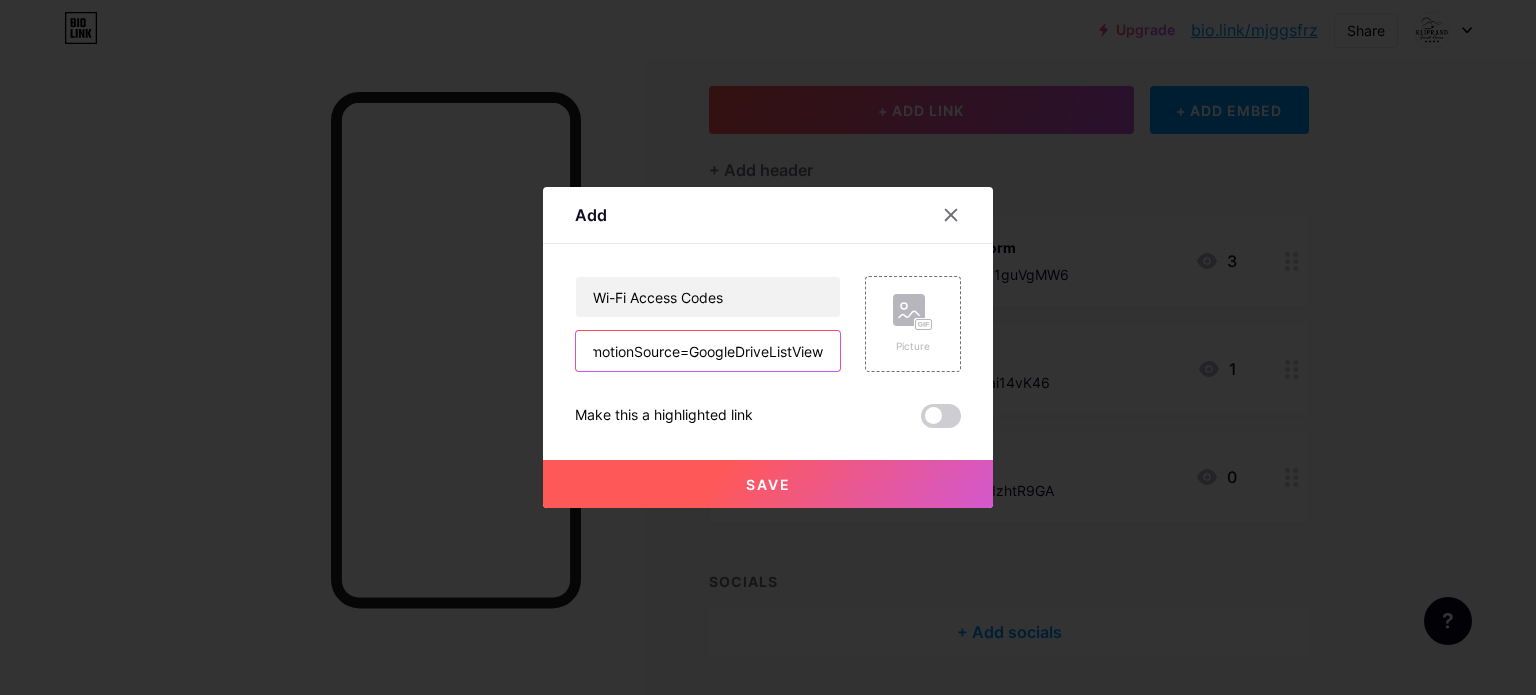 scroll, scrollTop: 0, scrollLeft: 0, axis: both 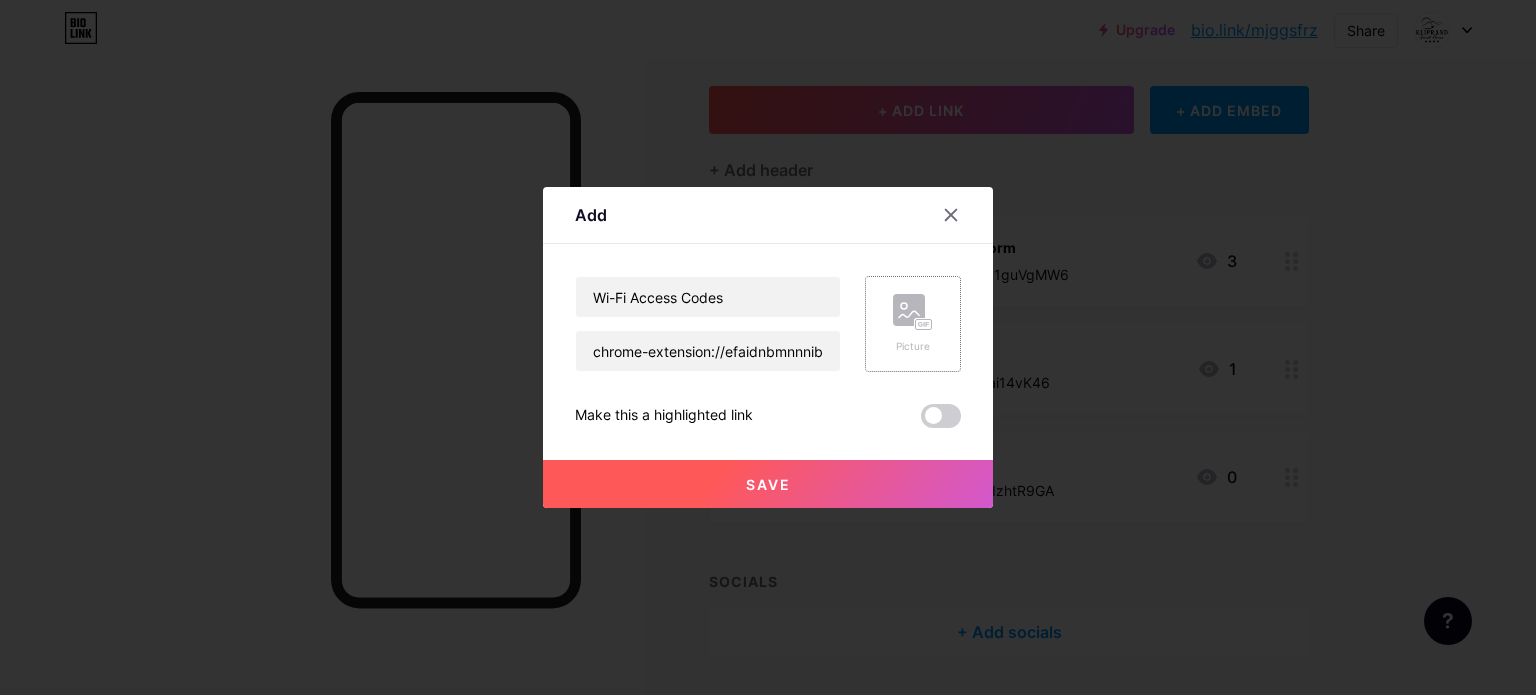 click 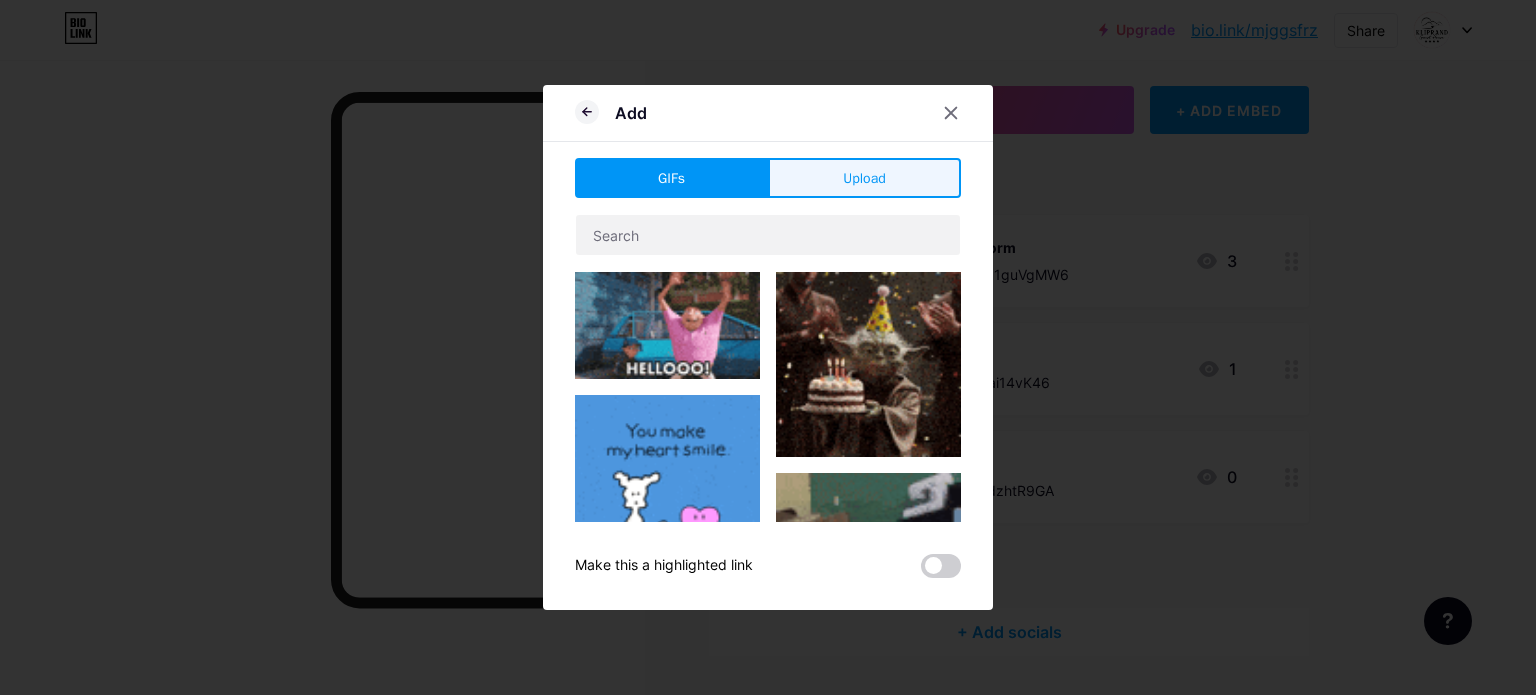 click on "Upload" at bounding box center [864, 178] 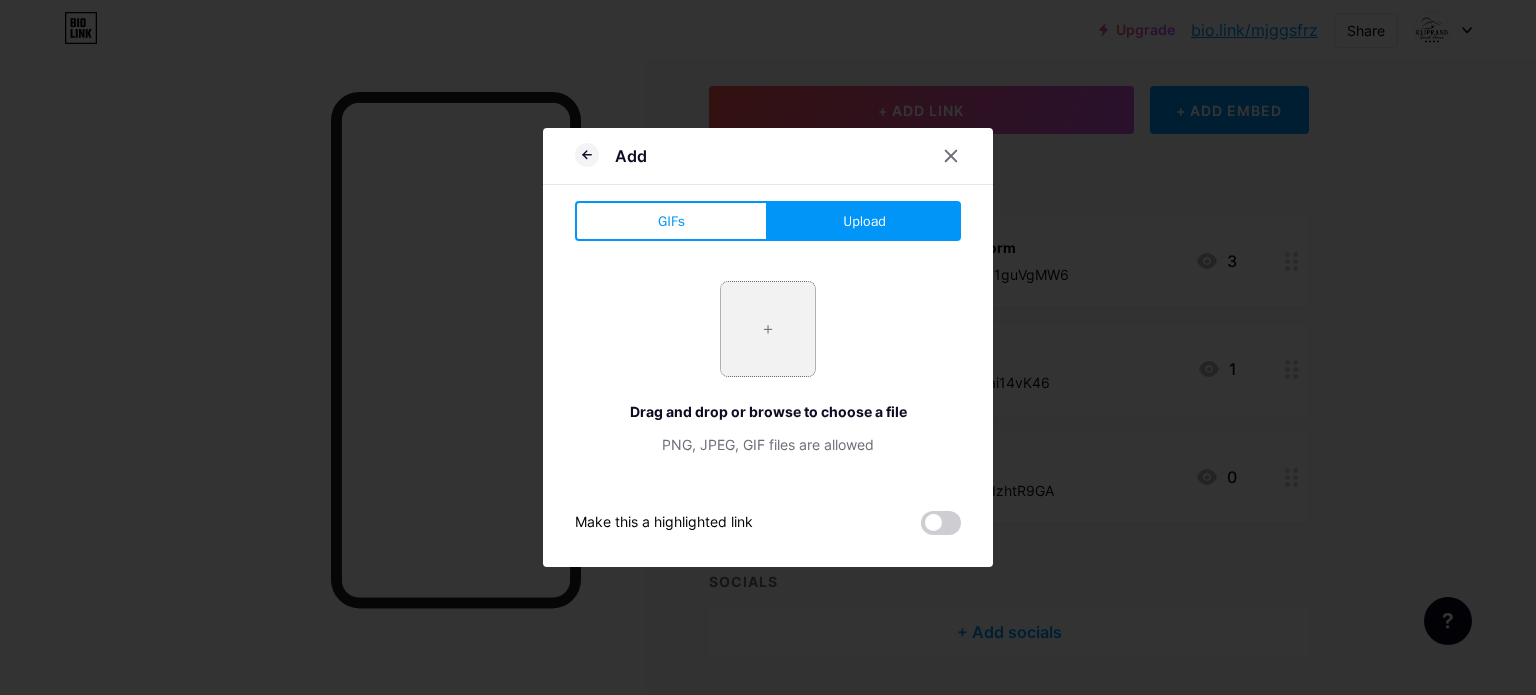 click at bounding box center (768, 329) 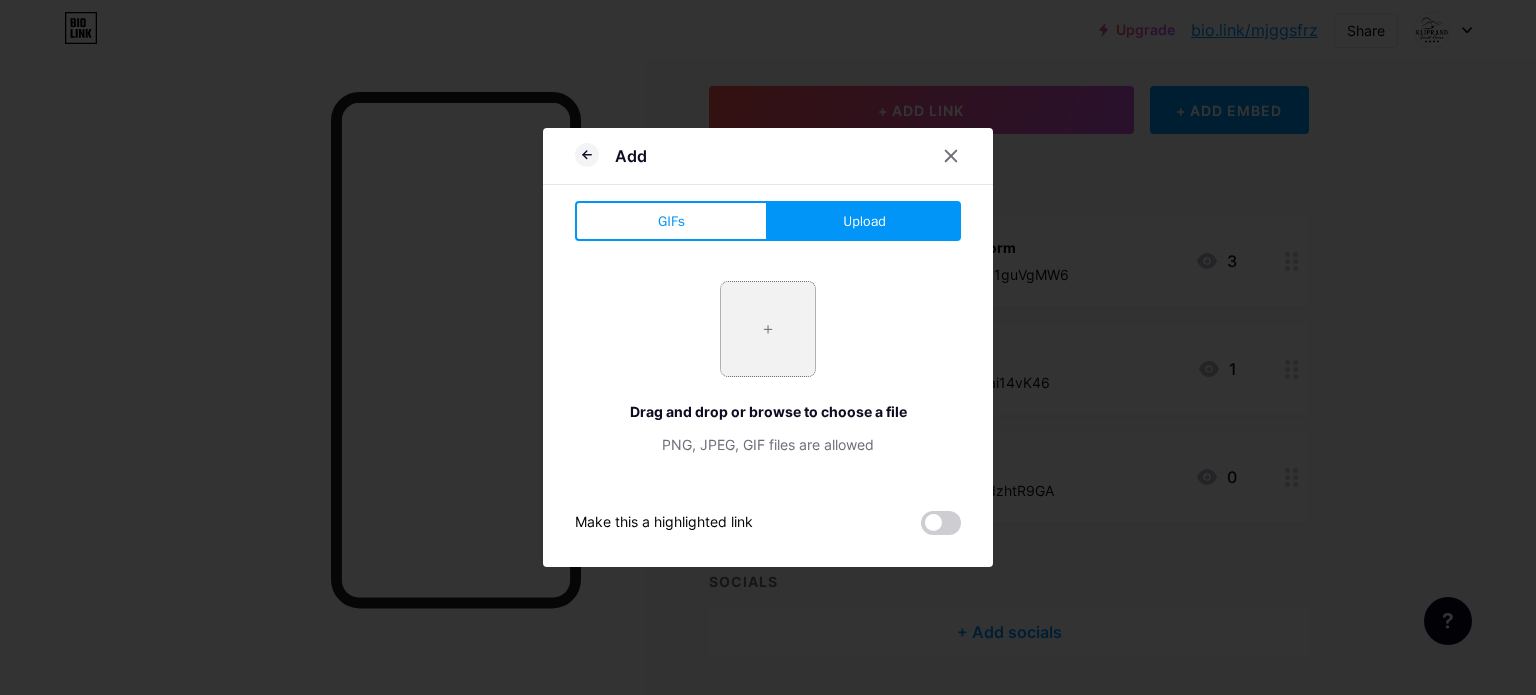 type on "C:\fakepath\WiFi.png" 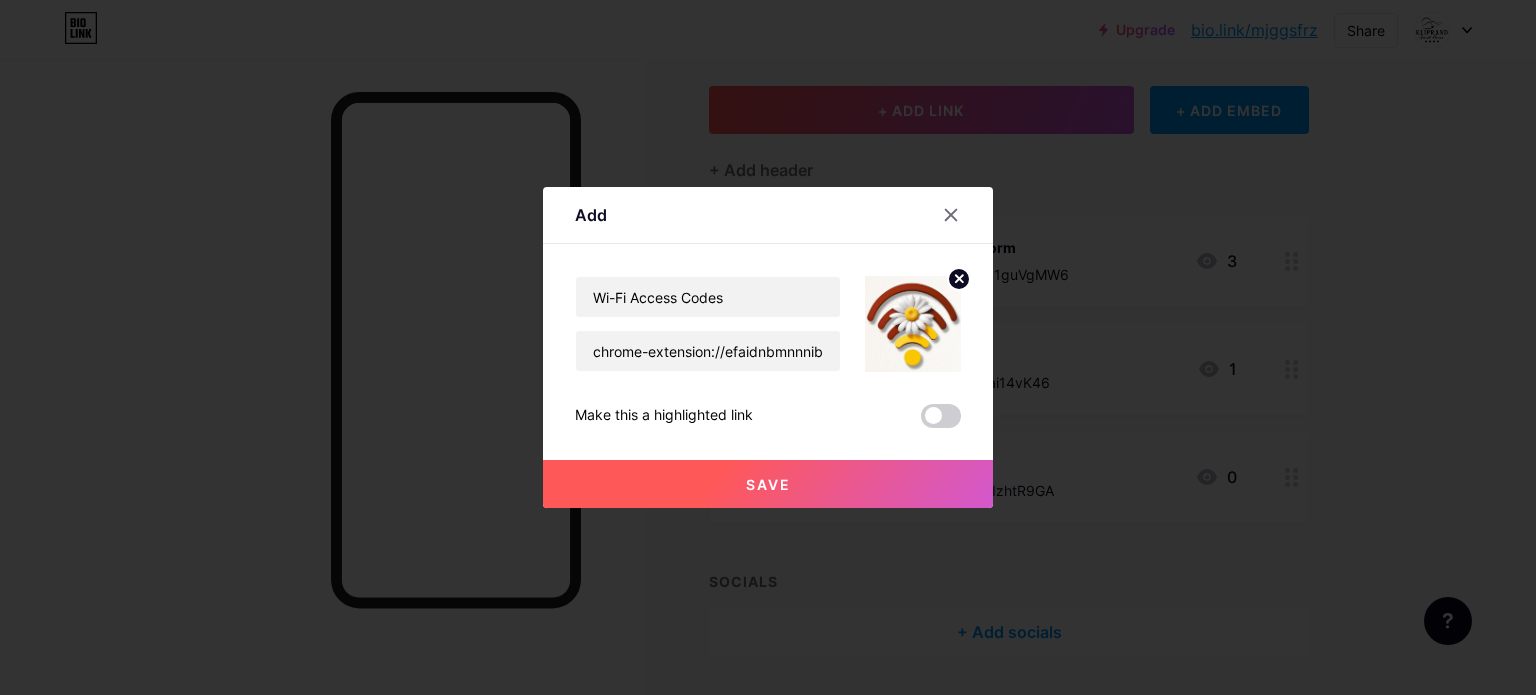 click on "Save" at bounding box center (768, 484) 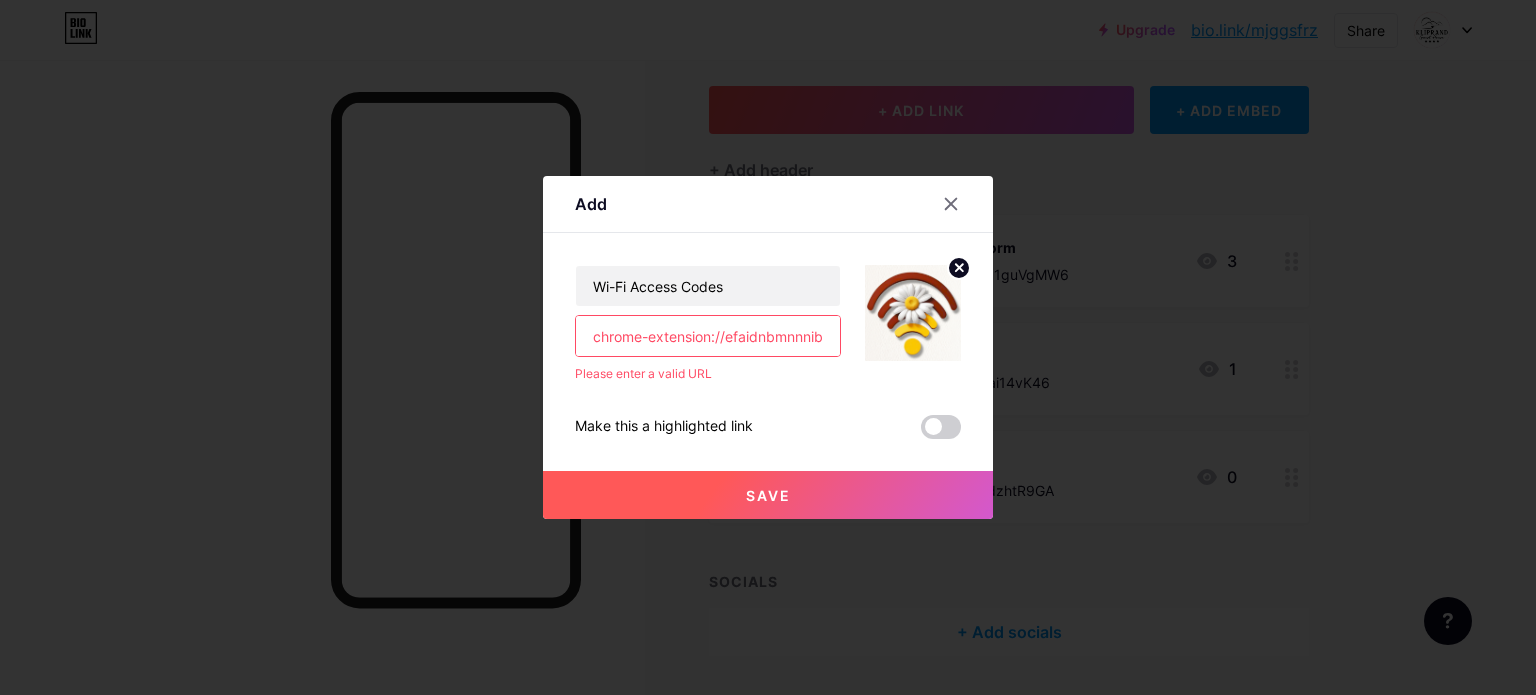 click on "chrome-extension://efaidnbmnnnibpcajpcglclefindmkaj/https://drive.usercontent.google.com/download?id=1Auk-dFb4sDc7feSPZ3_Tm8aGoaCwiX52&authuser=5&acrobatPromotionSource=GoogleDriveListView" at bounding box center (708, 336) 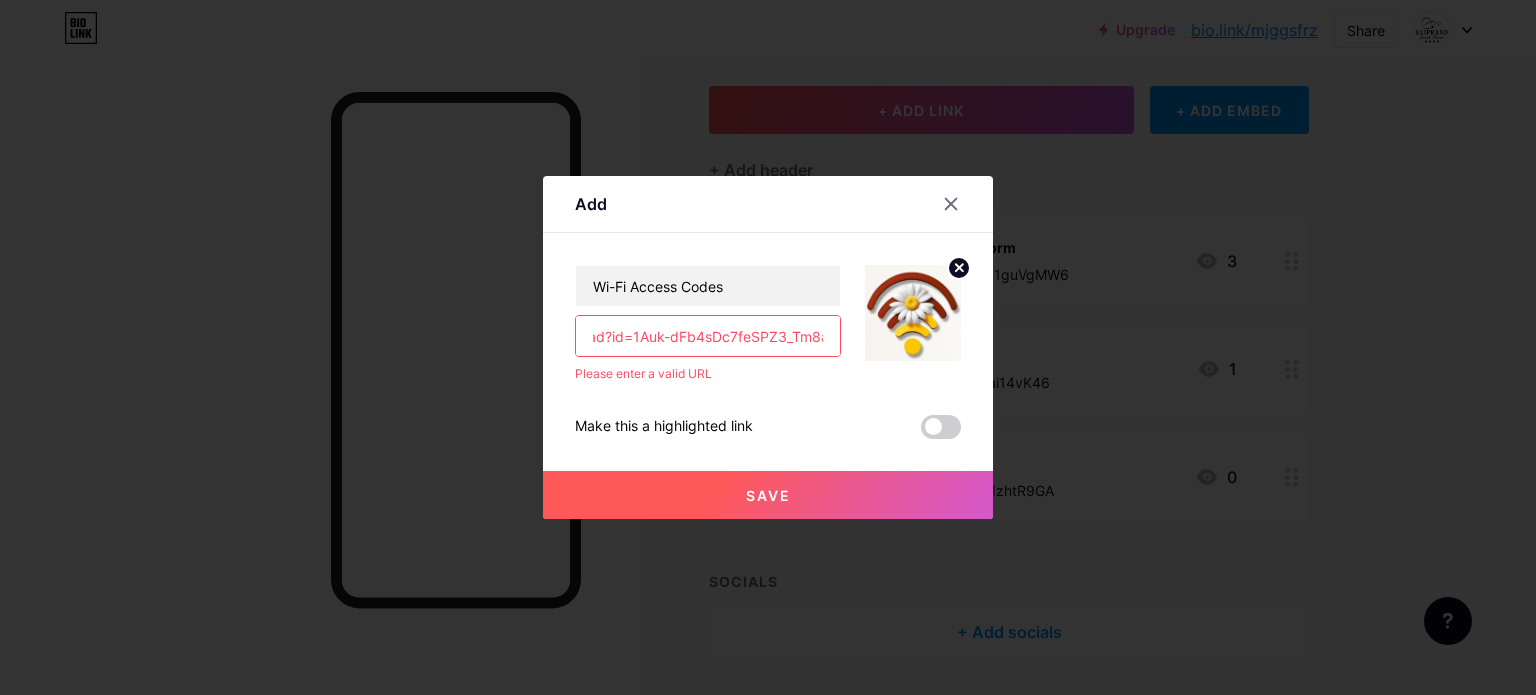 scroll, scrollTop: 0, scrollLeft: 1160, axis: horizontal 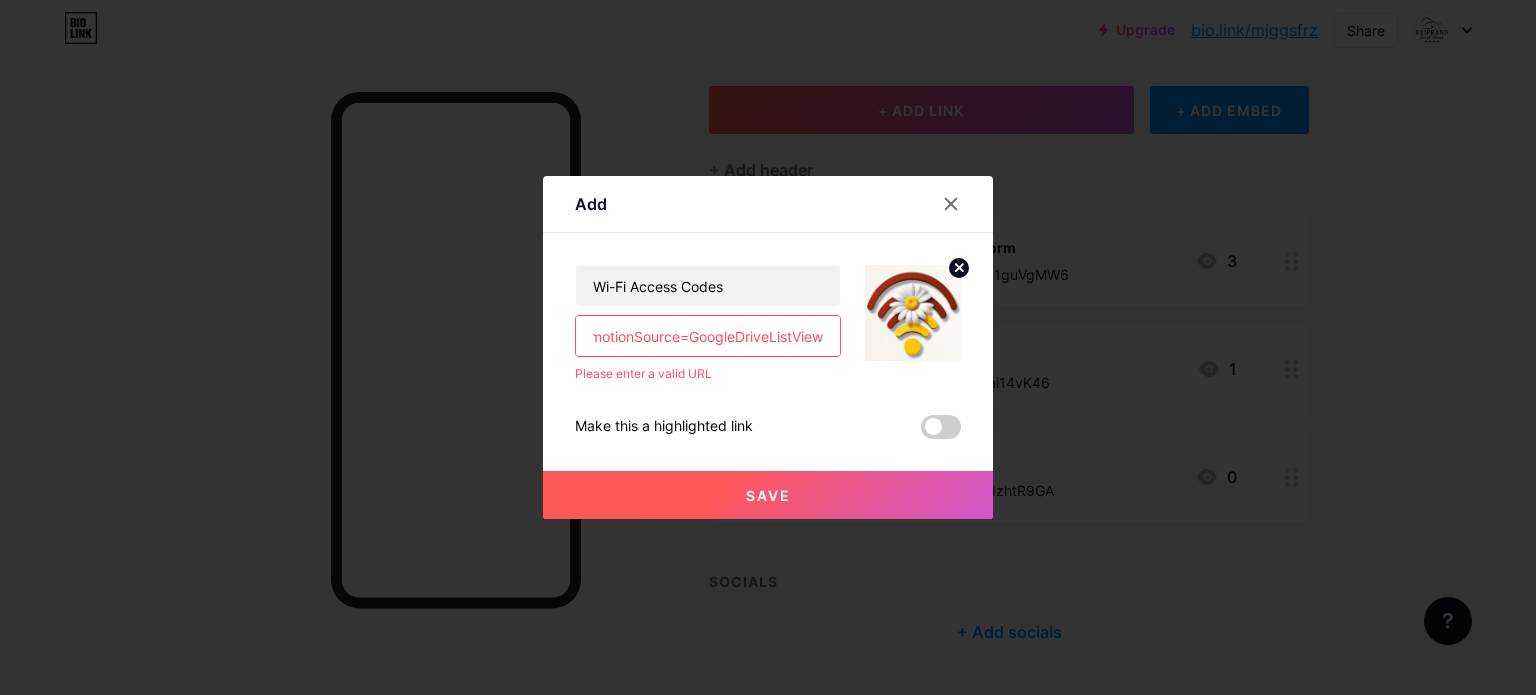 drag, startPoint x: 584, startPoint y: 330, endPoint x: 957, endPoint y: 339, distance: 373.10855 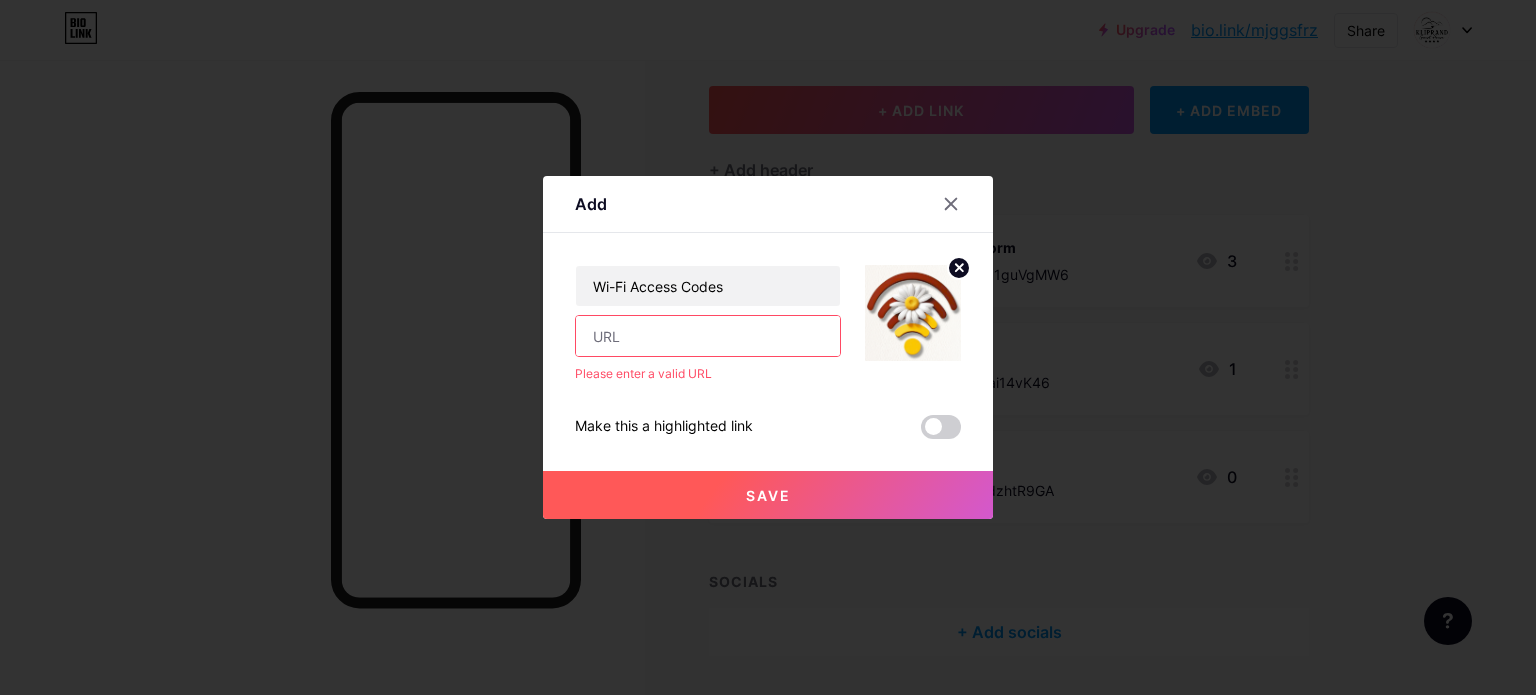 scroll, scrollTop: 0, scrollLeft: 0, axis: both 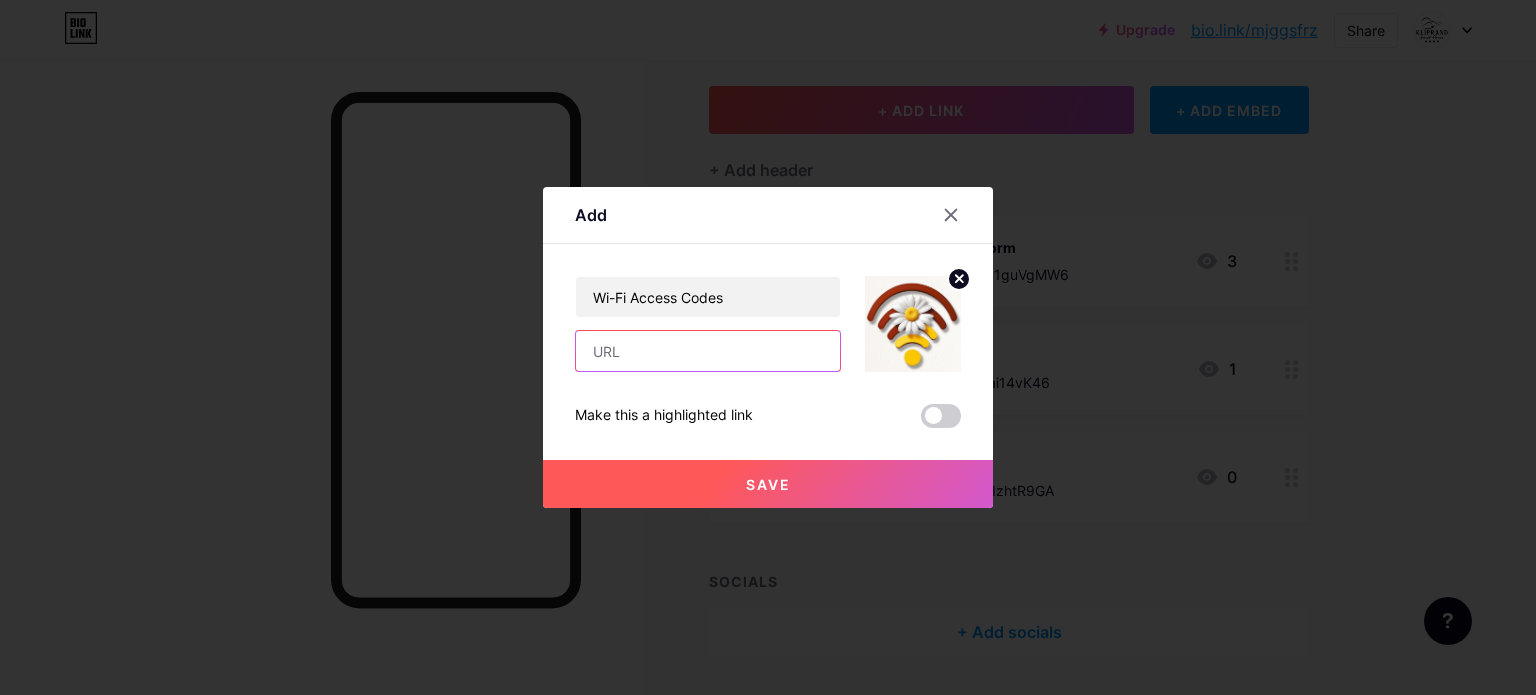 paste on "https://drive.google.com/file/d/1Auk-dFb4sDc7feSPZ3_Tm8aGoaCwiX52/view?usp=drive_link" 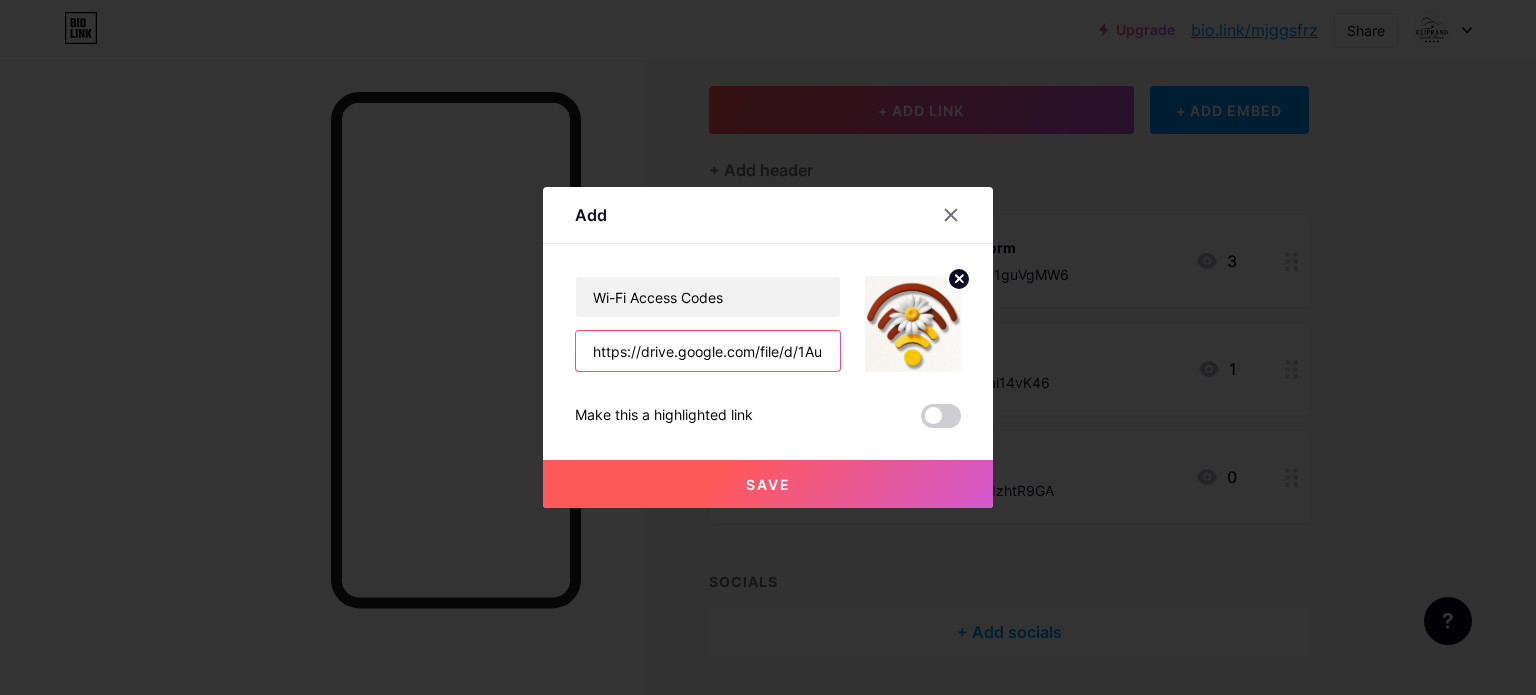 scroll, scrollTop: 0, scrollLeft: 385, axis: horizontal 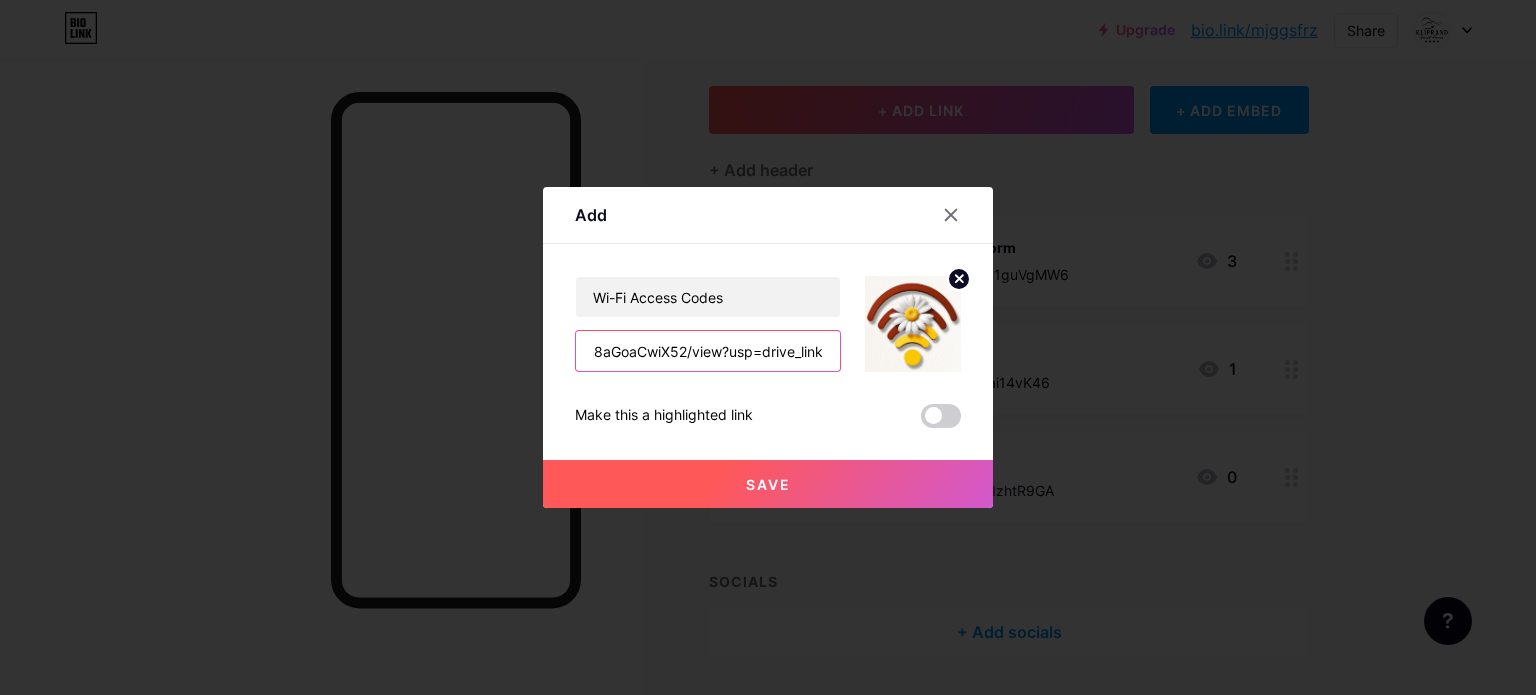 type on "https://drive.google.com/file/d/1Auk-dFb4sDc7feSPZ3_Tm8aGoaCwiX52/view?usp=drive_link" 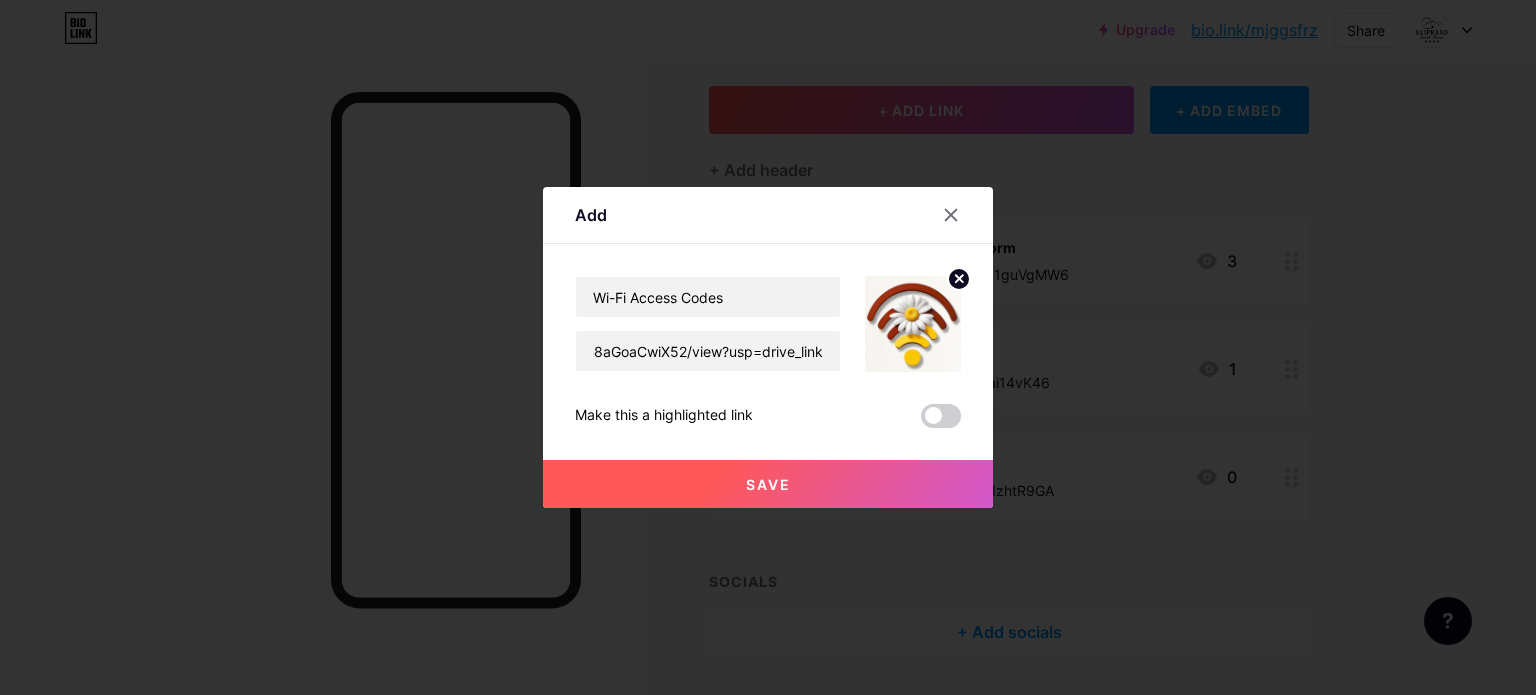 click on "Save" at bounding box center (768, 484) 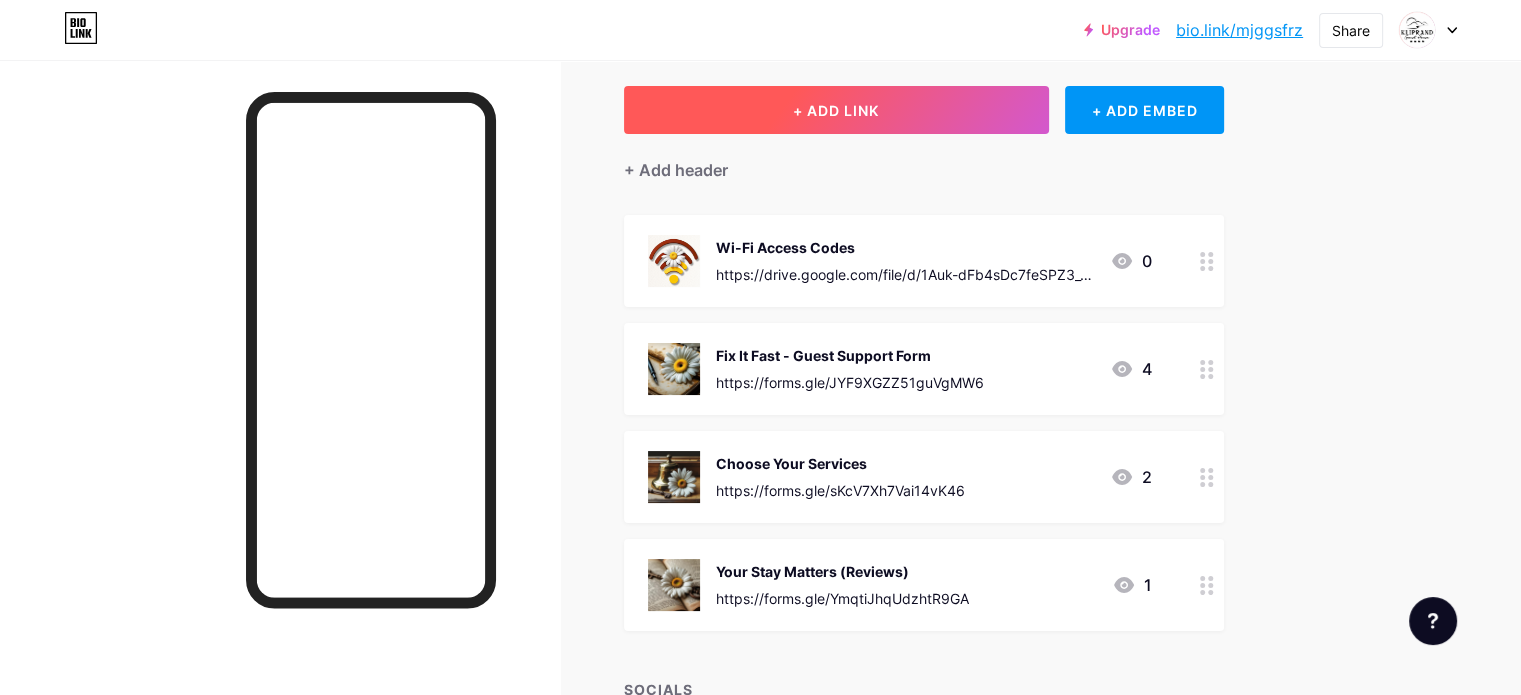 click on "+ ADD LINK" at bounding box center (836, 110) 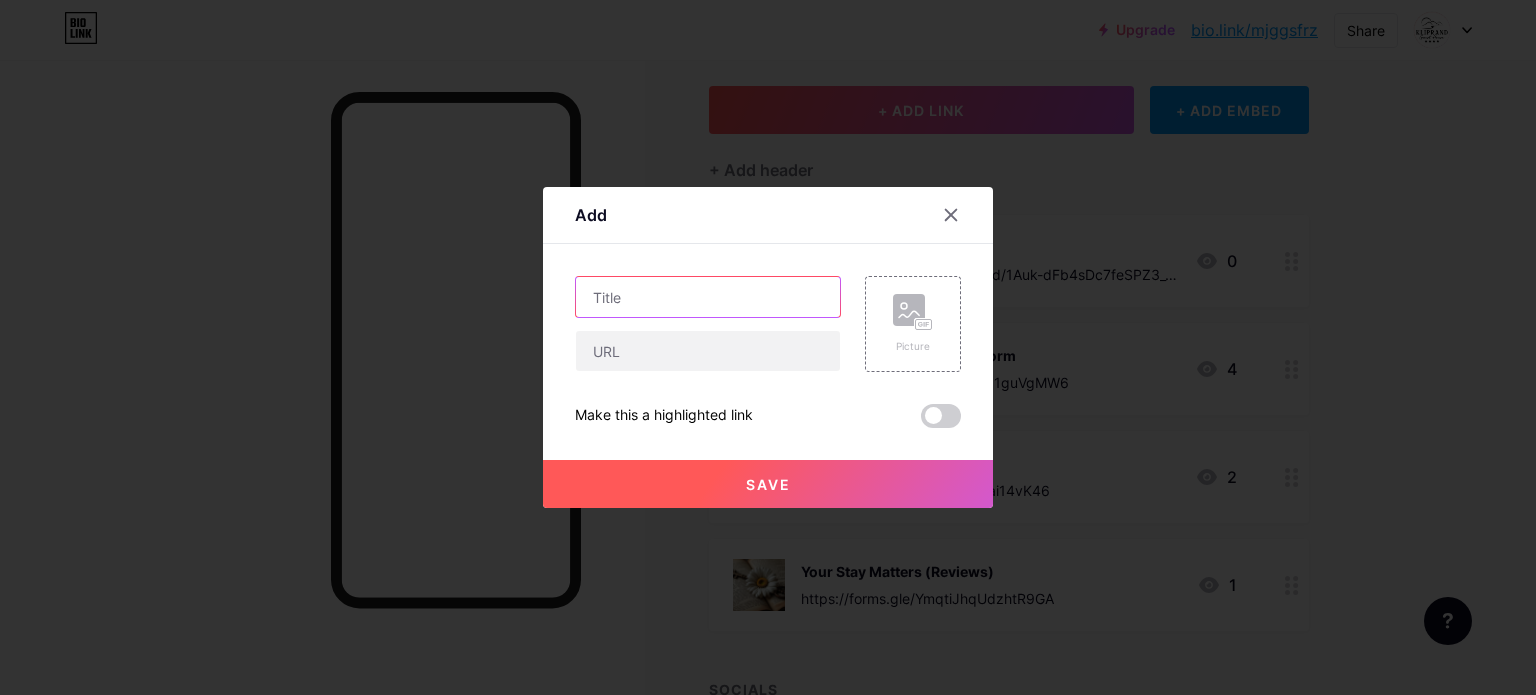 click at bounding box center [708, 297] 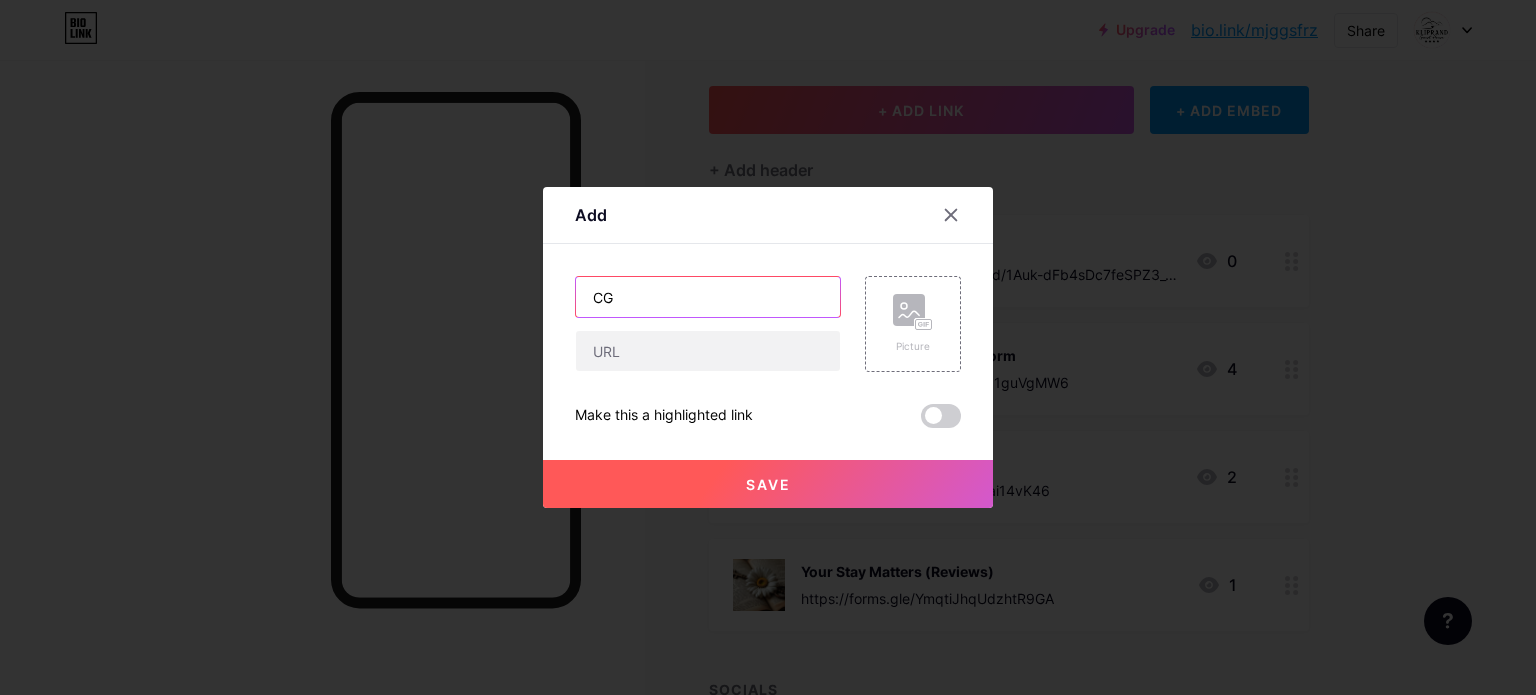 type on "C" 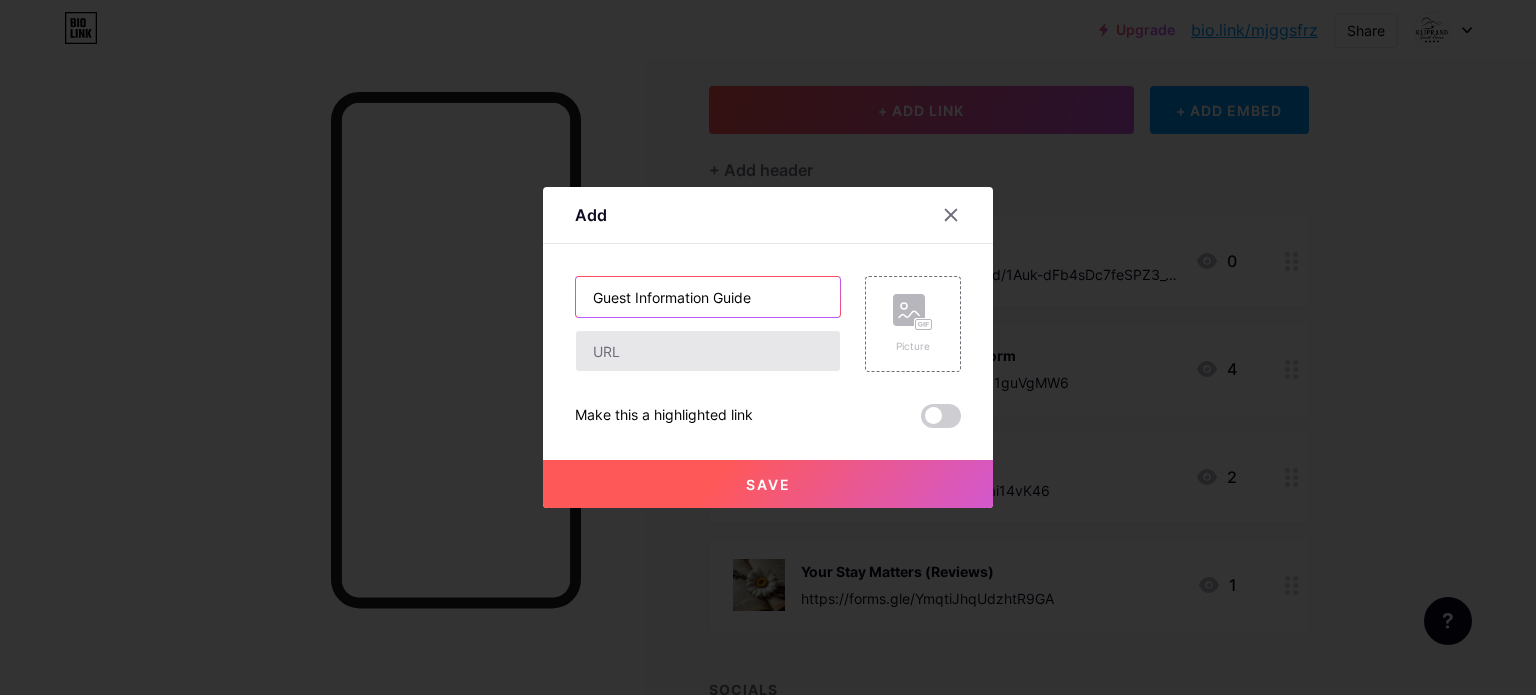 type on "Guest Information Guide" 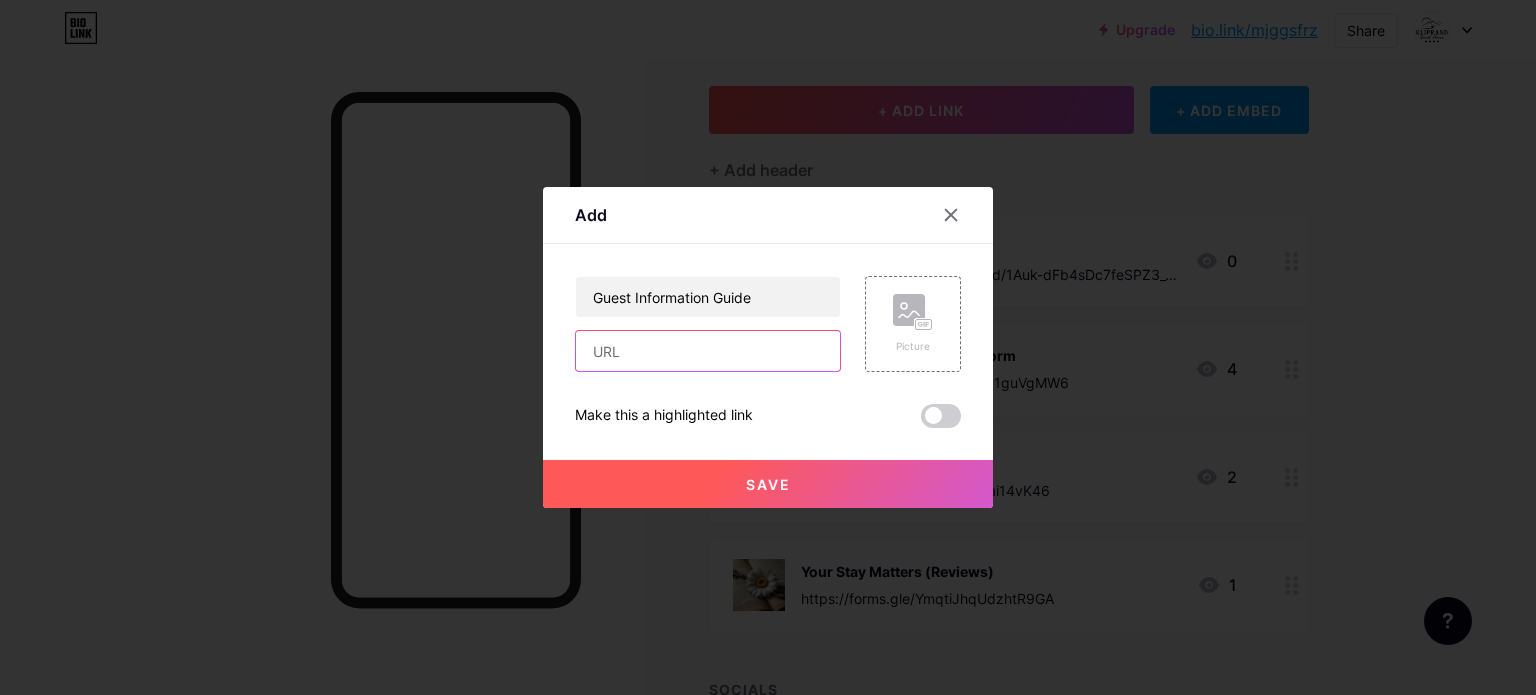 click at bounding box center (708, 351) 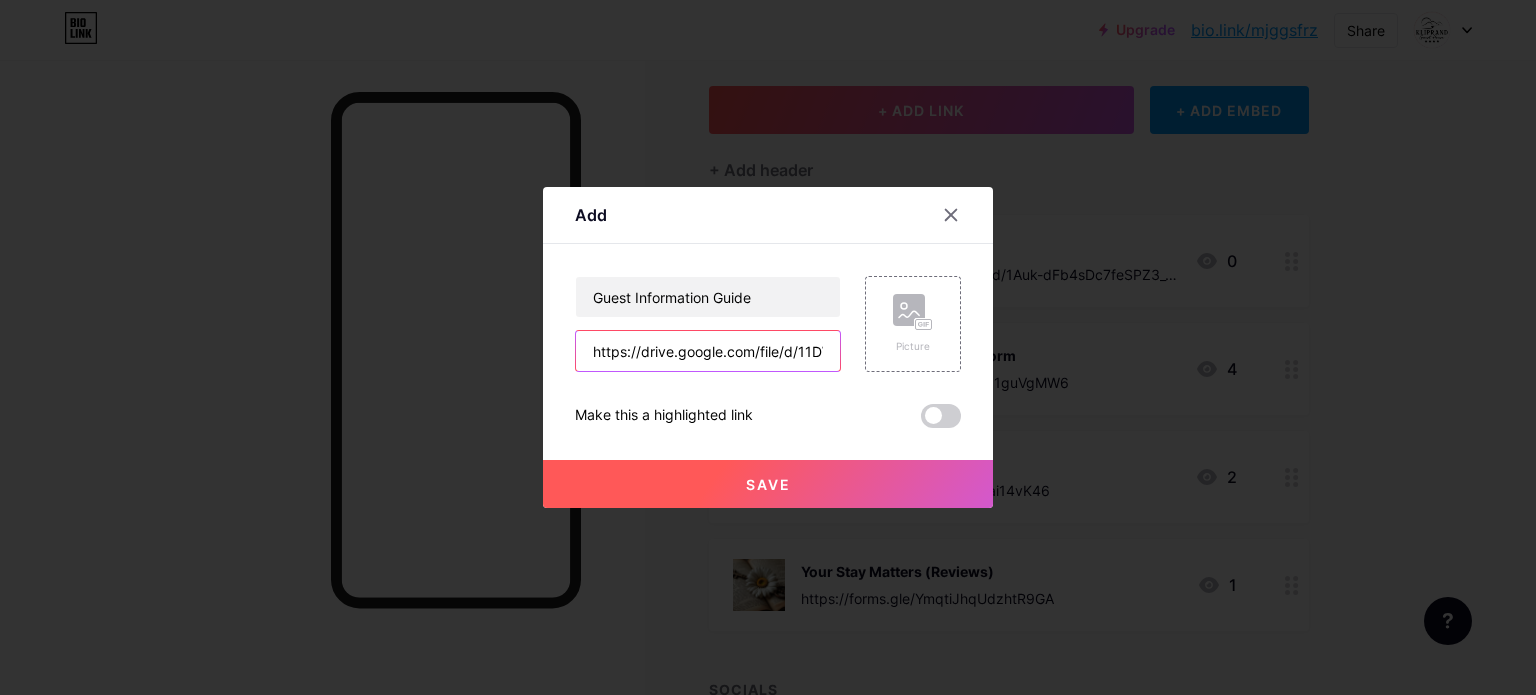 scroll, scrollTop: 0, scrollLeft: 376, axis: horizontal 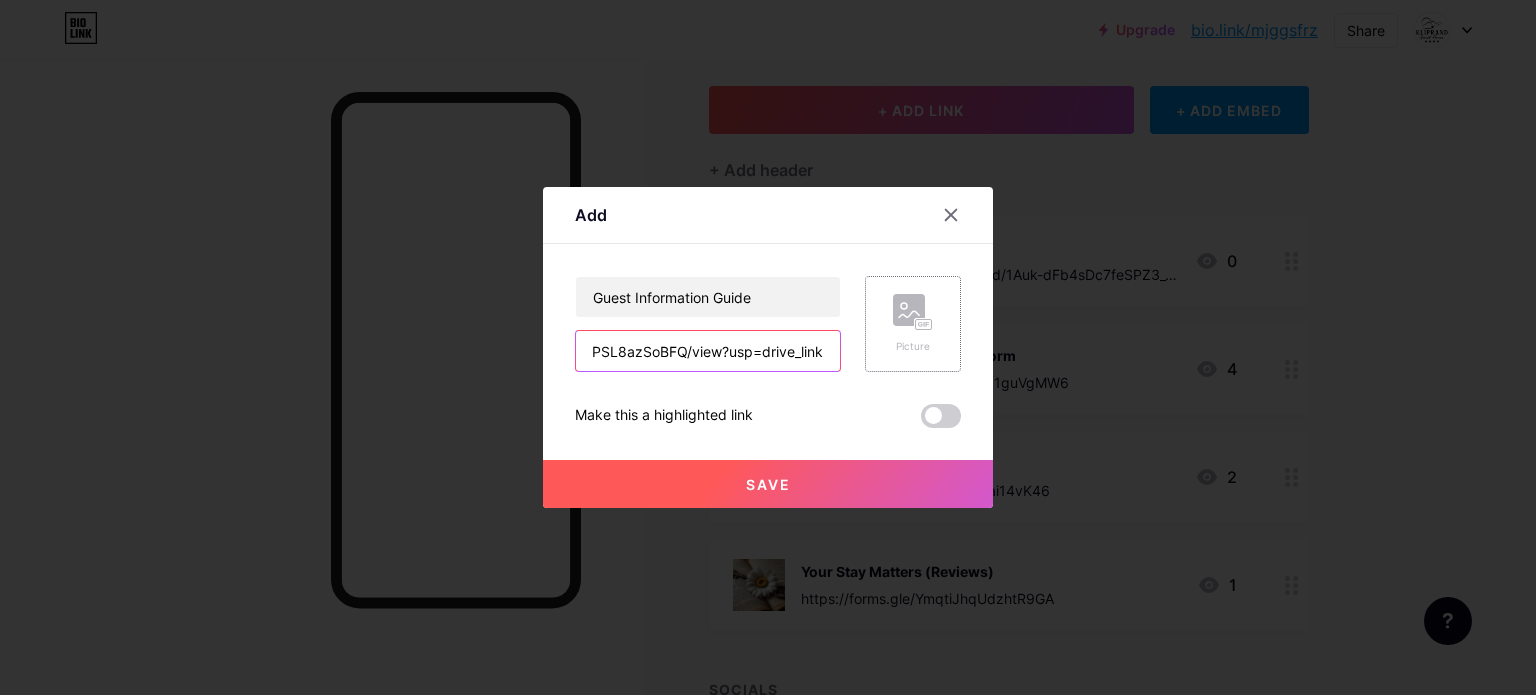 type on "https://drive.google.com/file/d/11DWlgstYq1H1cH4-l_wt6PSL8azSoBFQ/view?usp=drive_link" 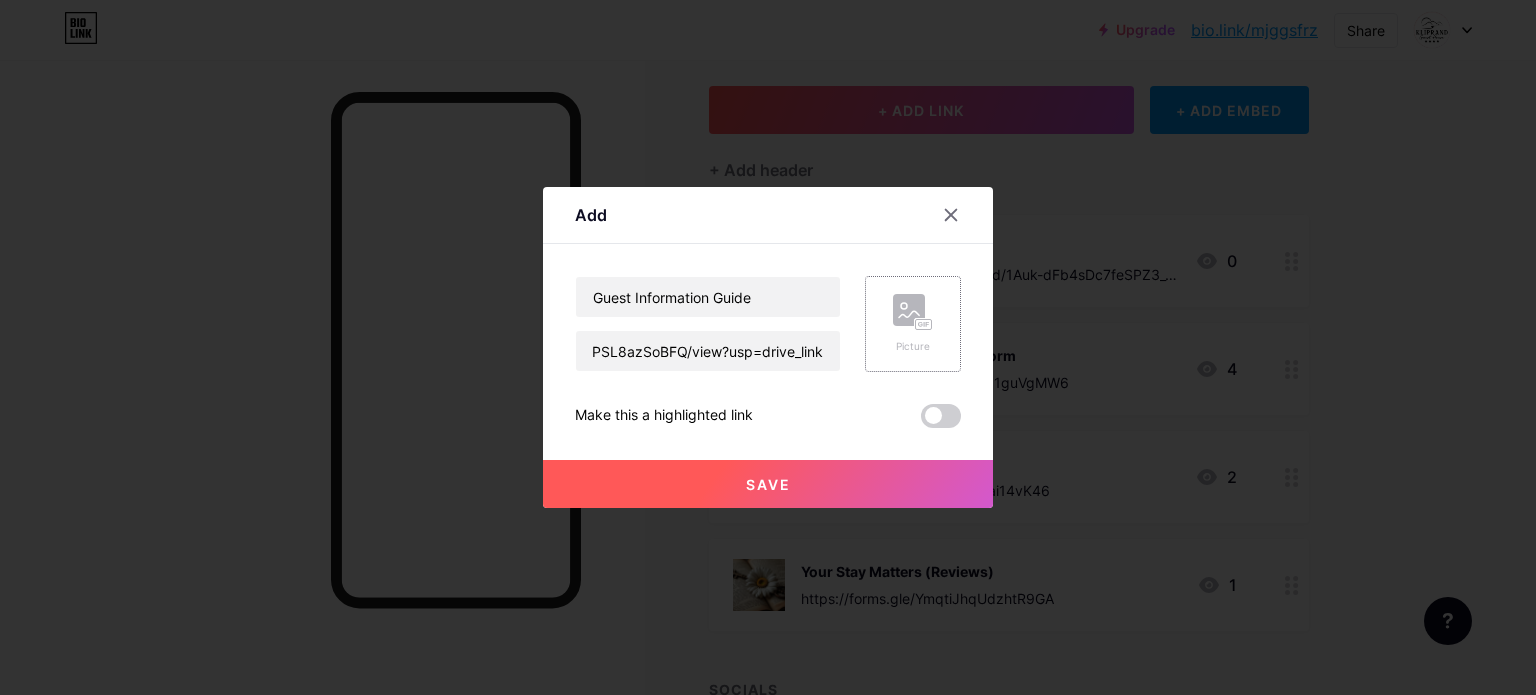 click on "Picture" at bounding box center (913, 324) 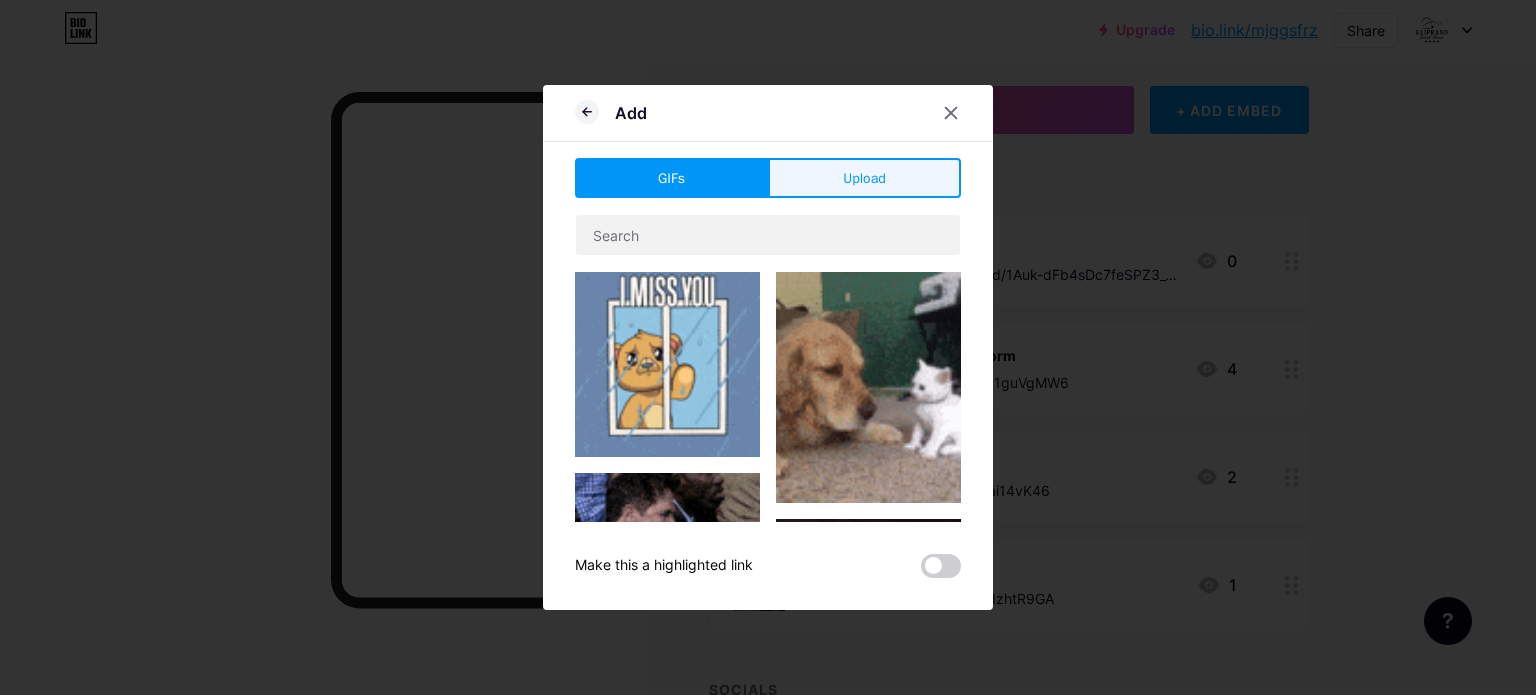 click on "Upload" at bounding box center (864, 178) 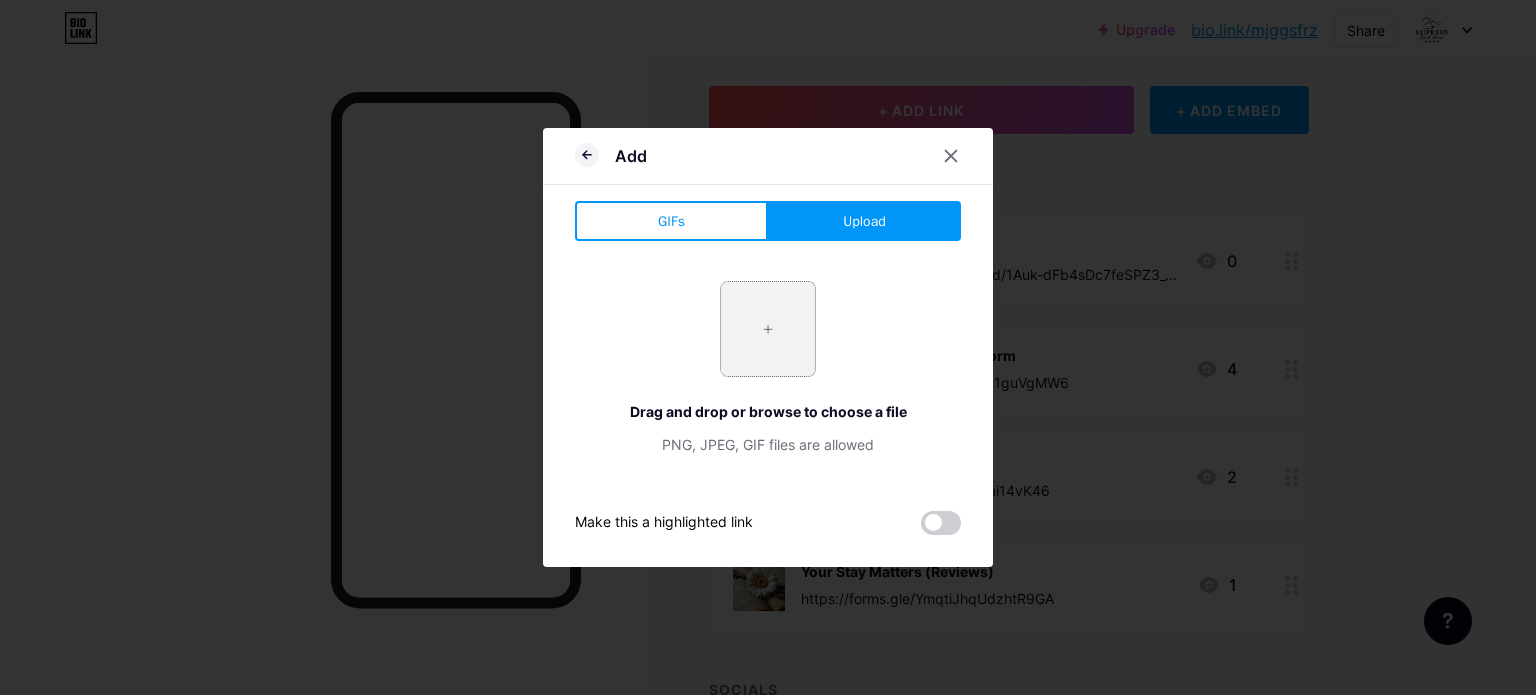 click at bounding box center (768, 329) 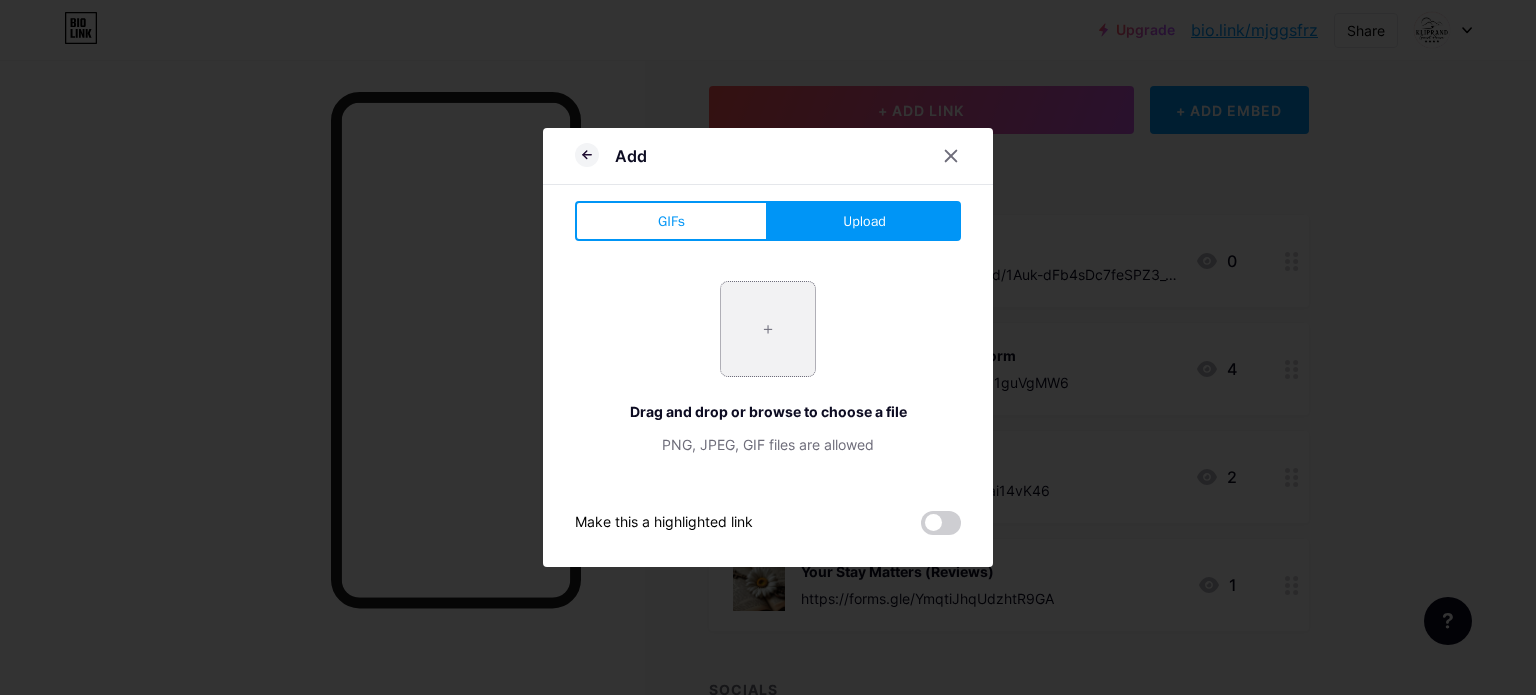 type on "C:\fakepath\Weebly Header ii.jpg" 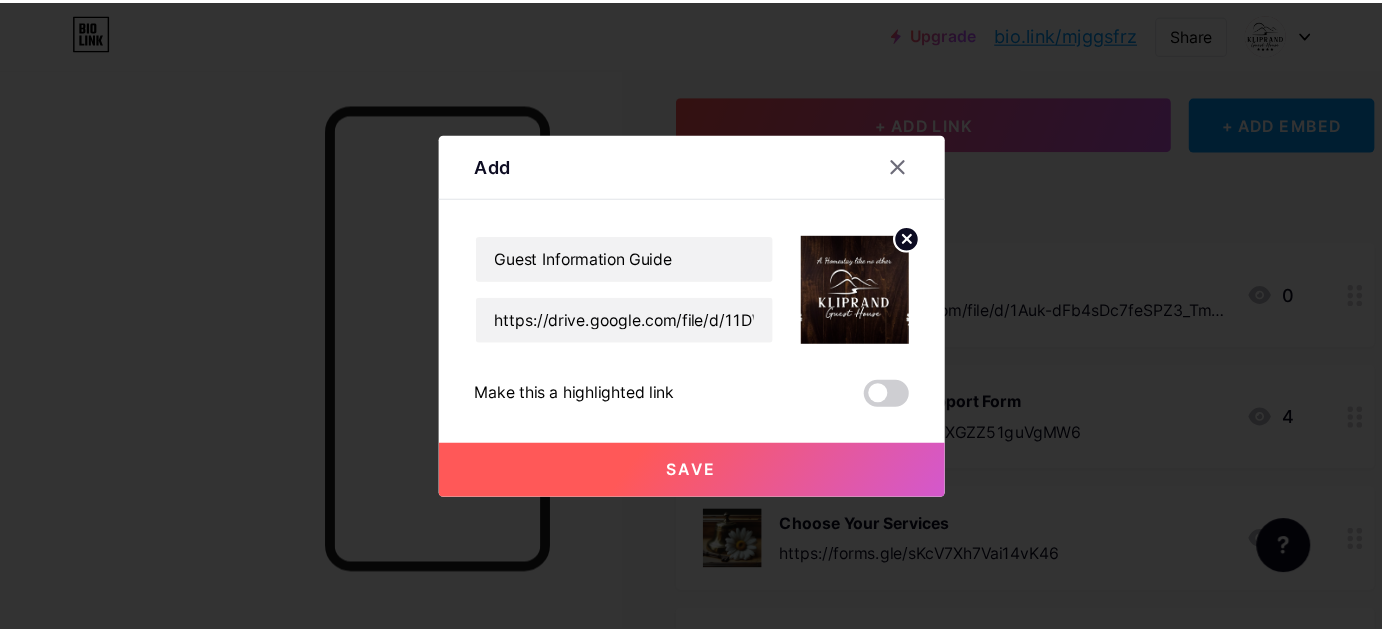 scroll, scrollTop: 101, scrollLeft: 0, axis: vertical 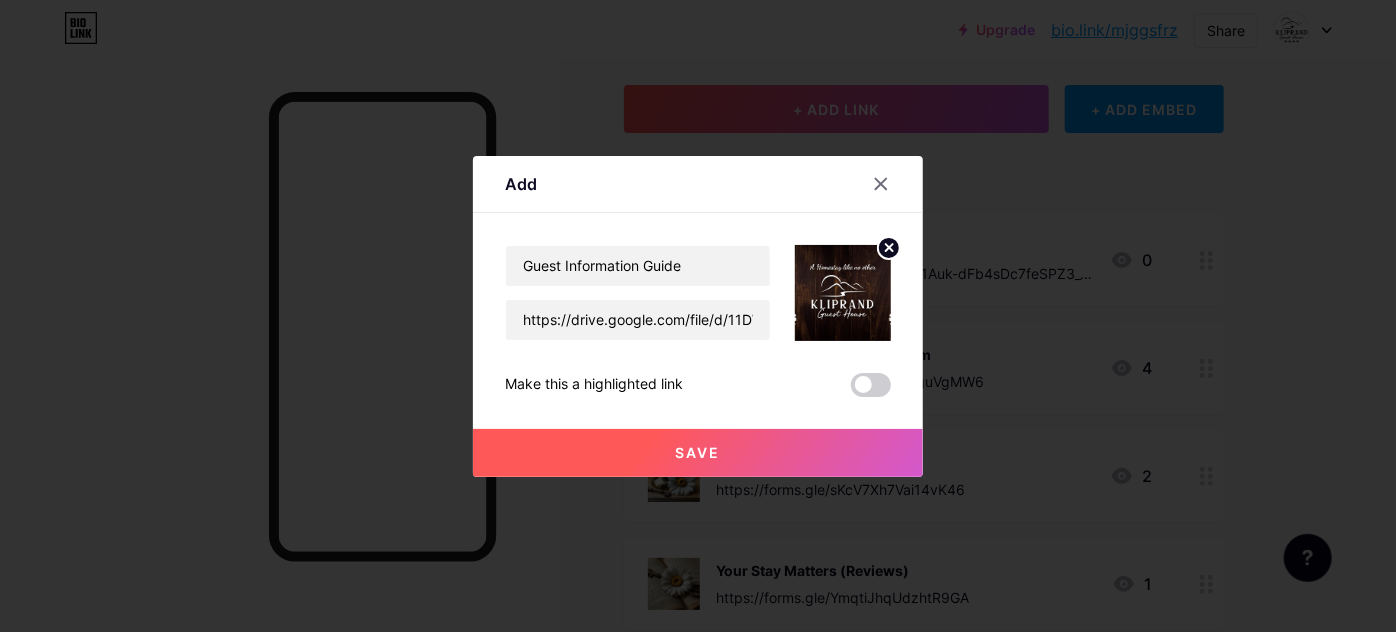 click on "Save" at bounding box center [698, 453] 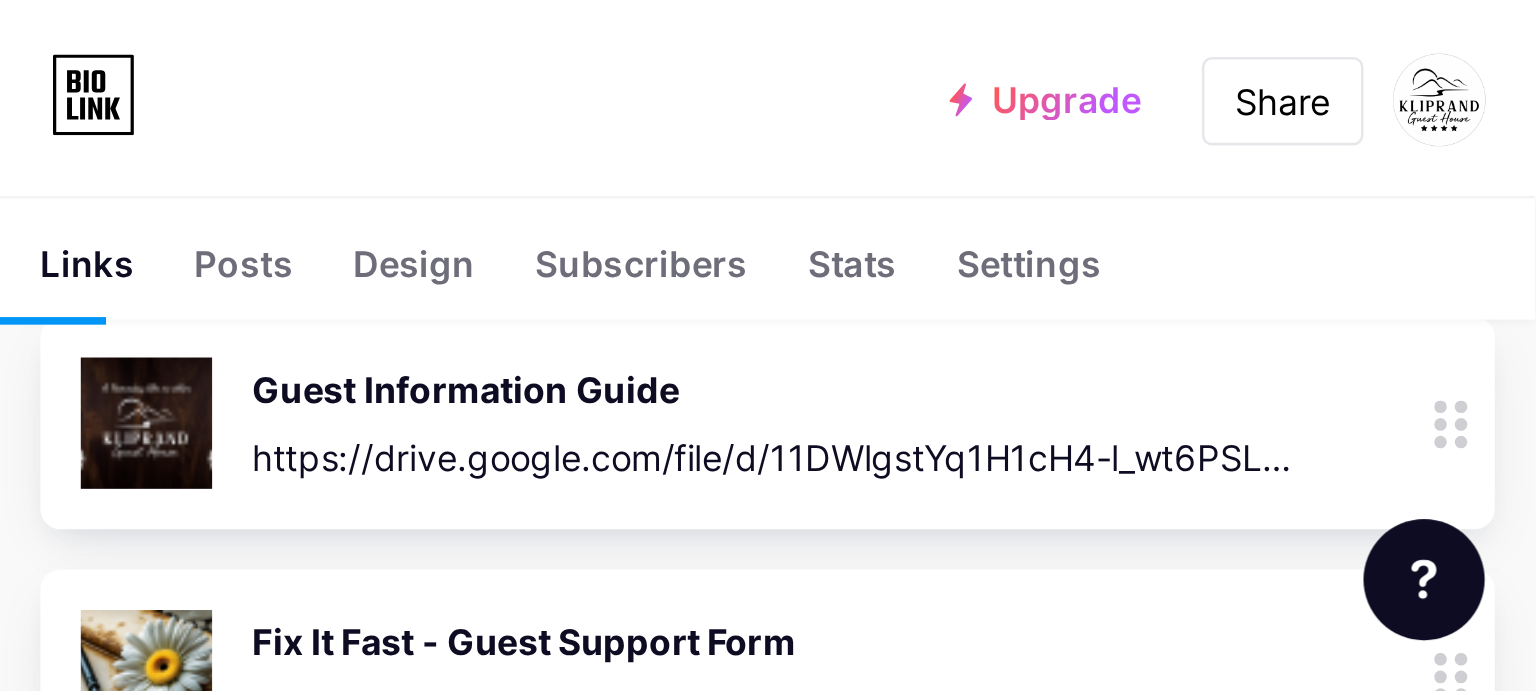 scroll, scrollTop: 261, scrollLeft: 0, axis: vertical 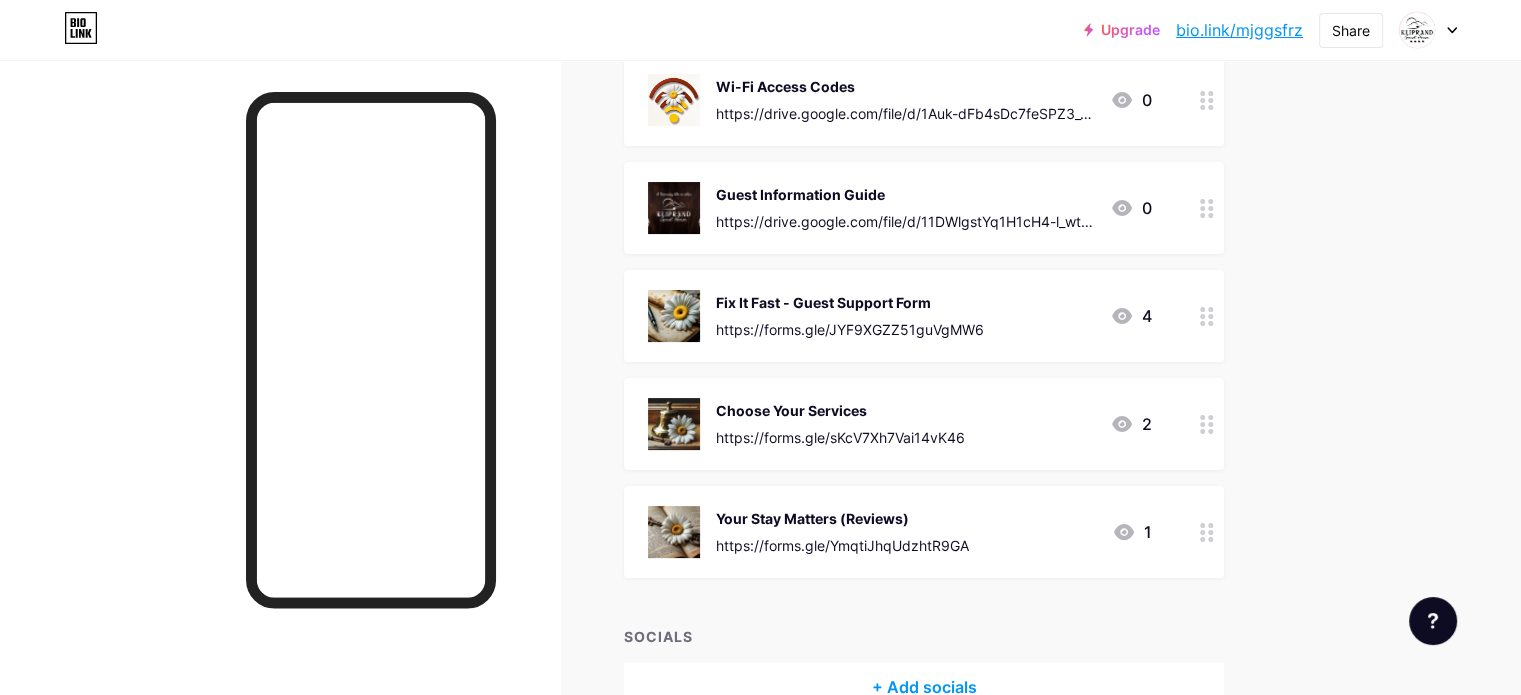 click on "https://drive.google.com/file/d/11DWlgstYq1H1cH4-l_wt6PSL8azSoBFQ/view?usp=drive_link" at bounding box center [905, 221] 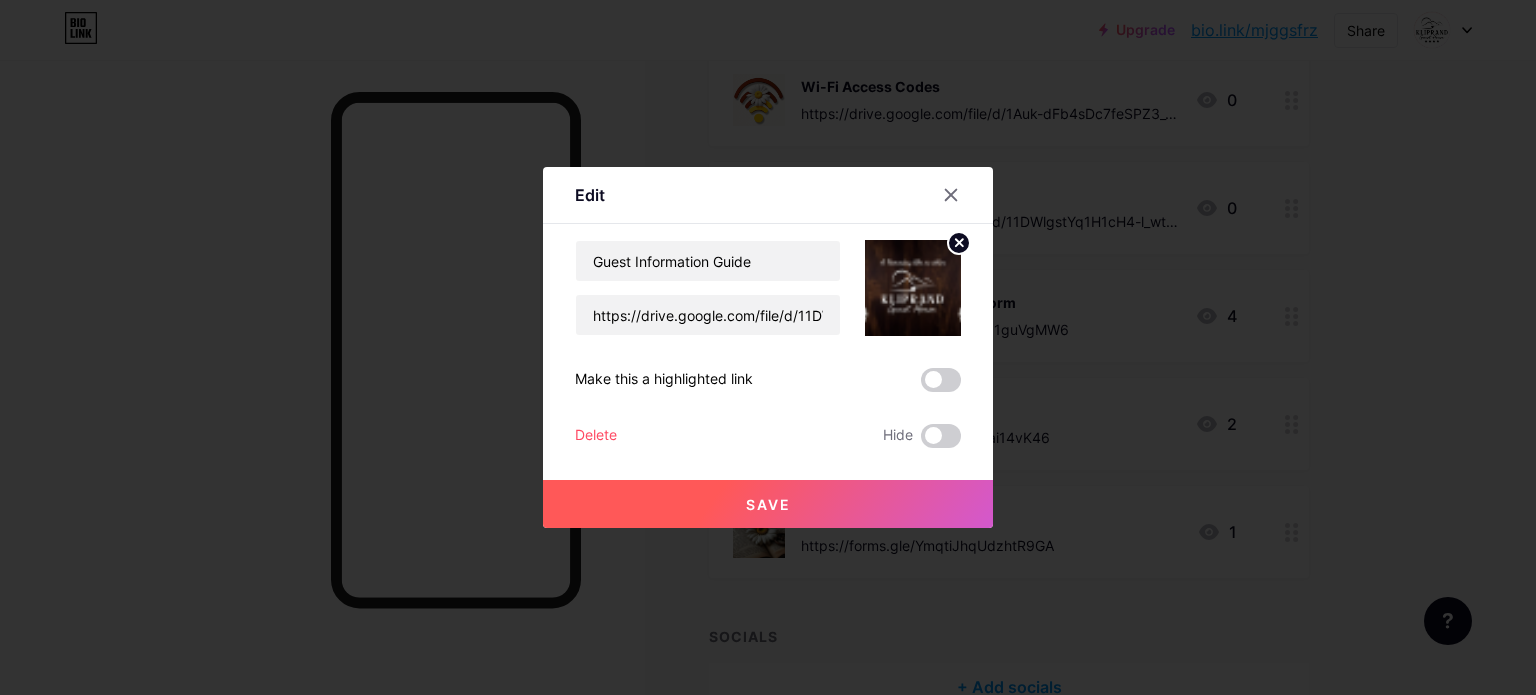 click 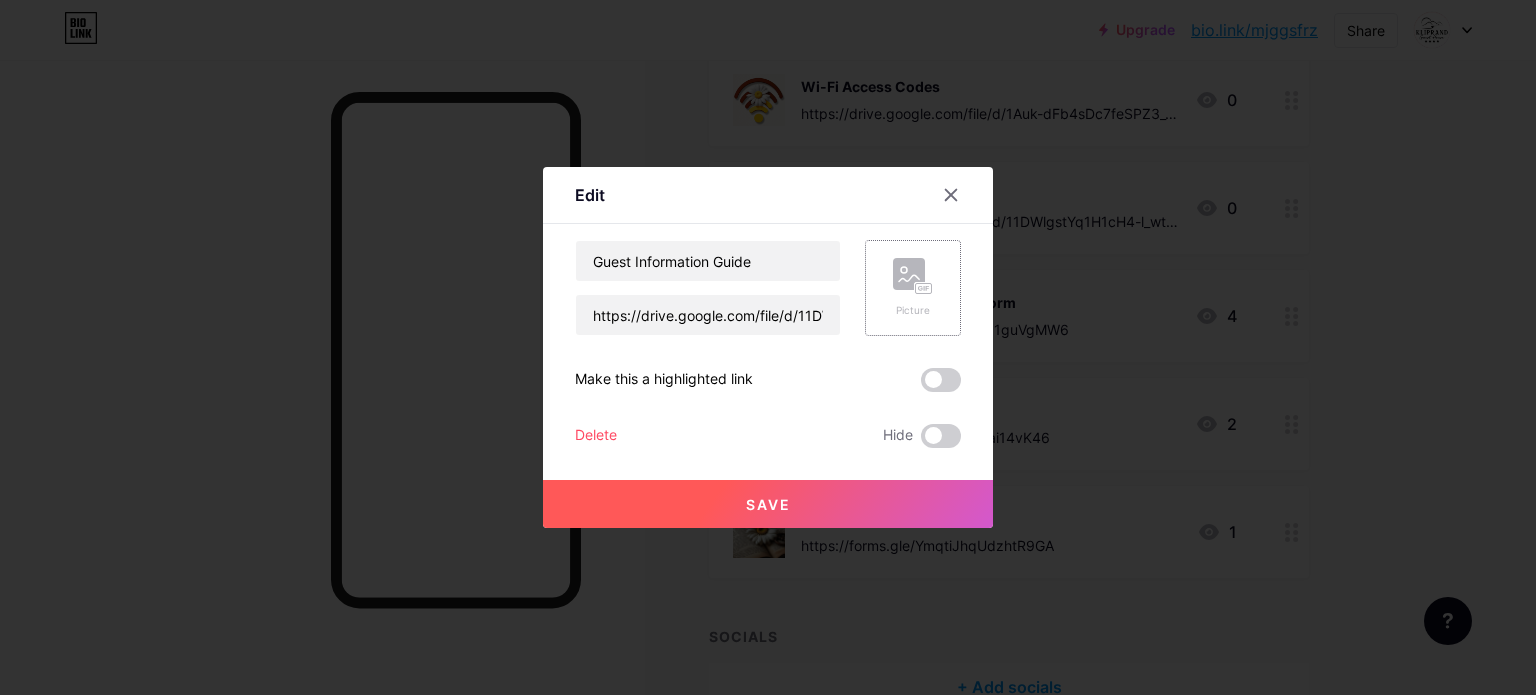 click 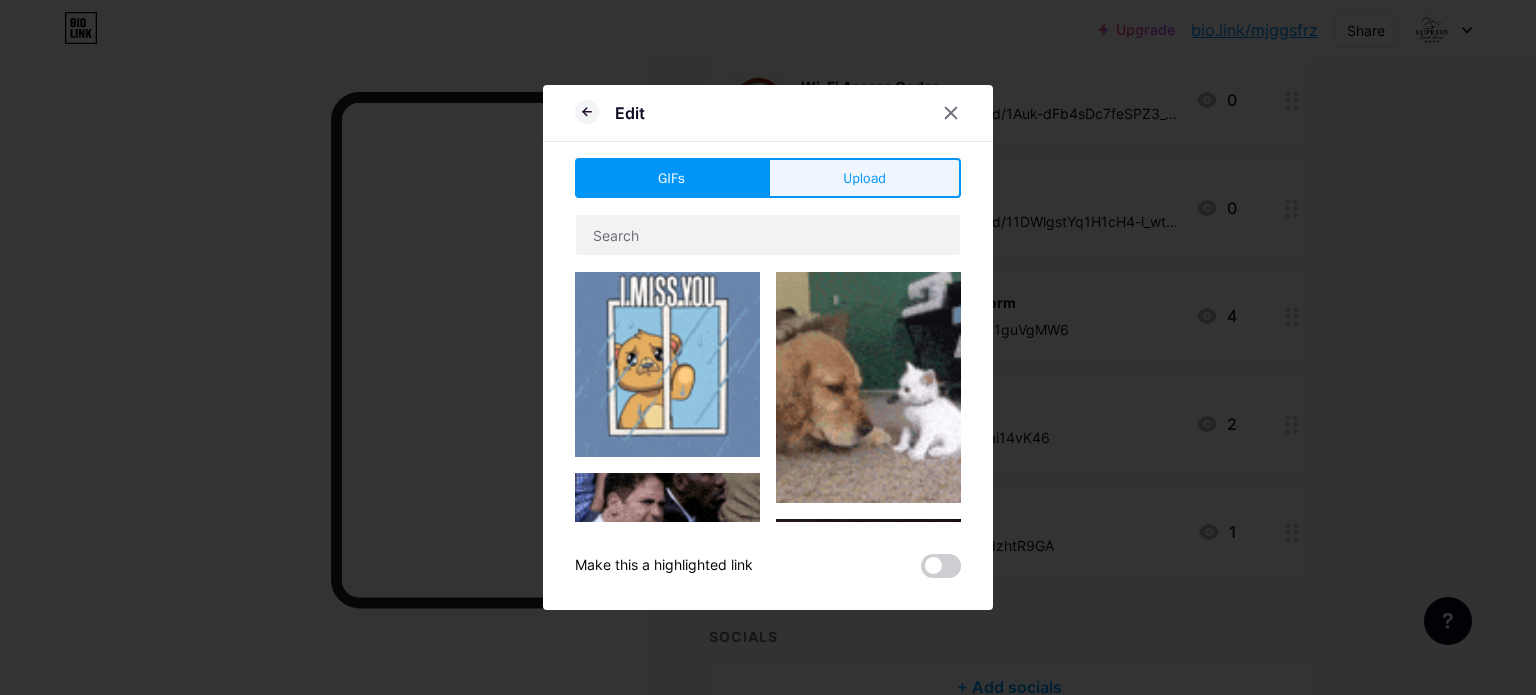 click on "Upload" at bounding box center [864, 178] 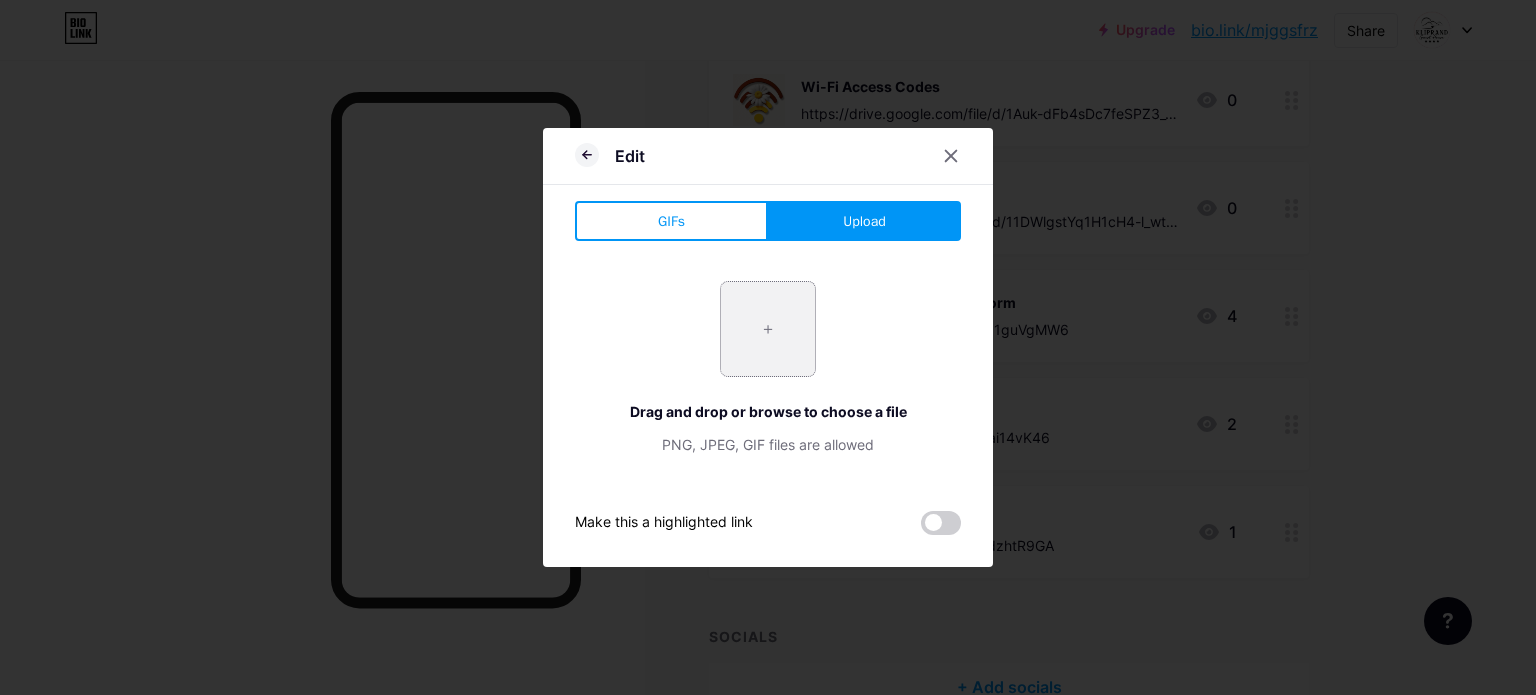 click at bounding box center (768, 329) 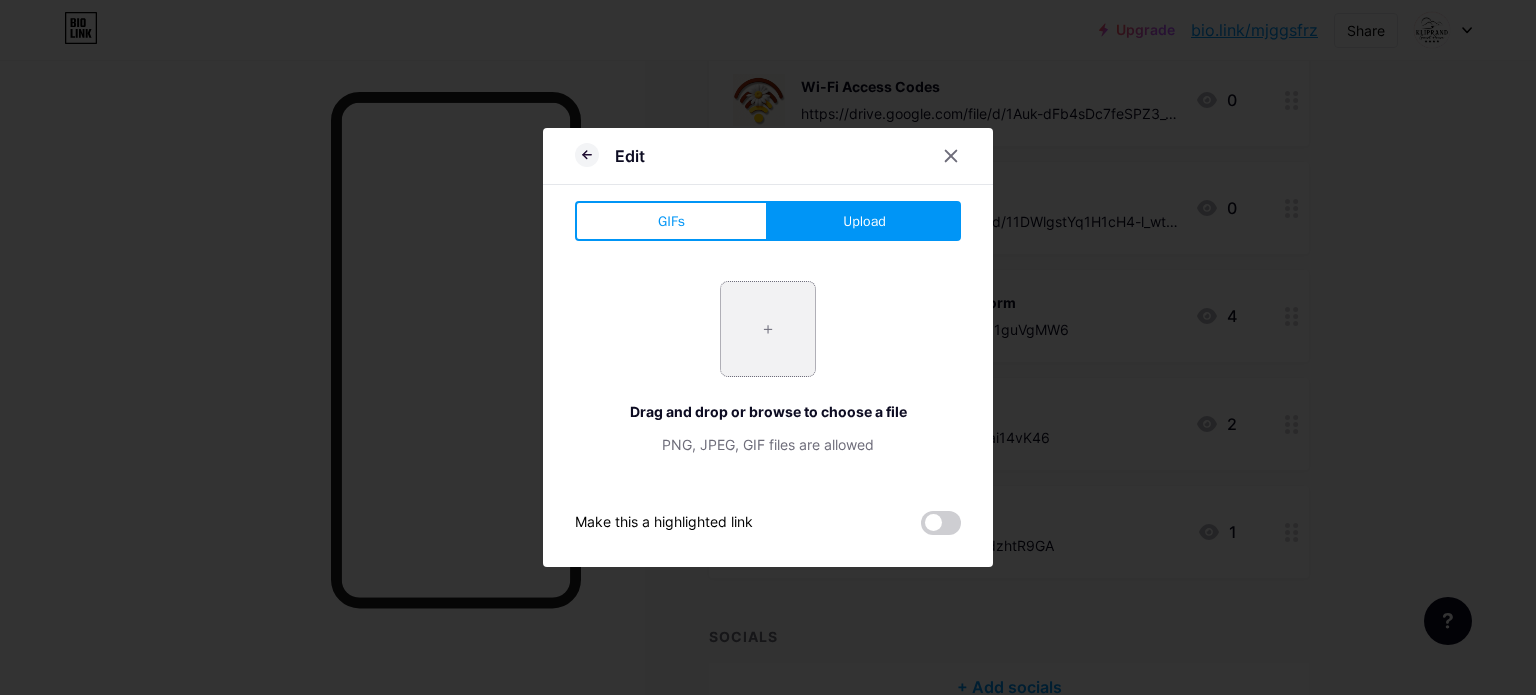 type on "C:\fakepath\Kliprand_Logo 4-star, Black, Transparent.png" 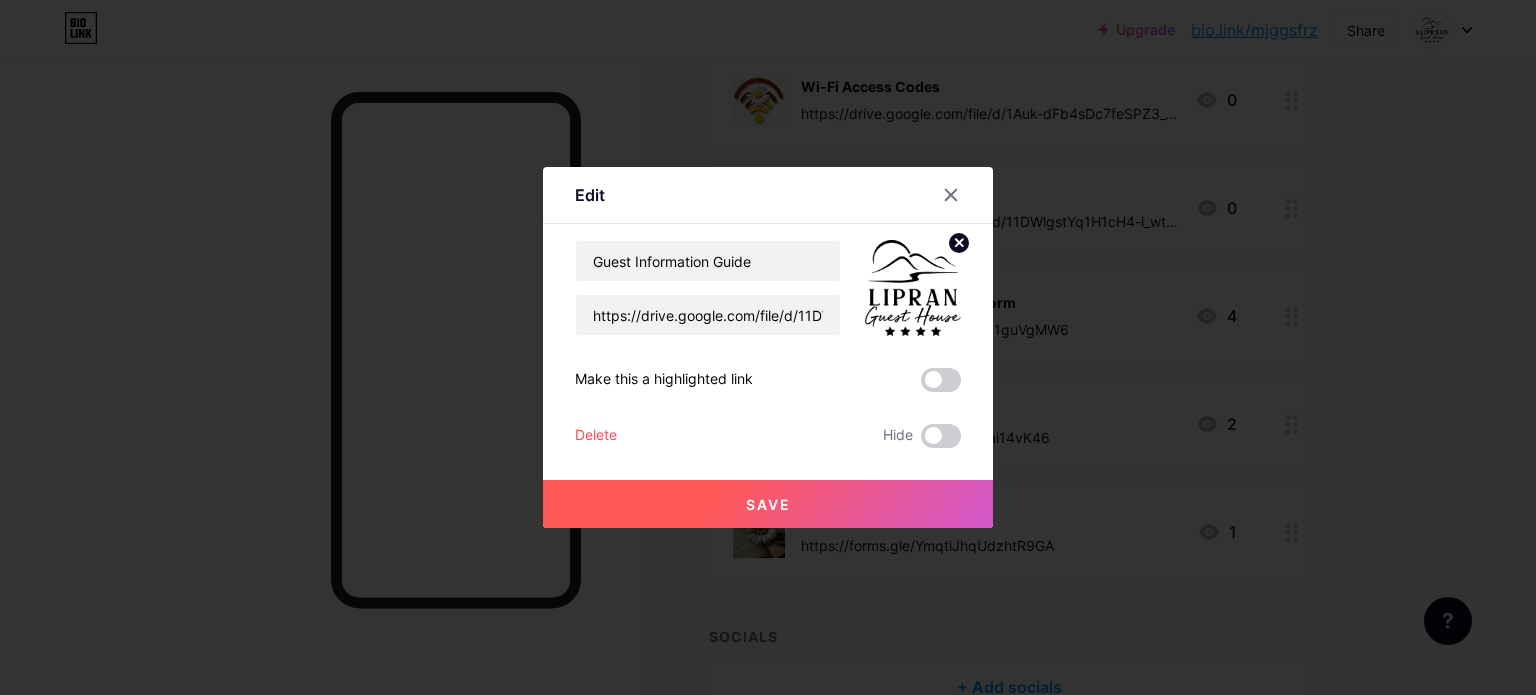 click on "Save" at bounding box center (768, 504) 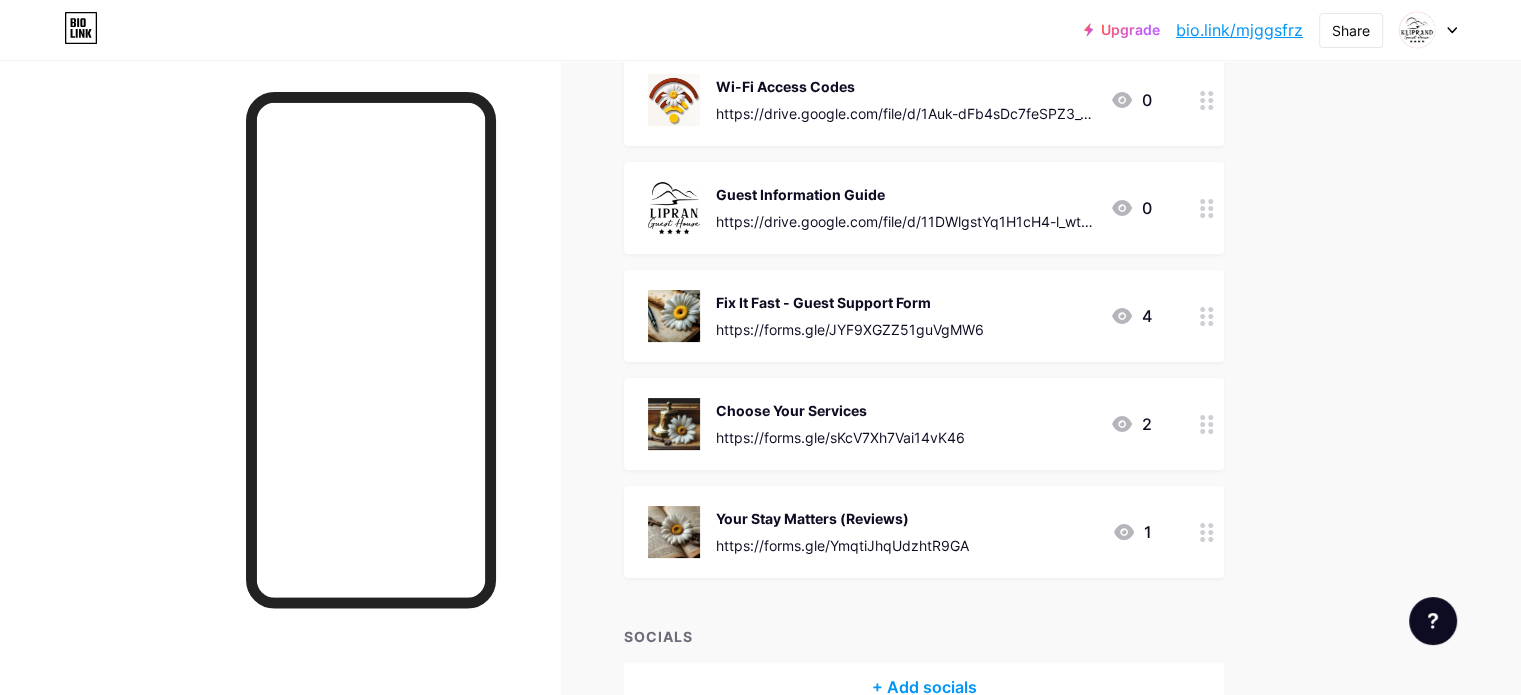 click on "Fix It Fast - Guest Support Form
https://forms.gle/JYF9XGZZ51guVgMW6" at bounding box center (850, 316) 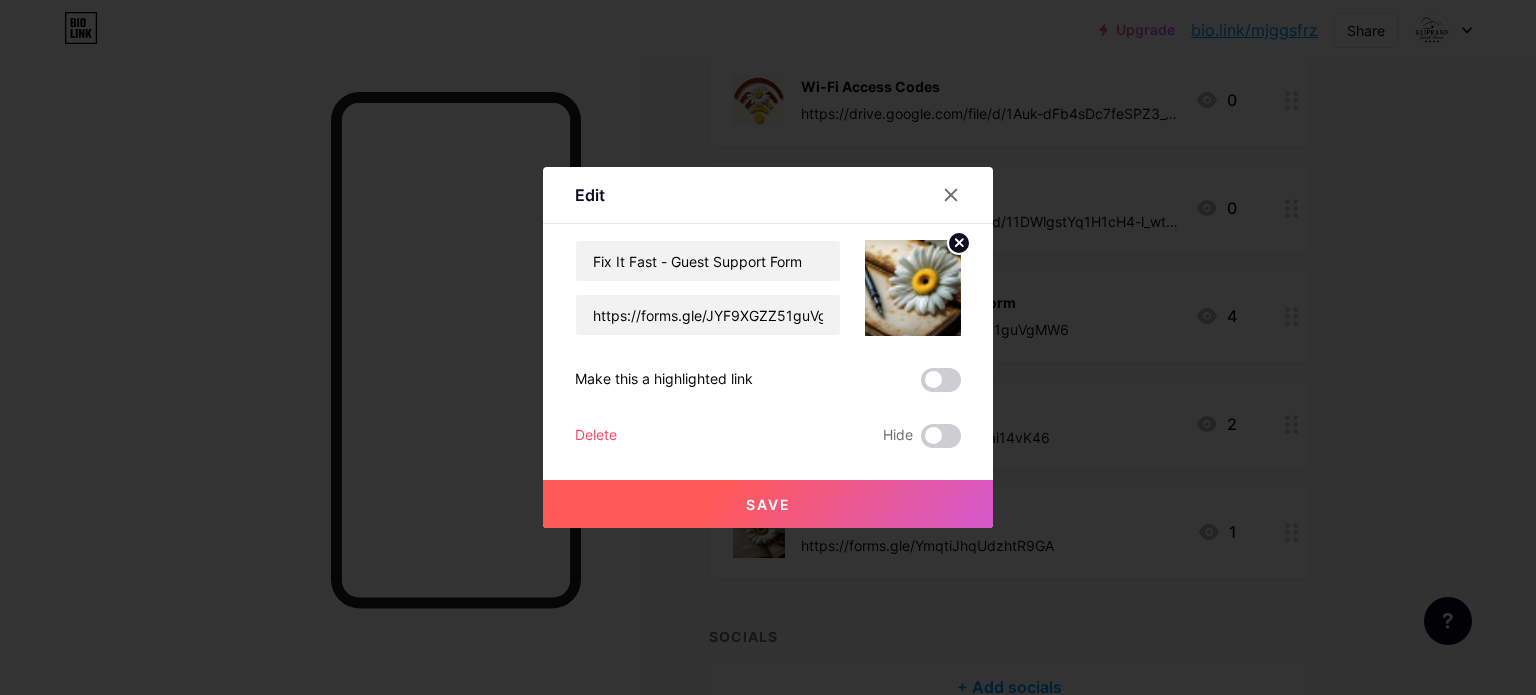 click 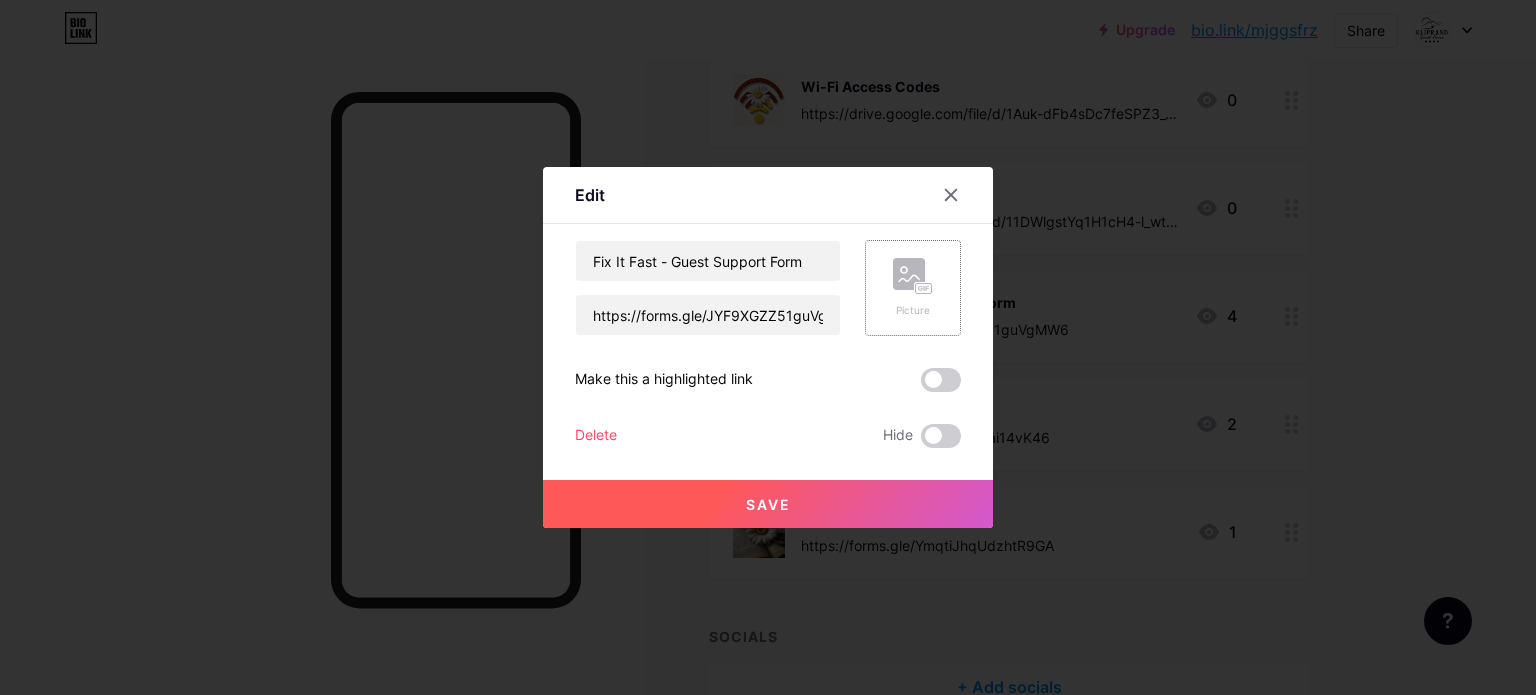 click 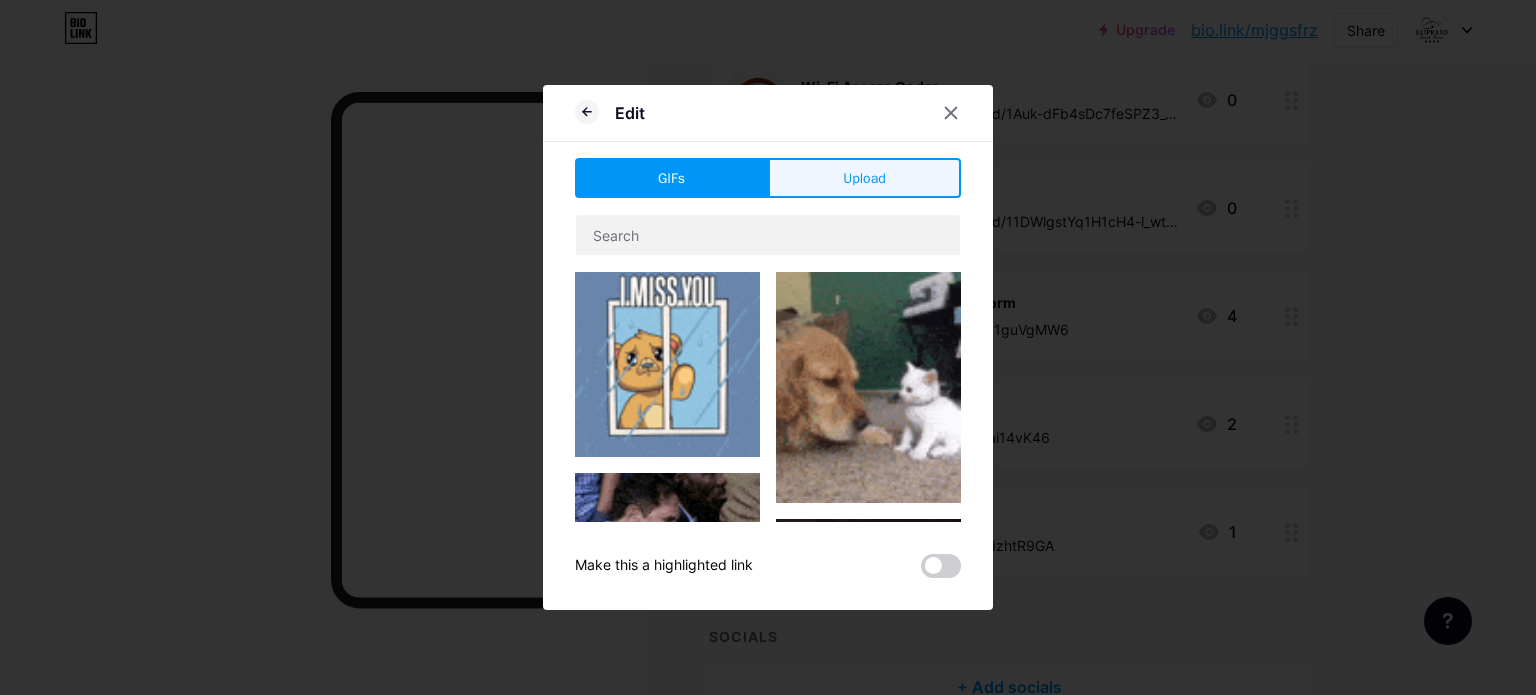 click on "Upload" at bounding box center (864, 178) 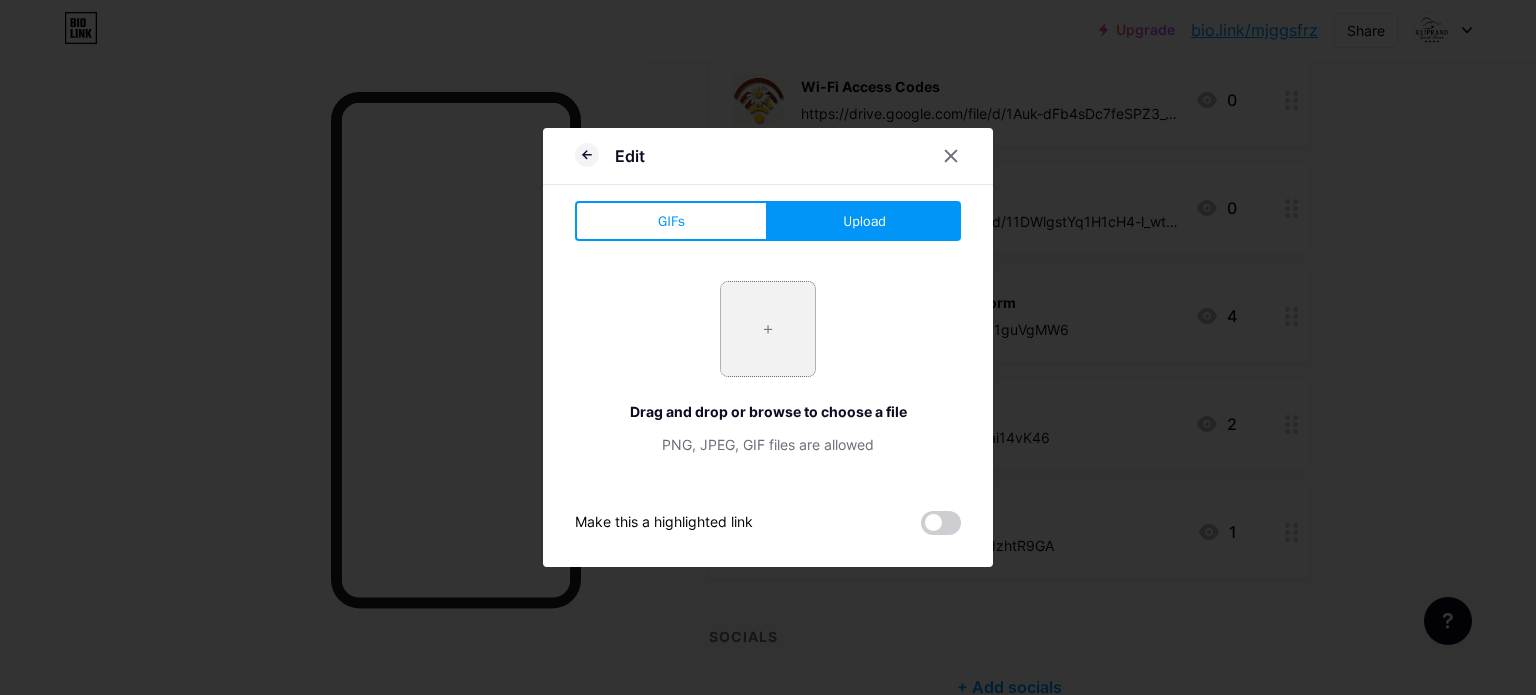 click at bounding box center (768, 329) 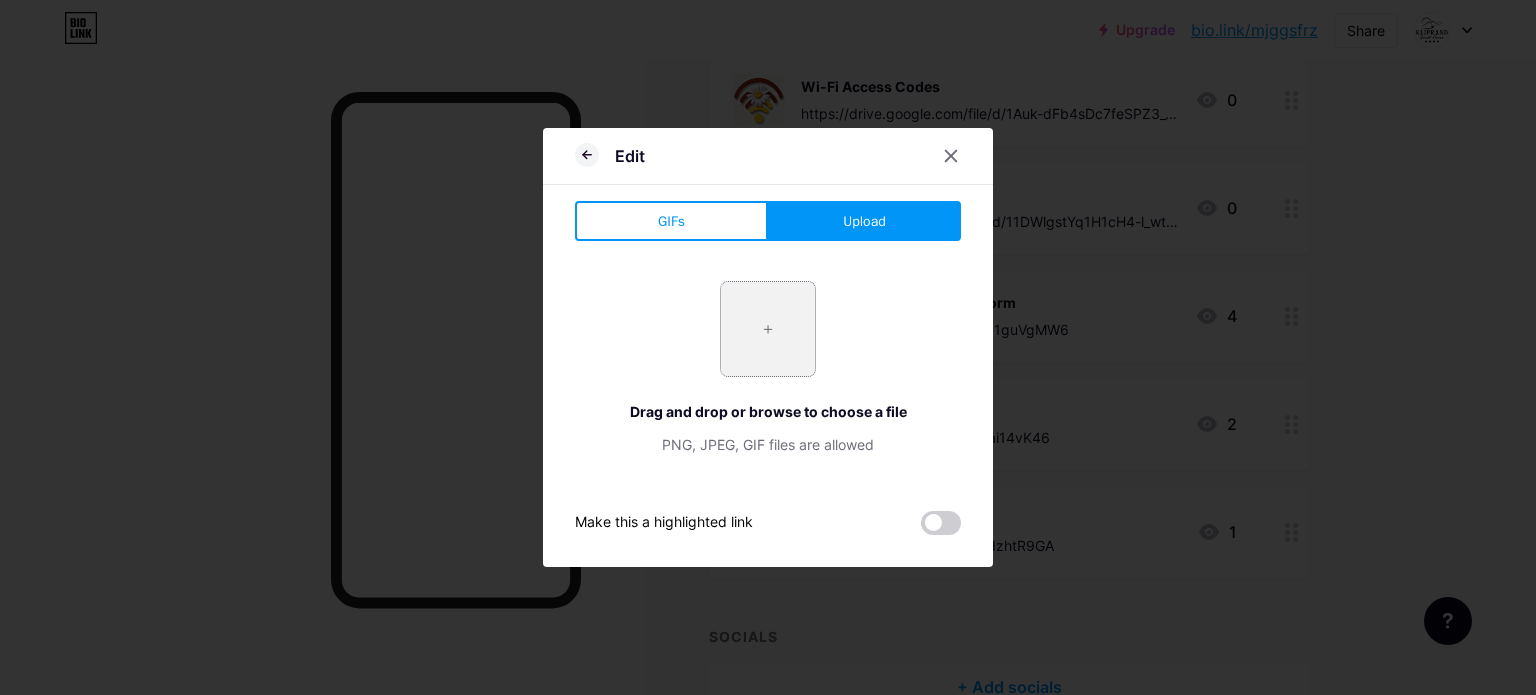 type on "C:\fakepath\Report.png" 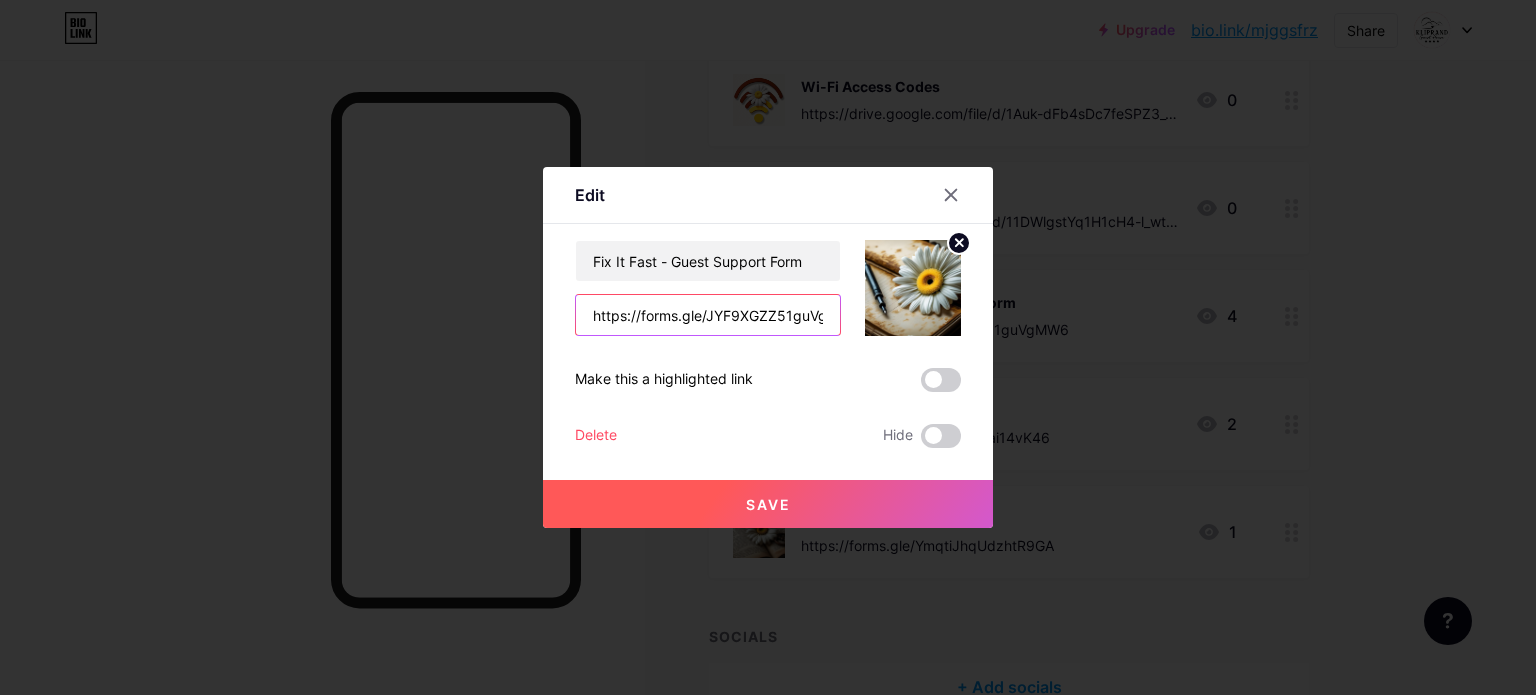 click on "https://forms.gle/JYF9XGZZ51guVgMW6" at bounding box center [708, 315] 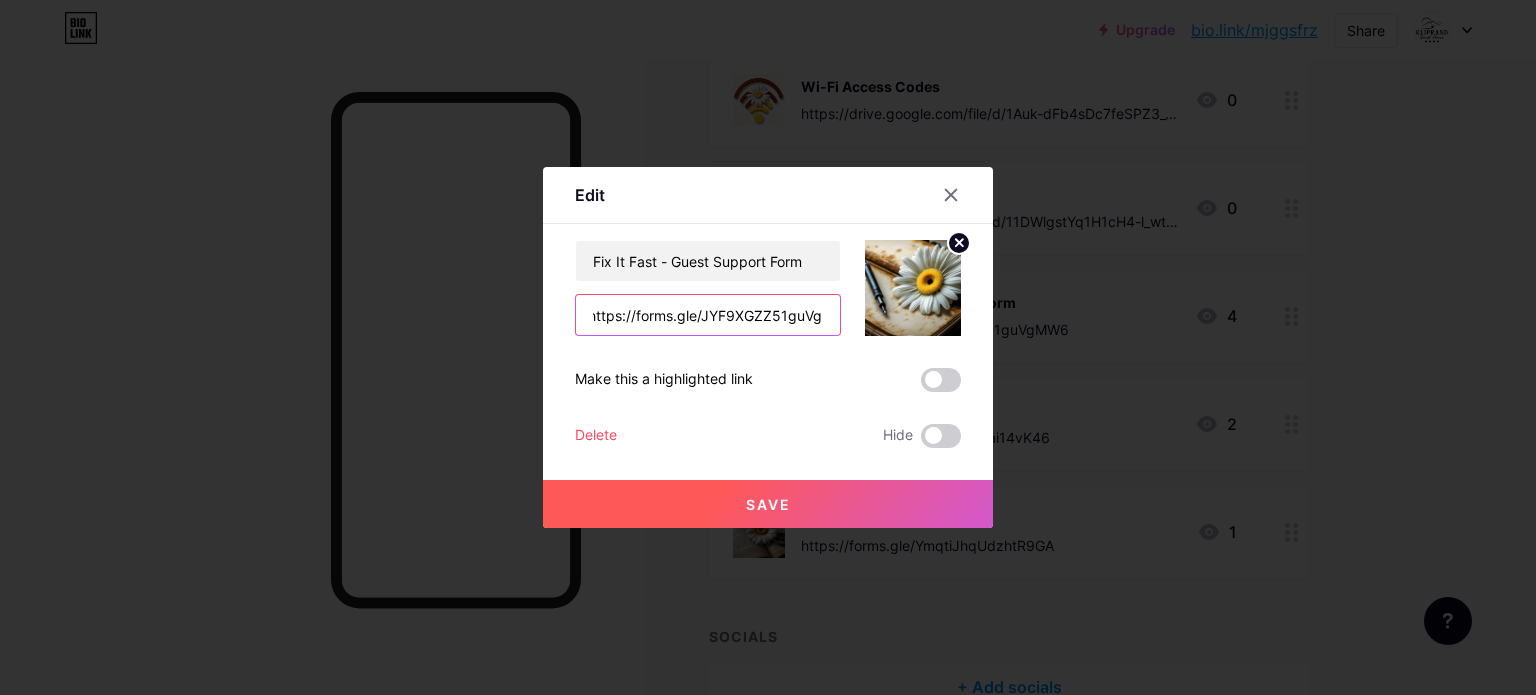 scroll, scrollTop: 0, scrollLeft: 0, axis: both 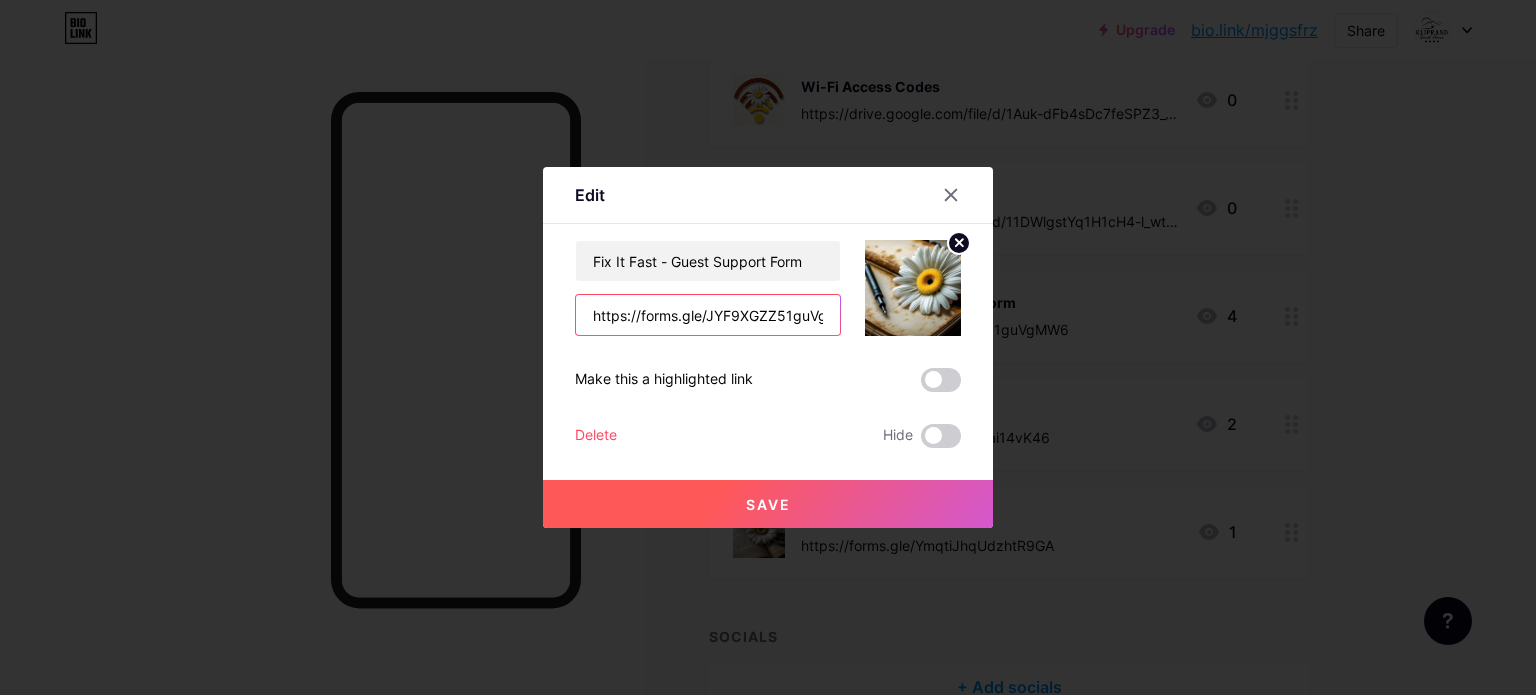 drag, startPoint x: 821, startPoint y: 316, endPoint x: 572, endPoint y: 322, distance: 249.07228 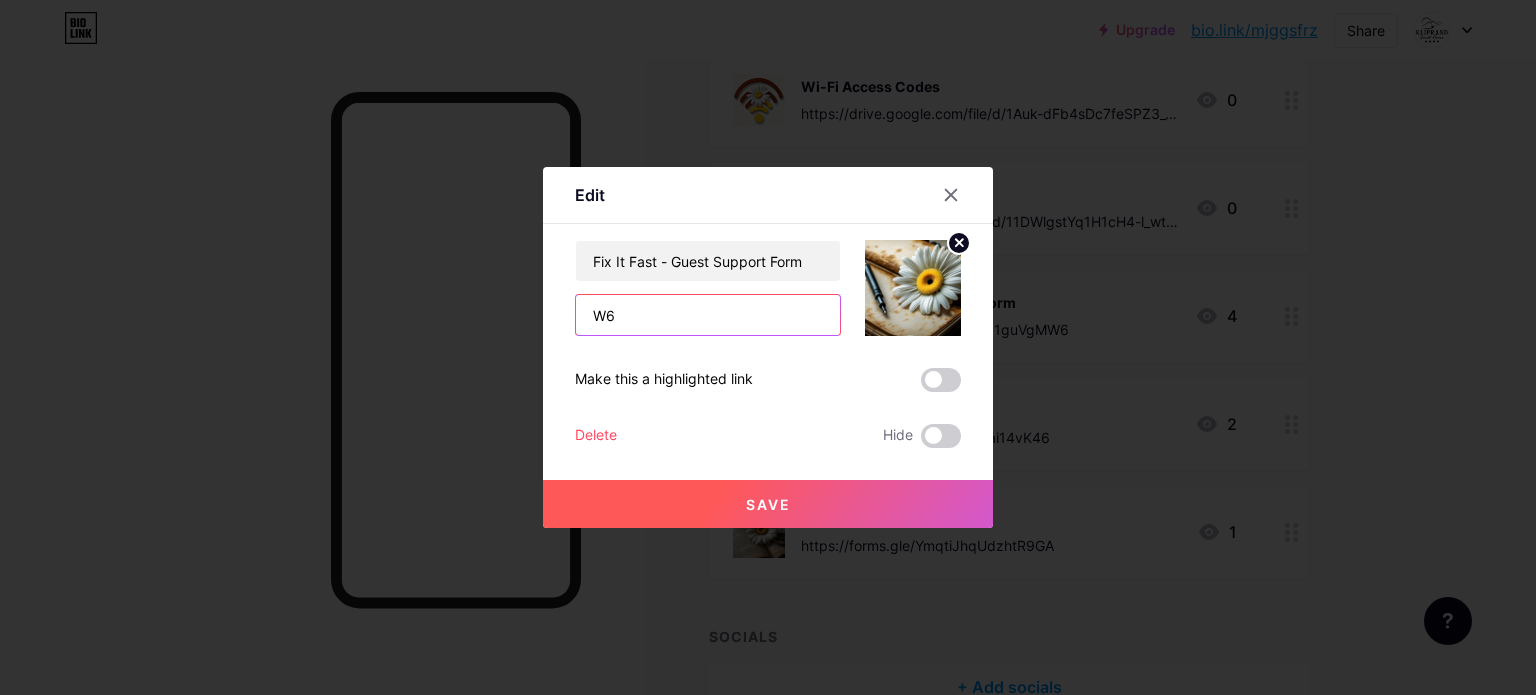 type on "6" 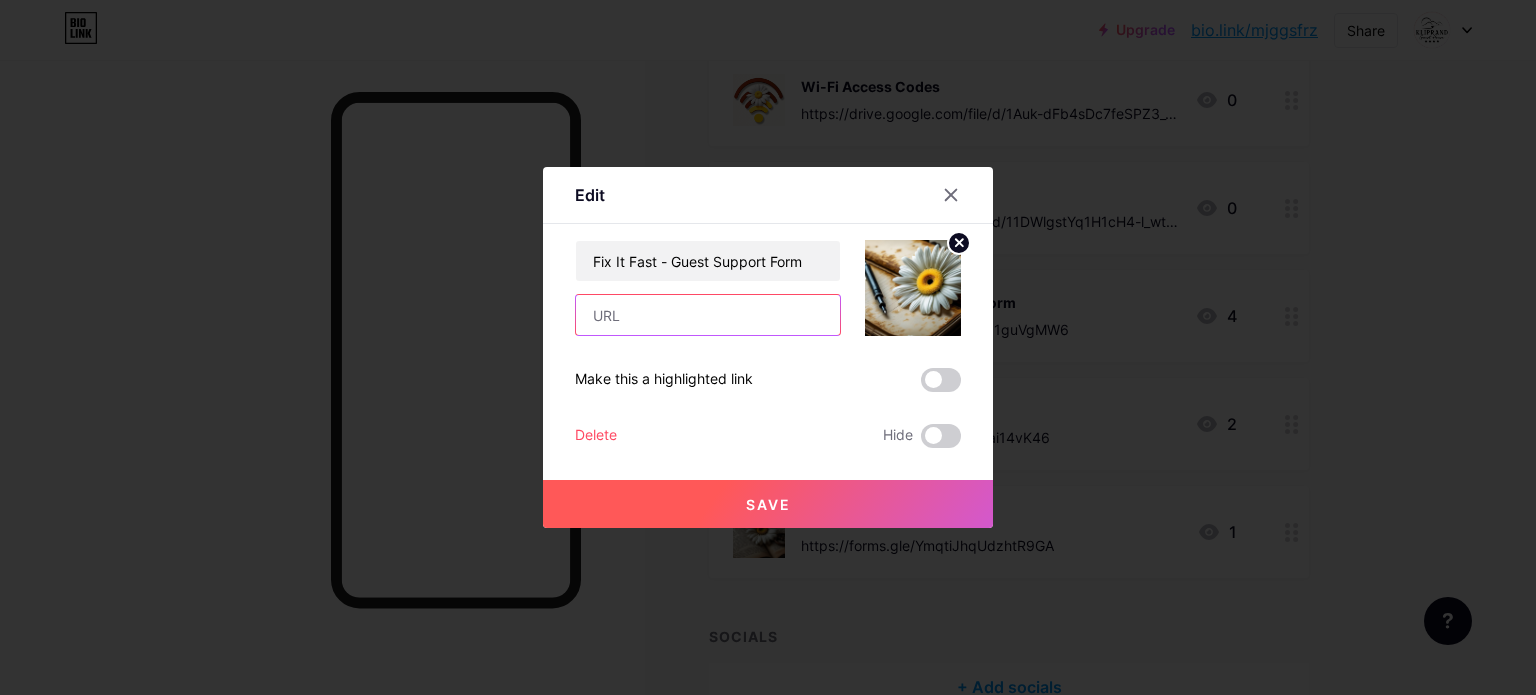 paste on "https://forms.gle/nkZ2KtbCc1h7XLF49" 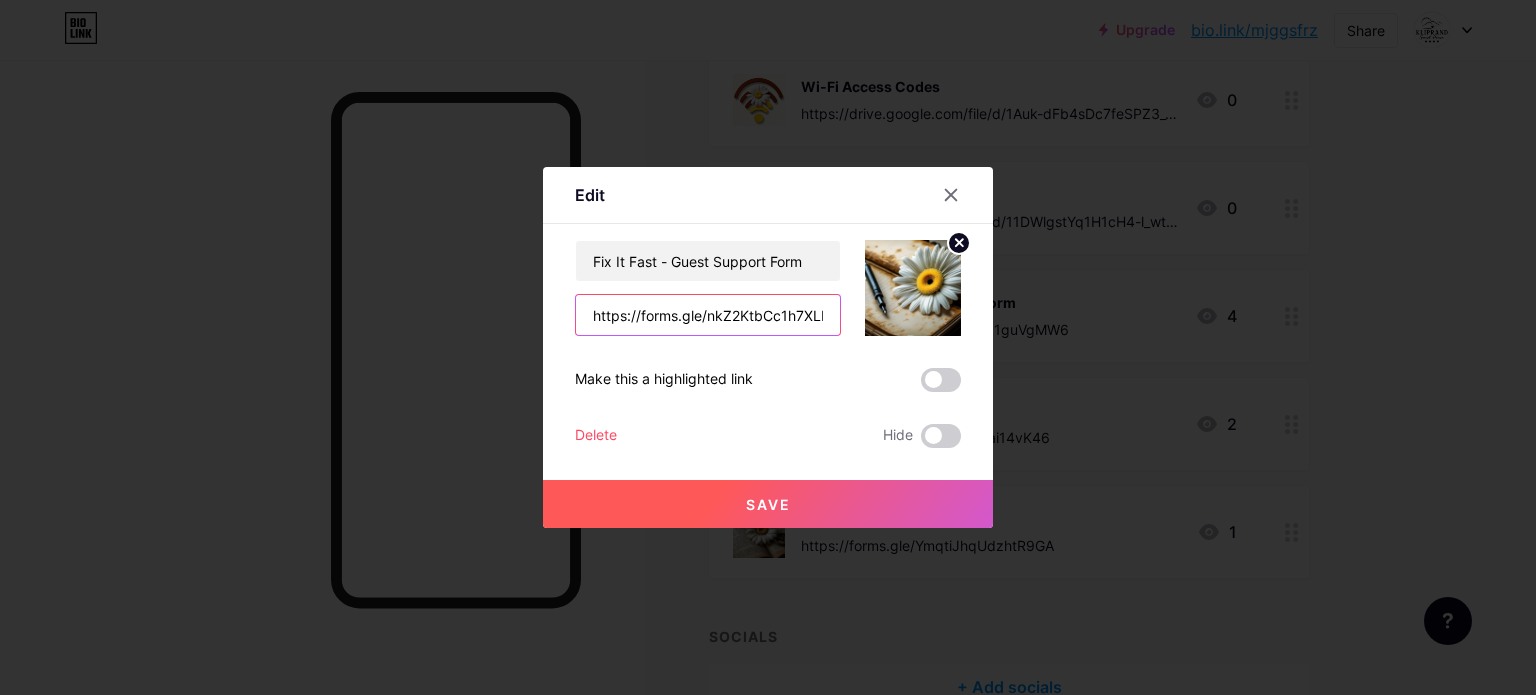 scroll, scrollTop: 0, scrollLeft: 23, axis: horizontal 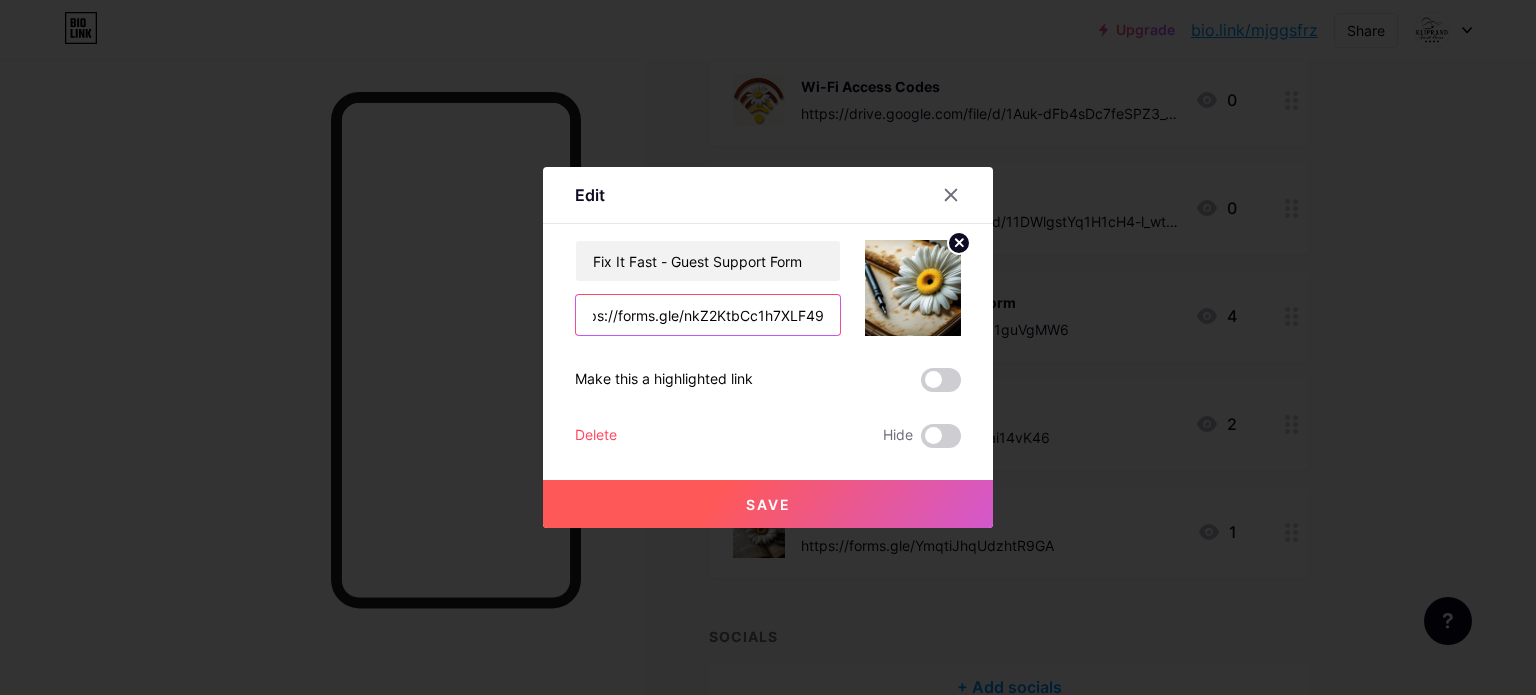 type on "https://forms.gle/nkZ2KtbCc1h7XLF49" 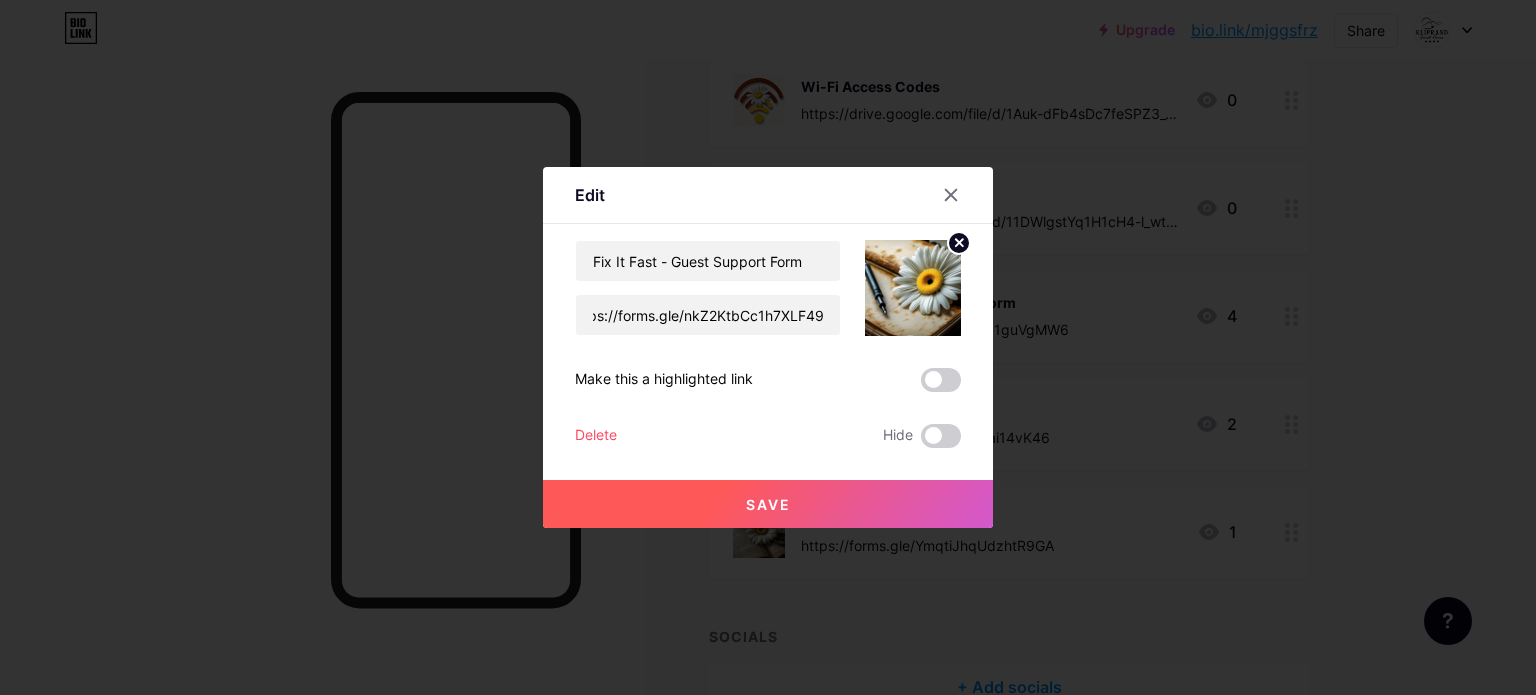 scroll, scrollTop: 0, scrollLeft: 0, axis: both 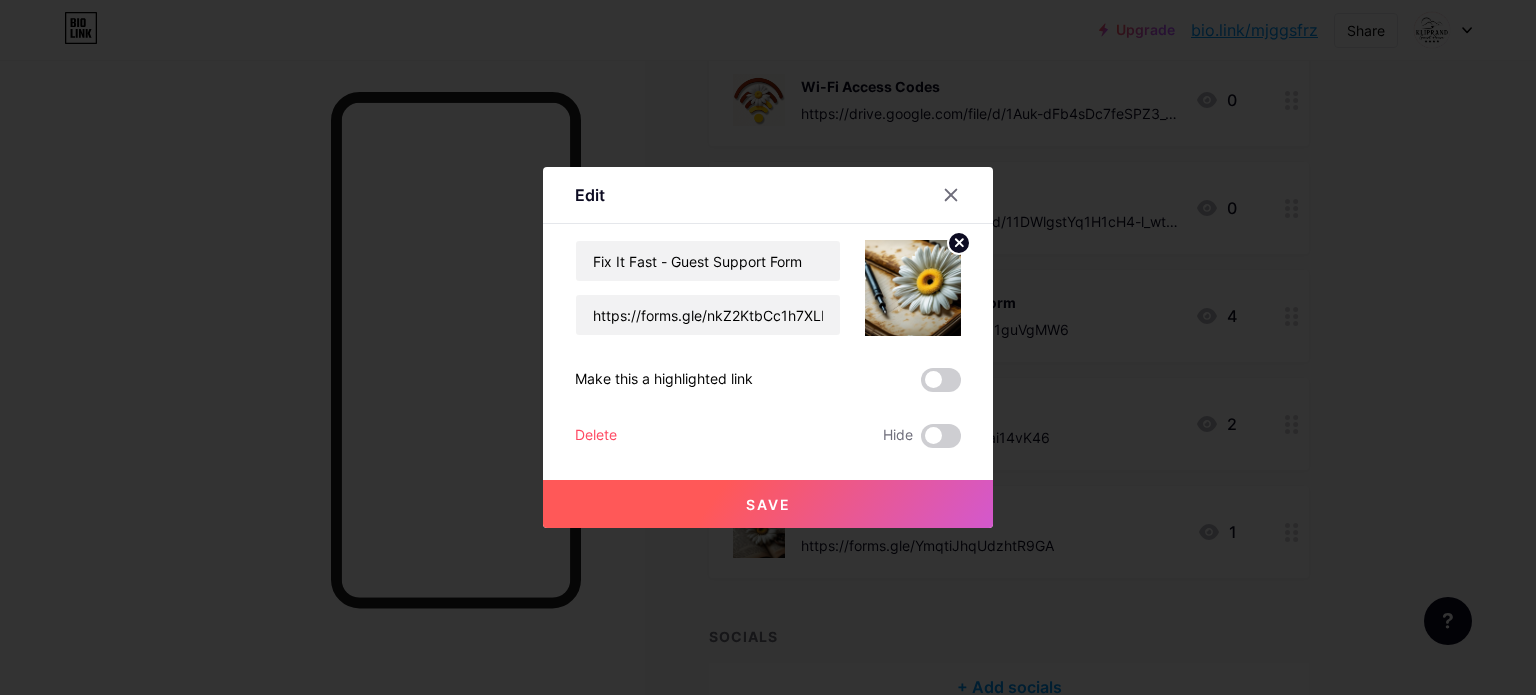 click at bounding box center (913, 288) 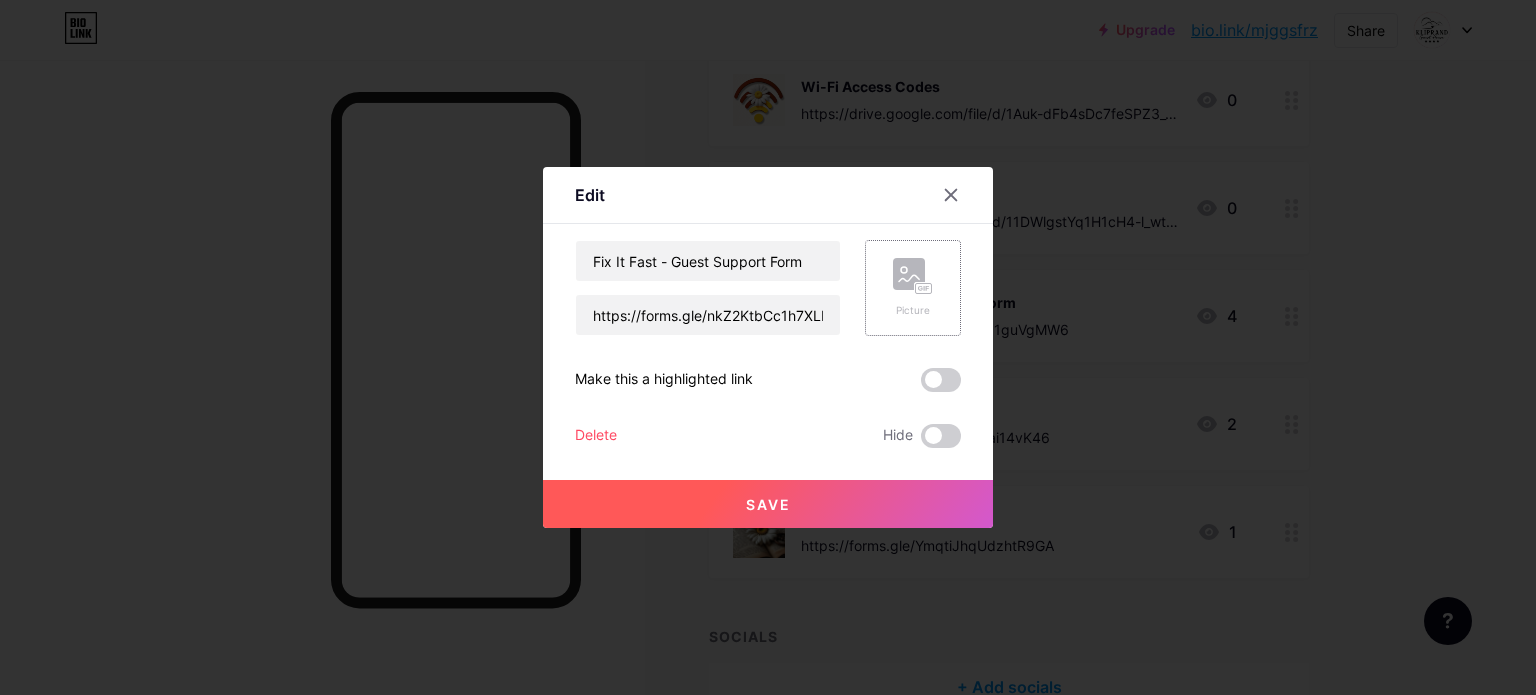 click 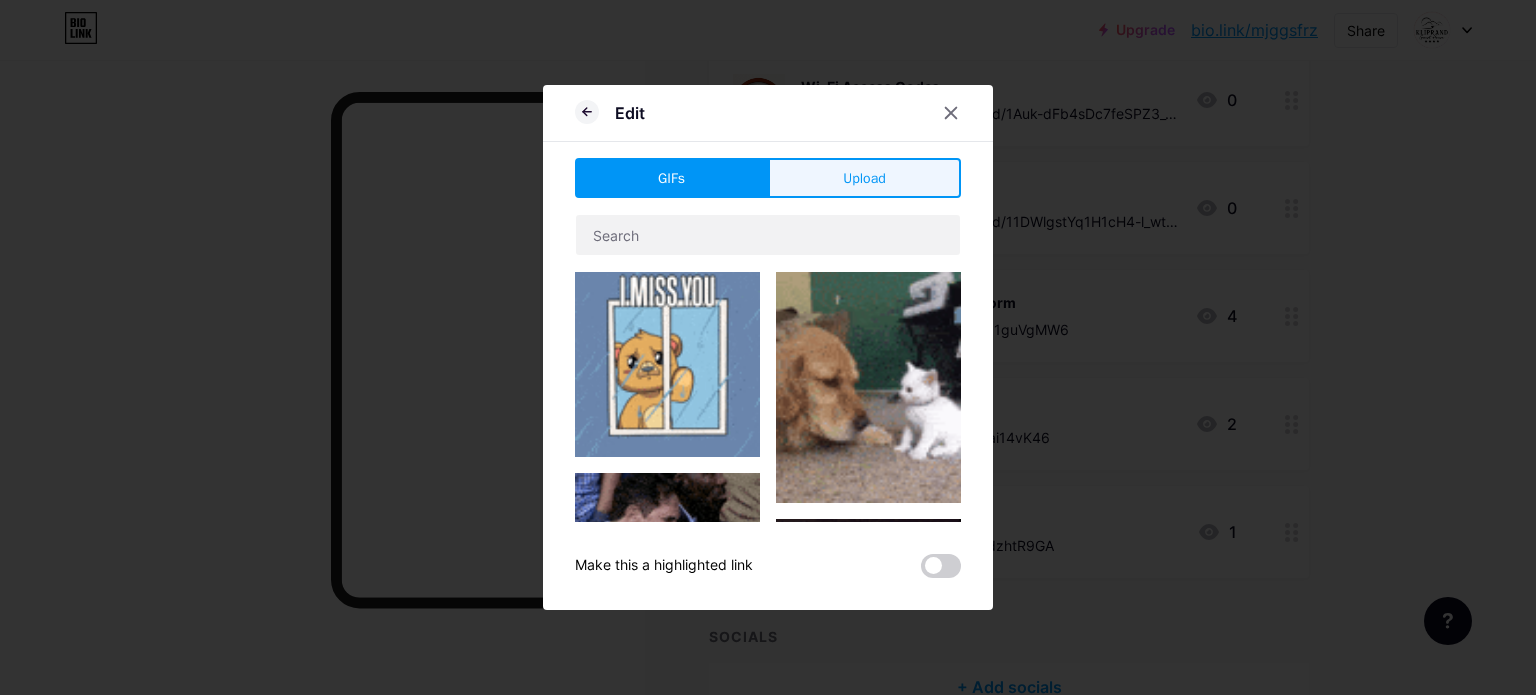 click on "Upload" at bounding box center [864, 178] 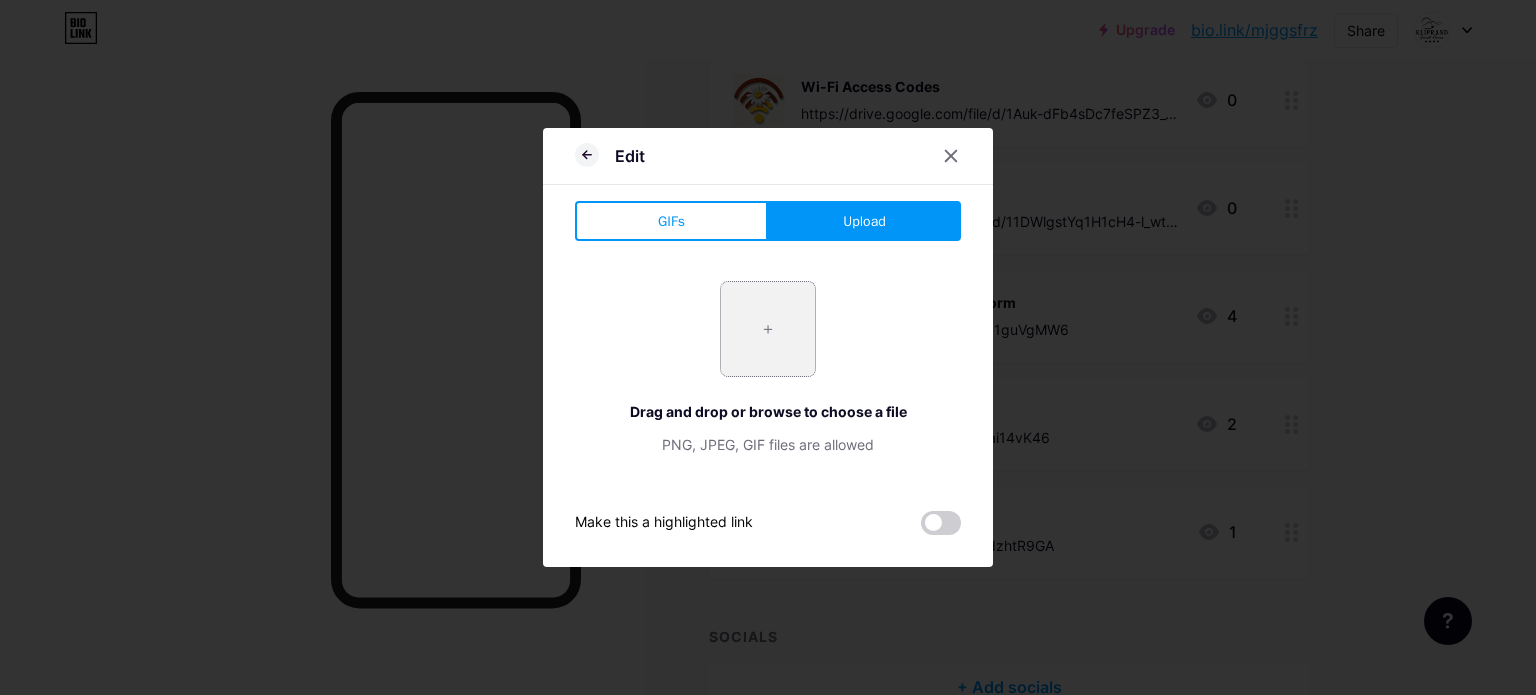 click at bounding box center [768, 329] 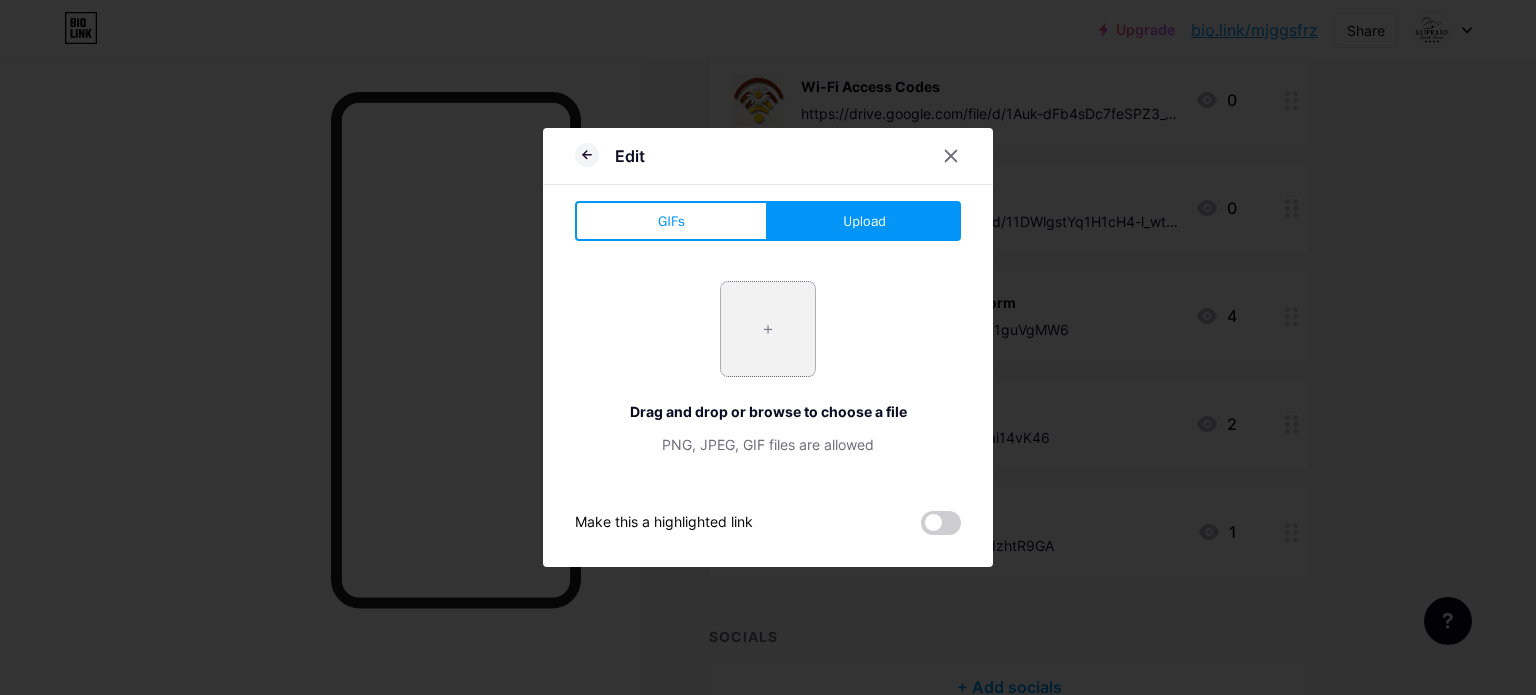 type on "C:\fakepath\Report.png" 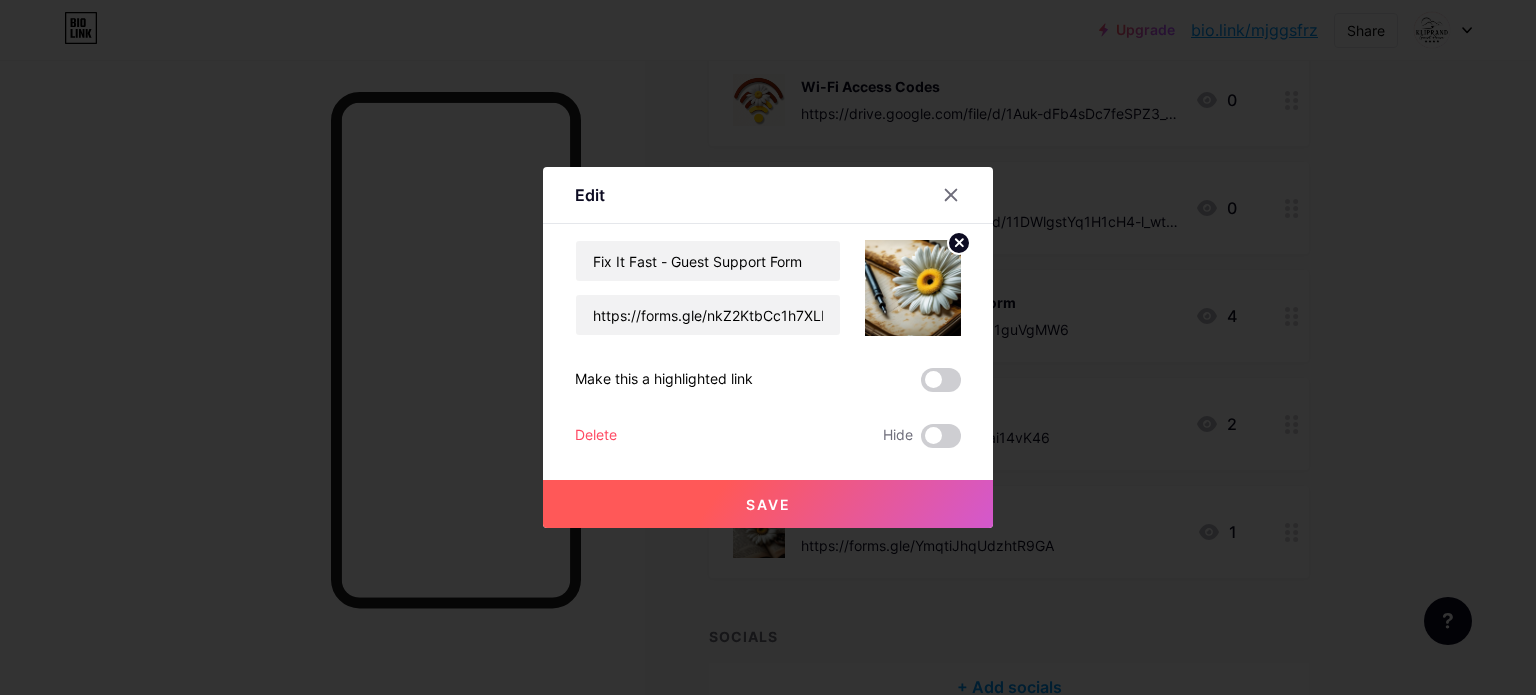 click on "Save" at bounding box center [768, 504] 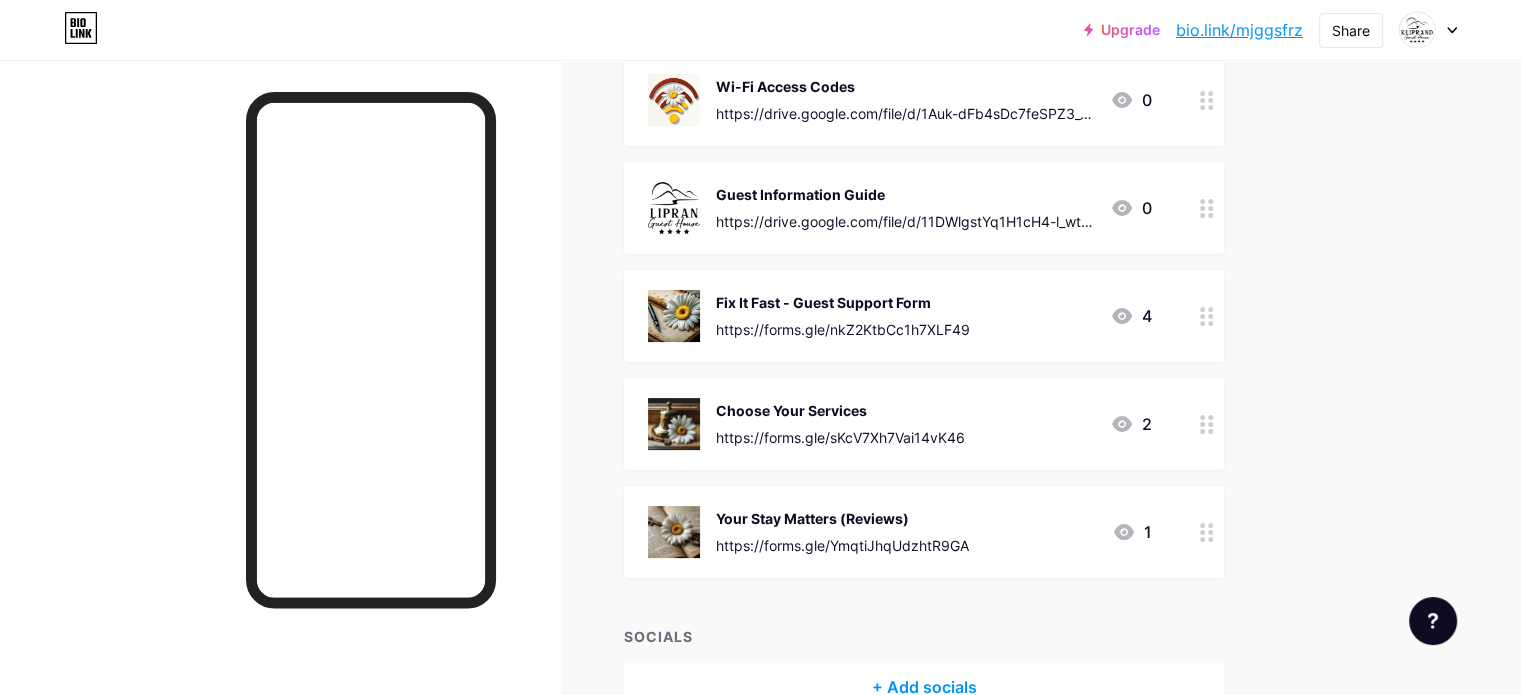 click on "Your Stay Matters (Reviews)" at bounding box center (842, 518) 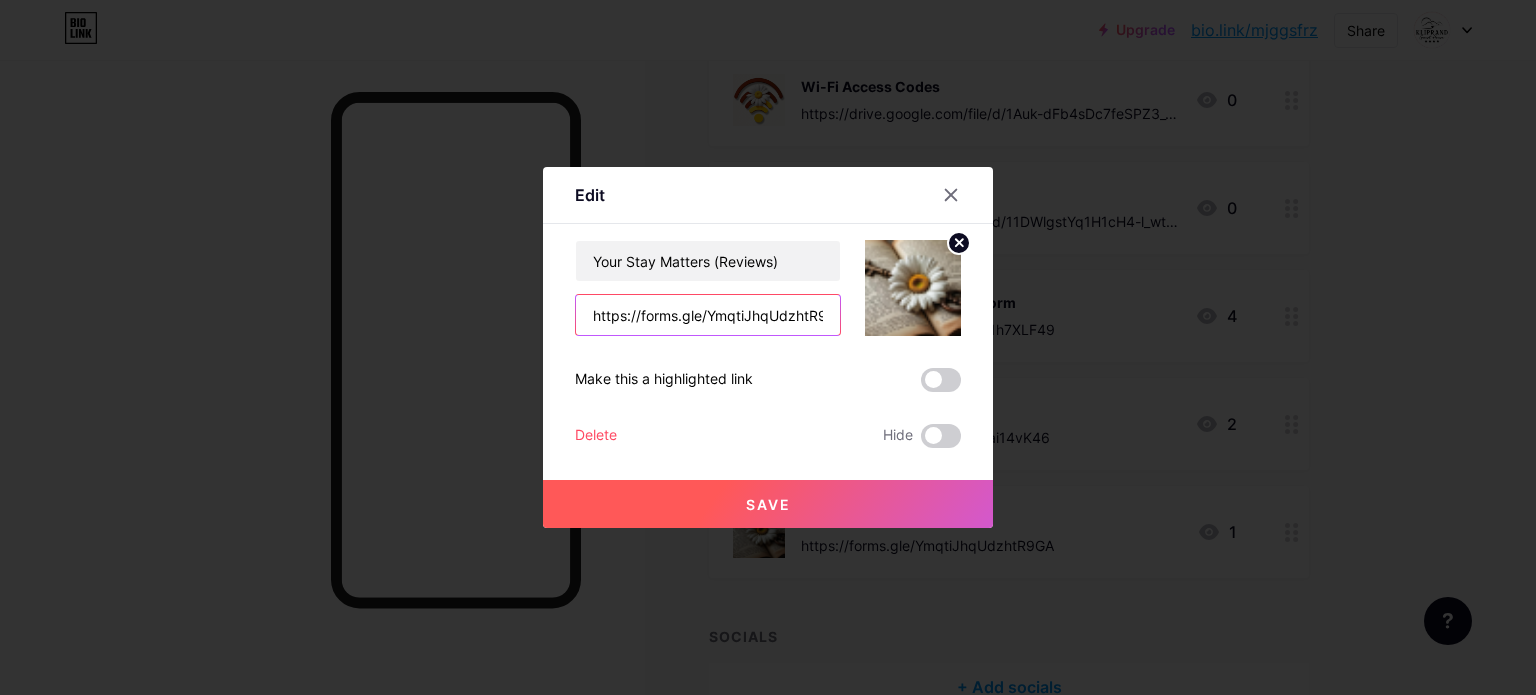 click on "https://forms.gle/YmqtiJhqUdzhtR9GA" at bounding box center (708, 315) 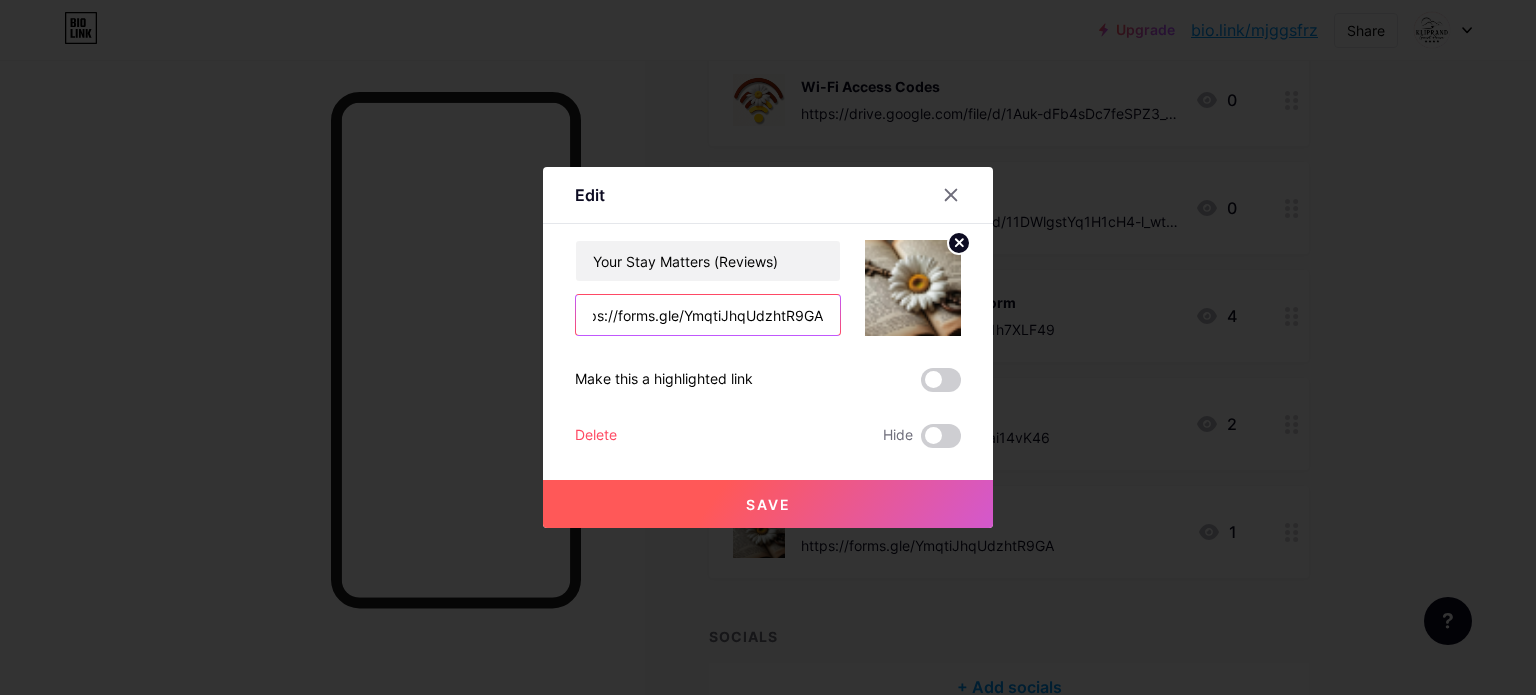 drag, startPoint x: 575, startPoint y: 315, endPoint x: 956, endPoint y: 315, distance: 381 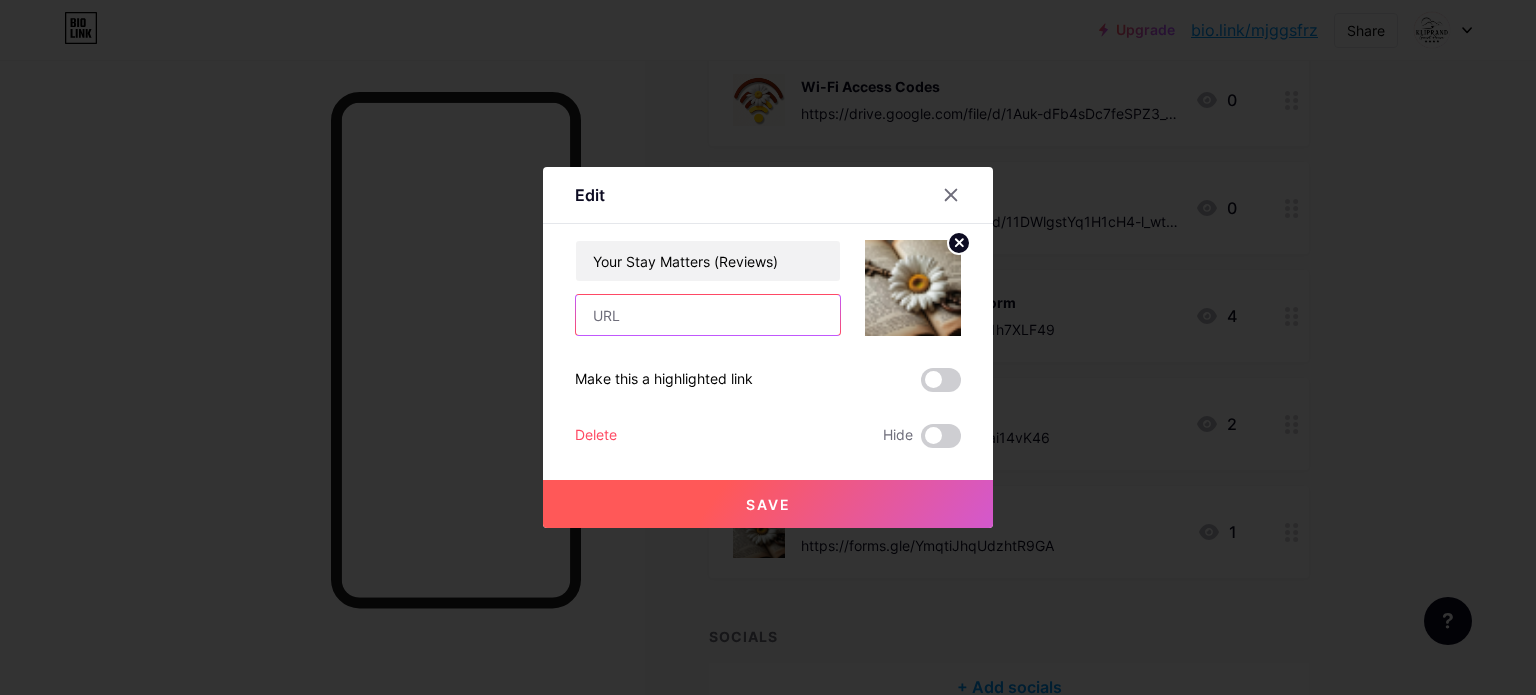 scroll, scrollTop: 0, scrollLeft: 0, axis: both 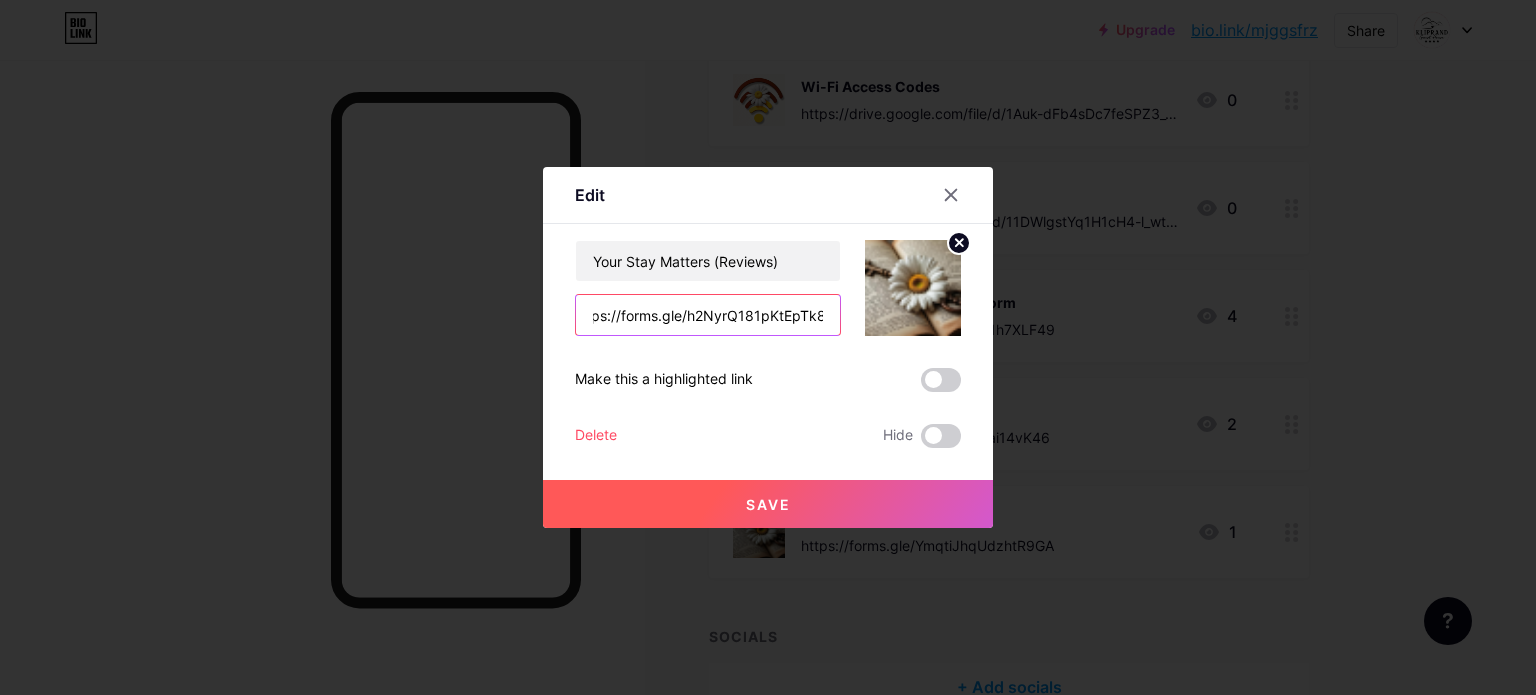 type on "https://forms.gle/h2NyrQ181pKtEpTk8" 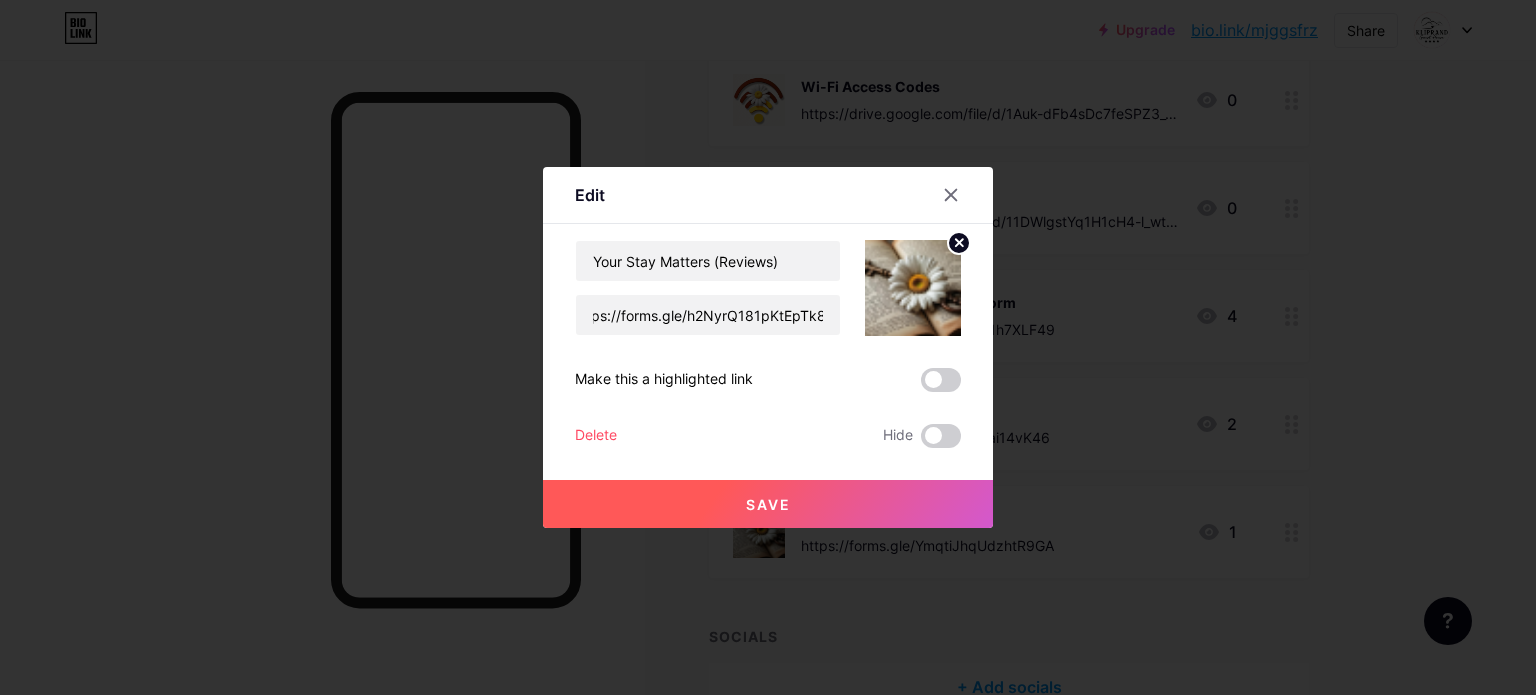 scroll, scrollTop: 0, scrollLeft: 0, axis: both 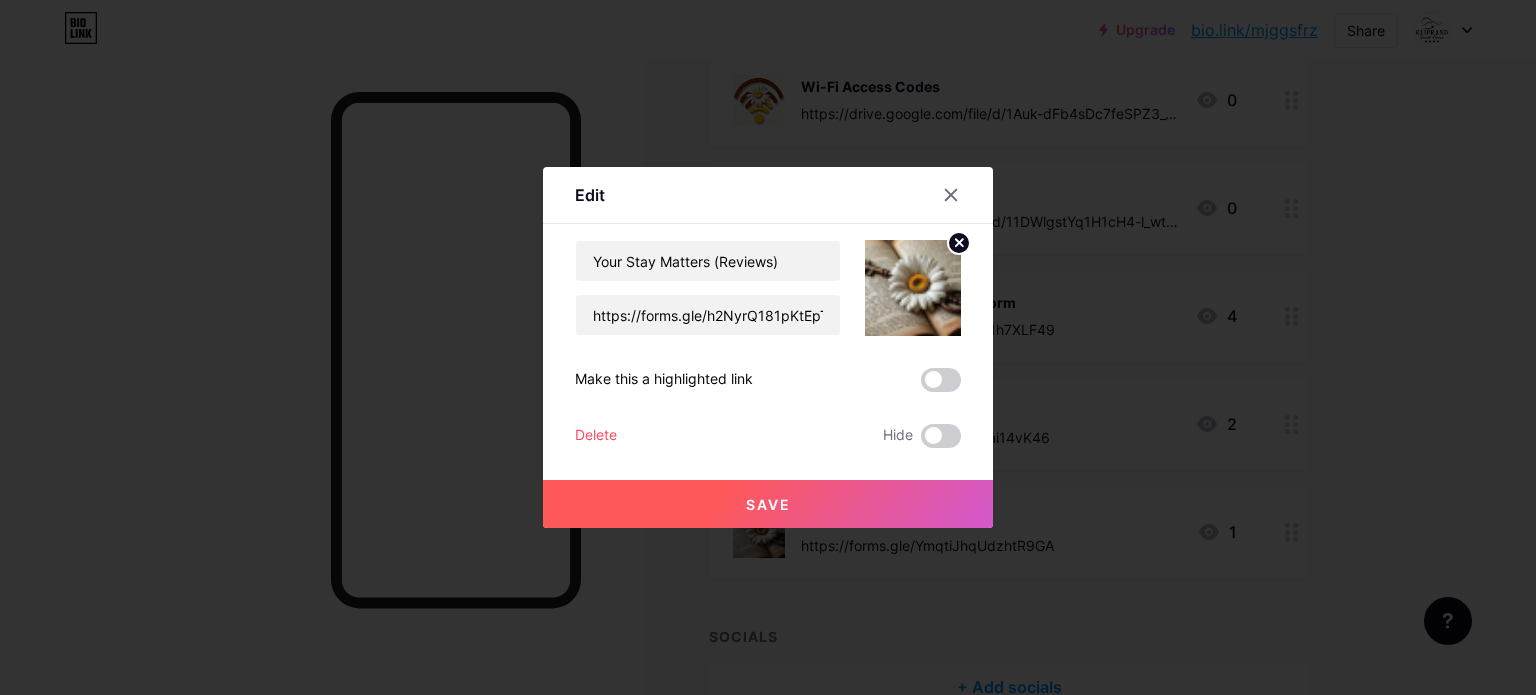 click 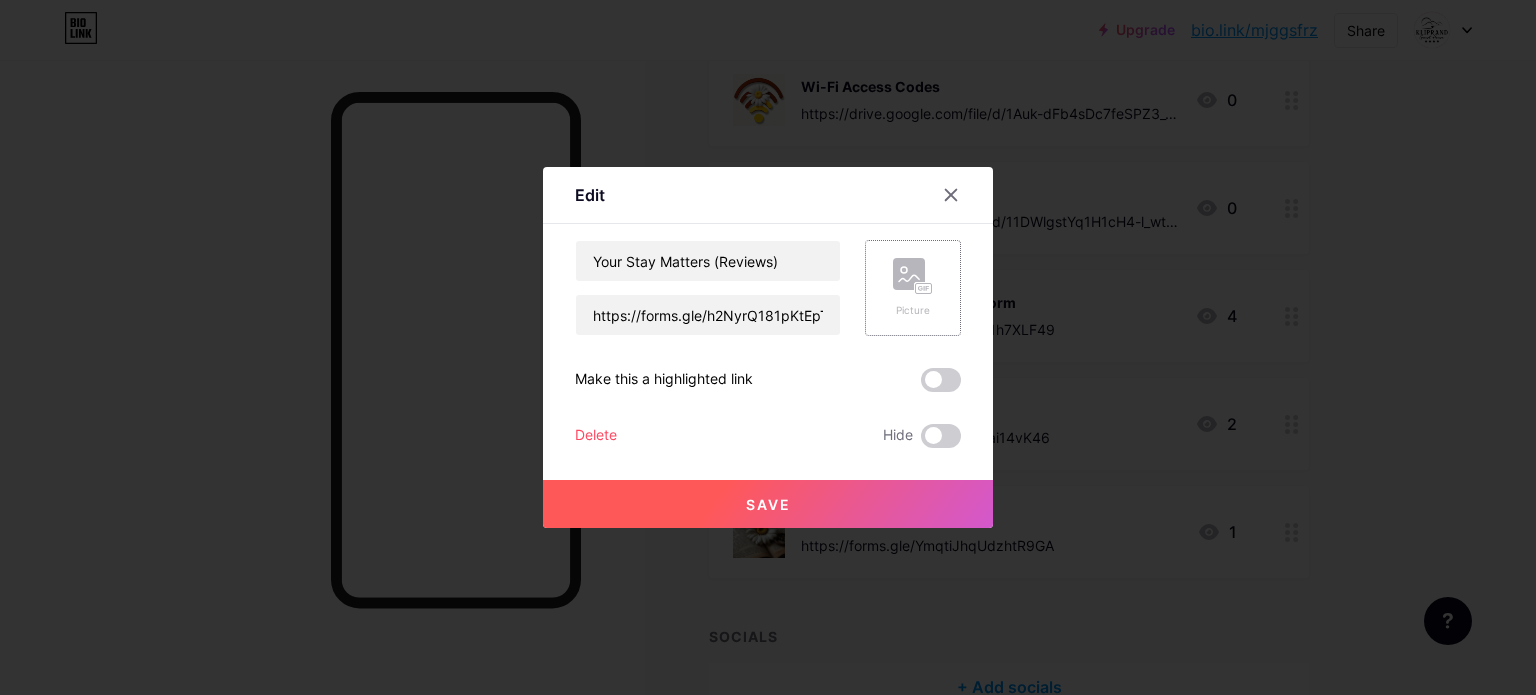 click 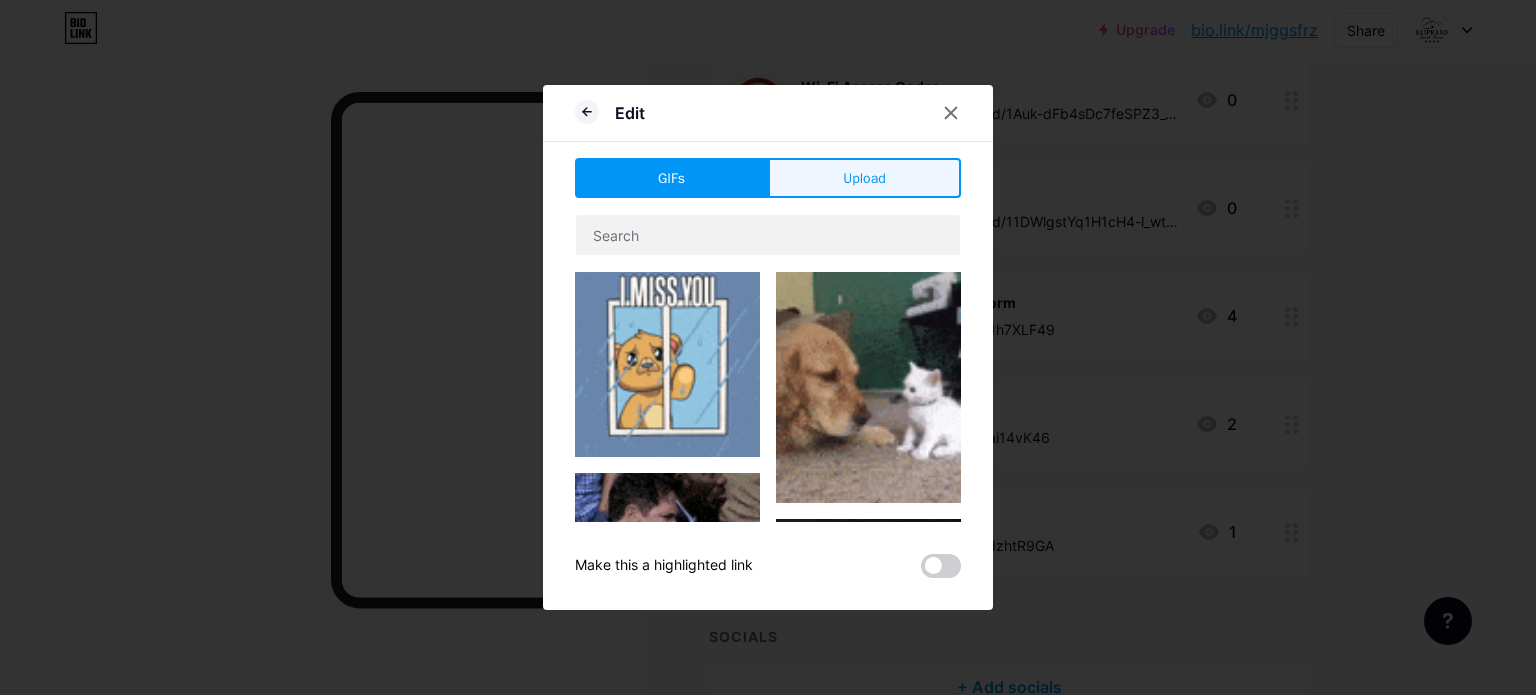 click on "Upload" at bounding box center (864, 178) 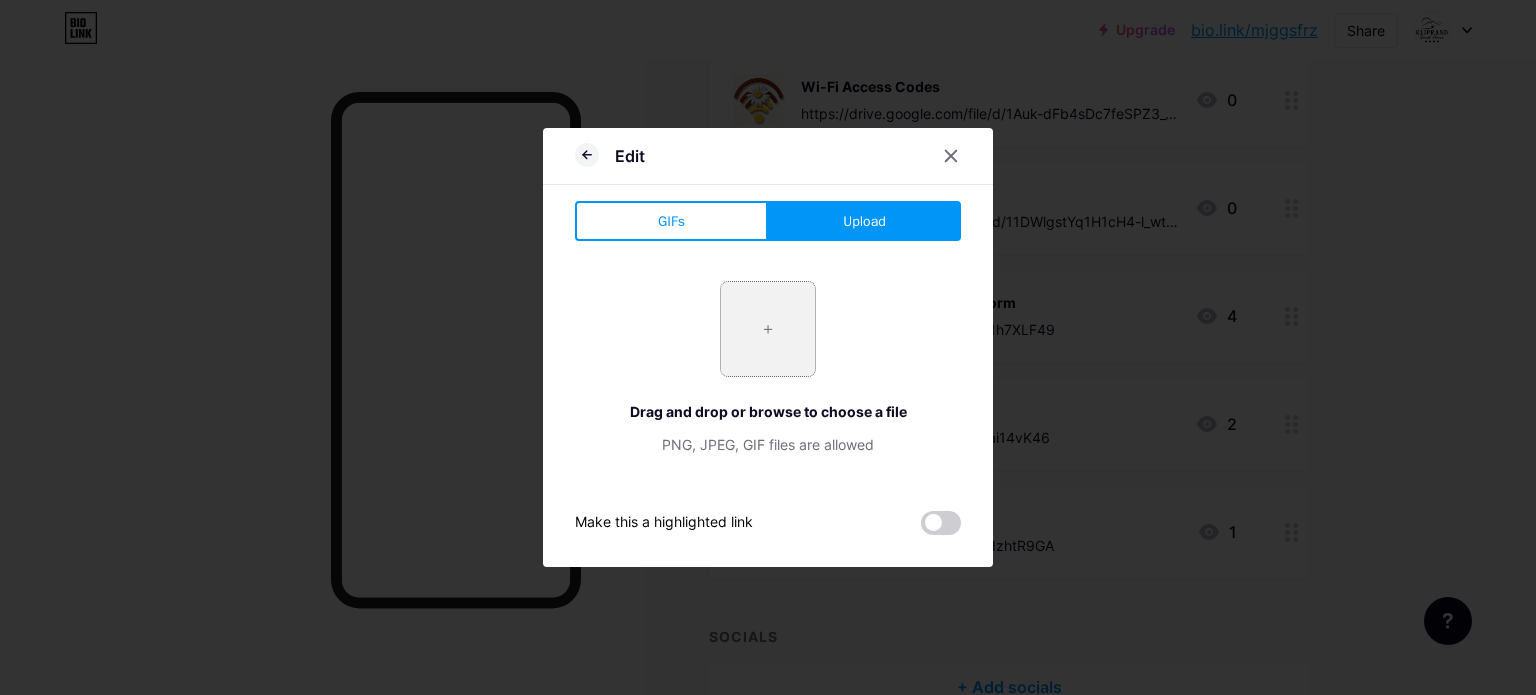 click at bounding box center [768, 329] 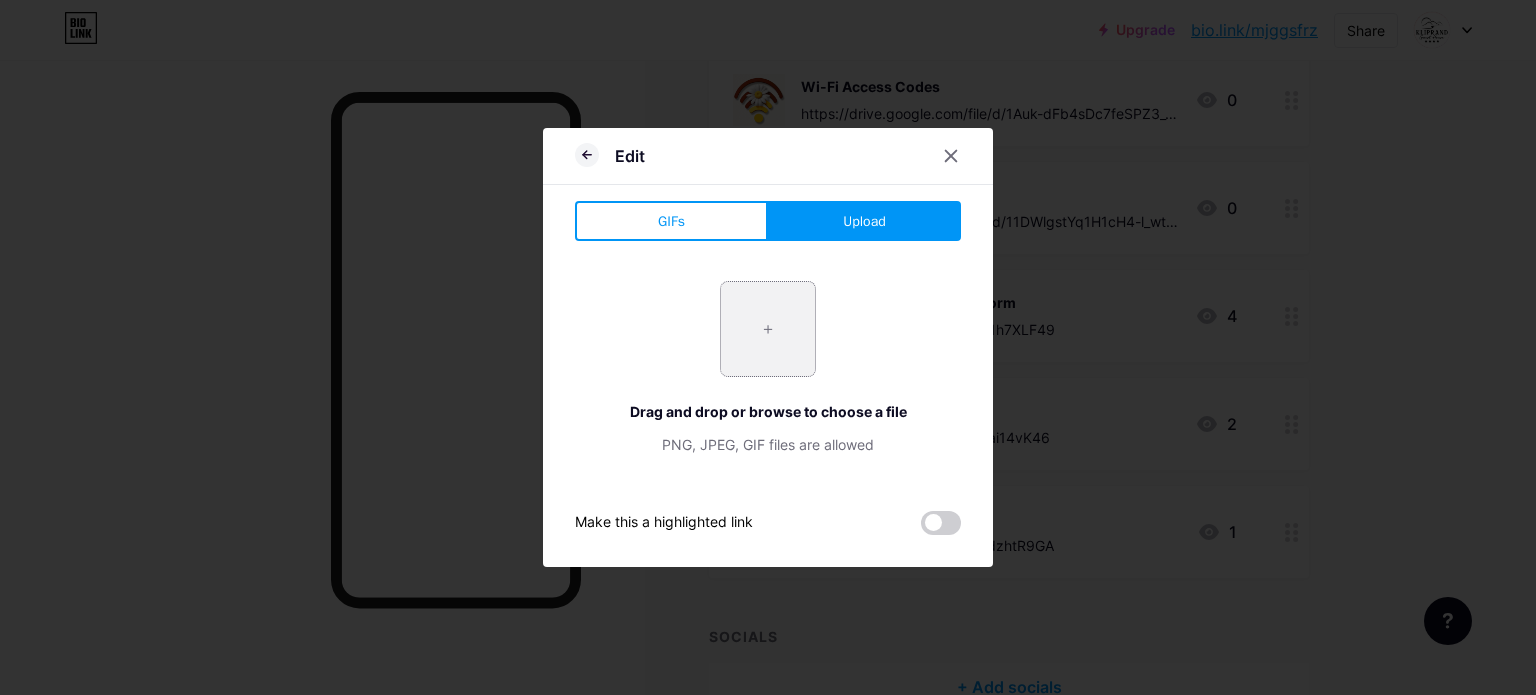 type on "C:\fakepath\Services.png" 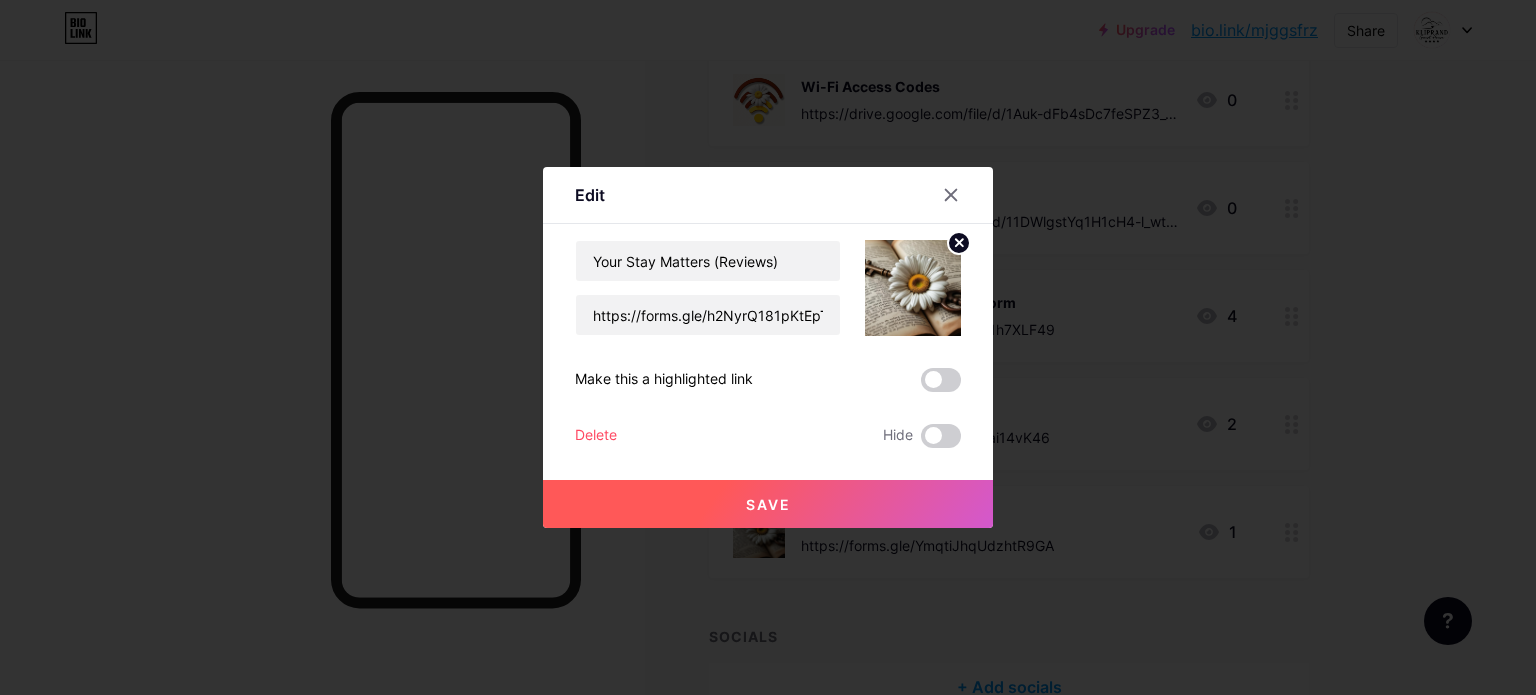 click on "Save" at bounding box center [768, 504] 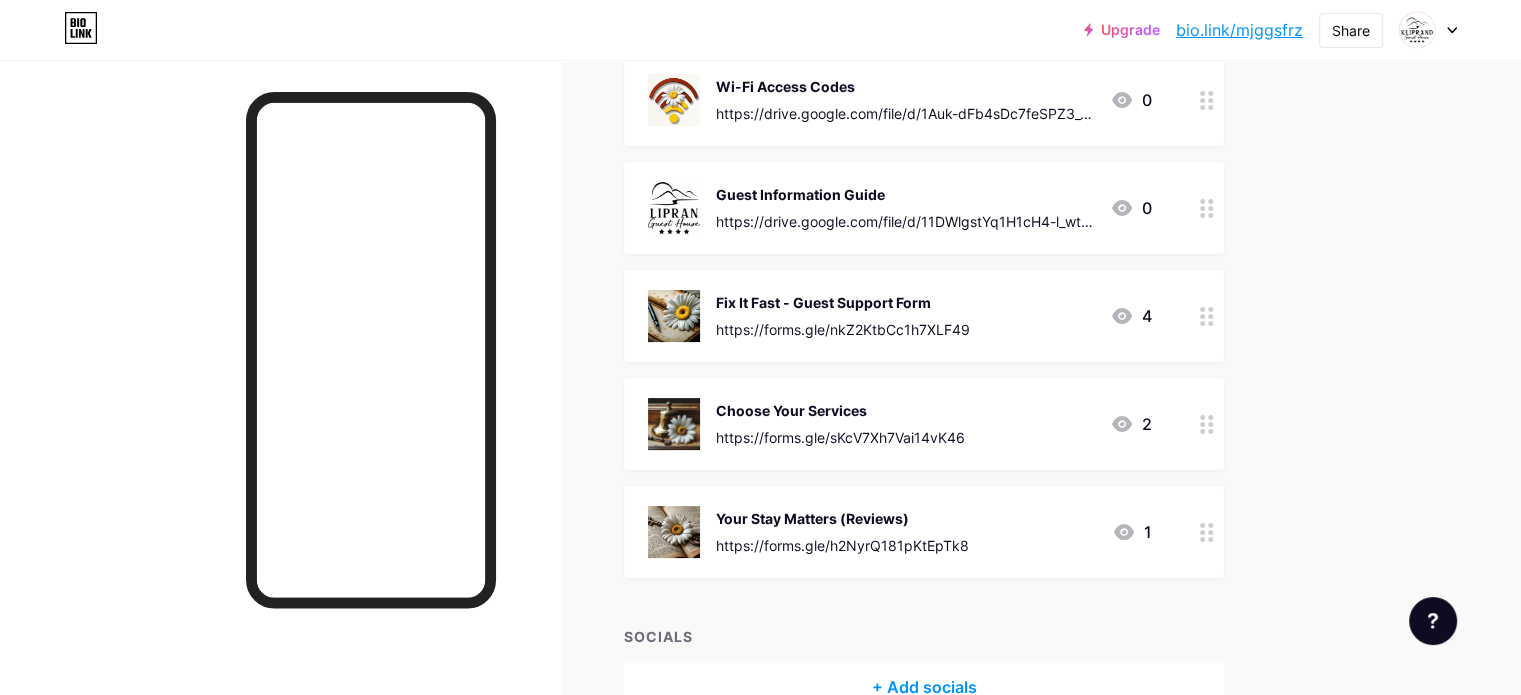 click on "https://forms.gle/sKcV7Xh7Vai14vK46" at bounding box center [840, 437] 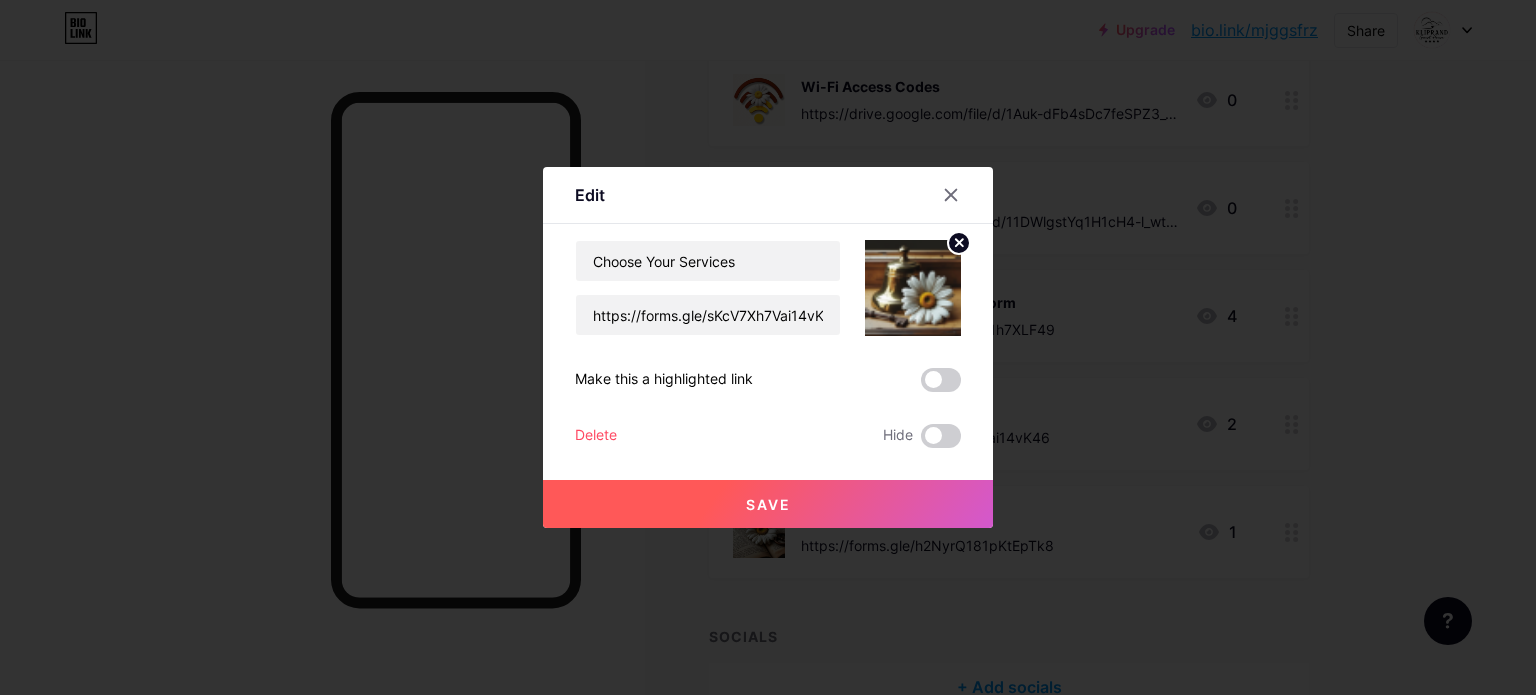 click 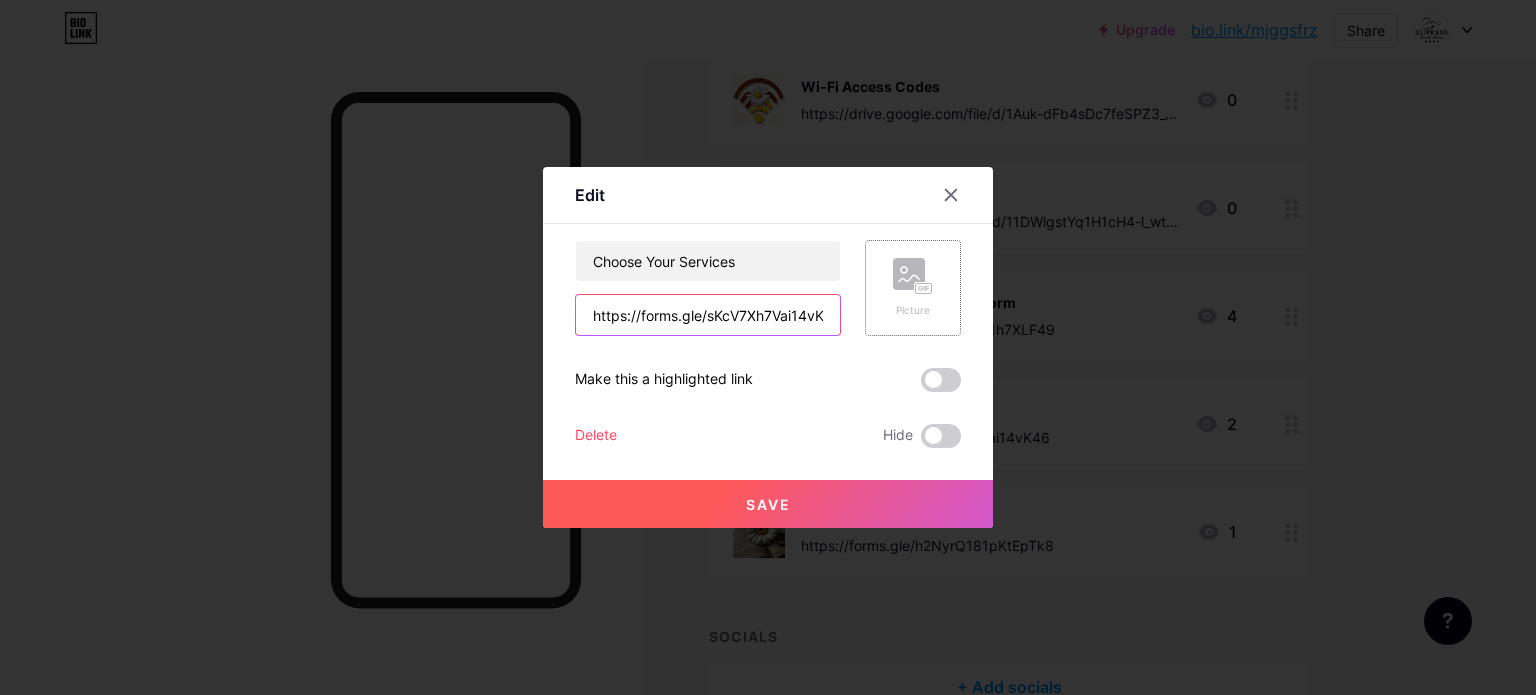 click on "https://forms.gle/sKcV7Xh7Vai14vK46" at bounding box center (708, 315) 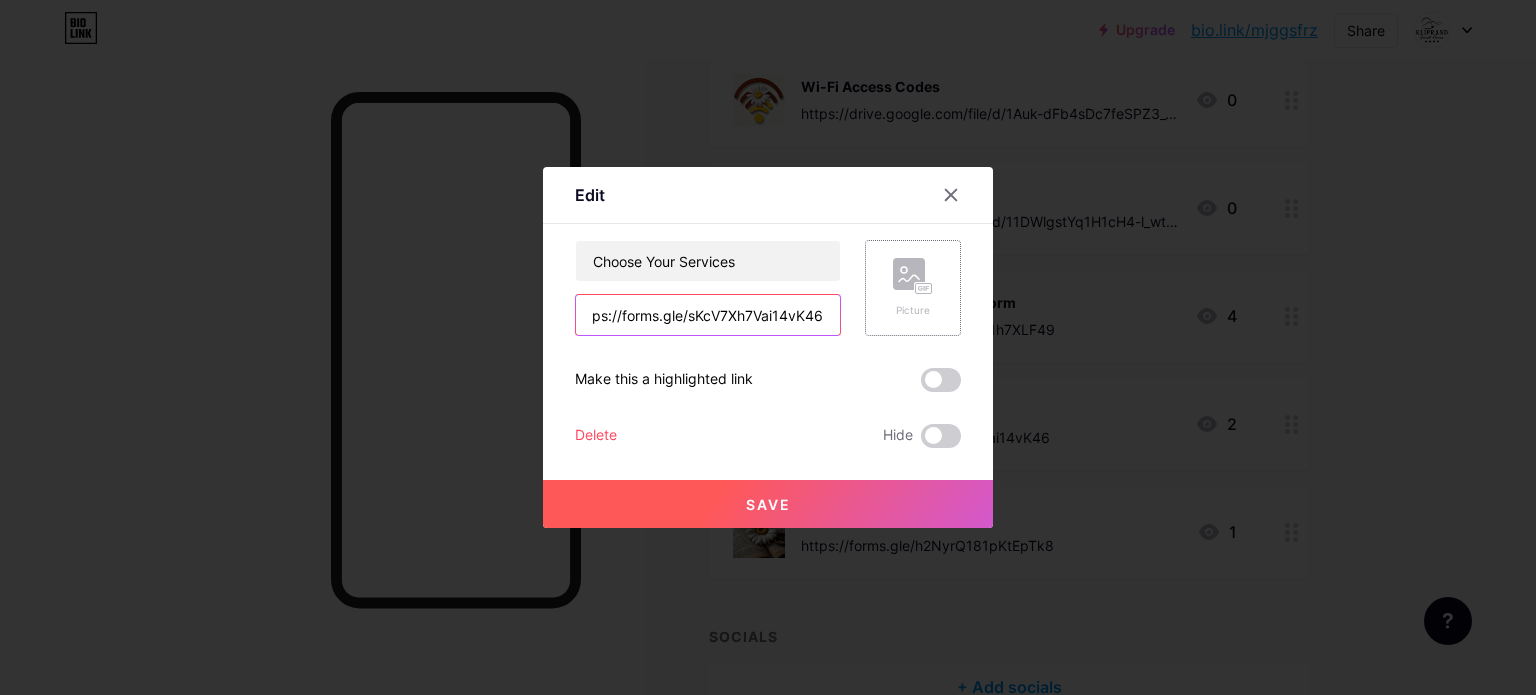 scroll, scrollTop: 0, scrollLeft: 0, axis: both 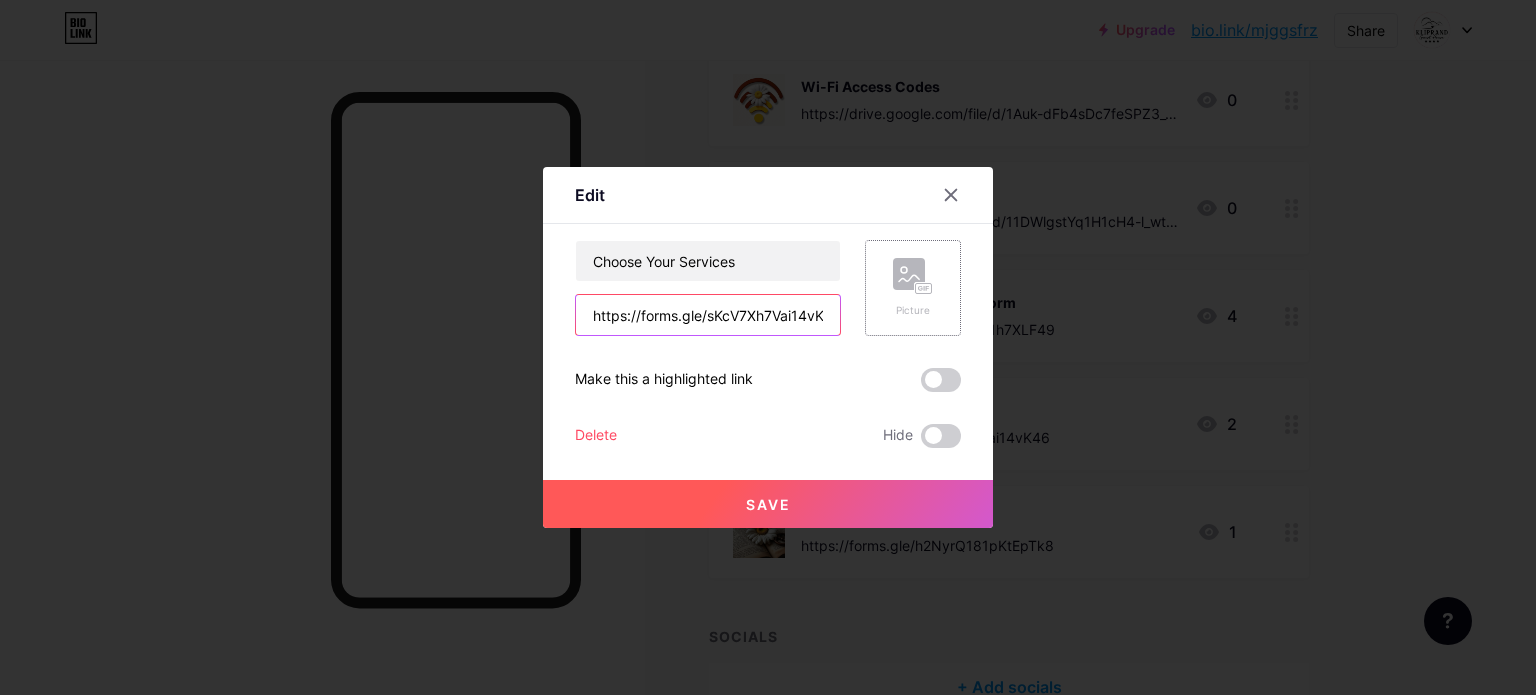 drag, startPoint x: 828, startPoint y: 311, endPoint x: 544, endPoint y: 312, distance: 284.00177 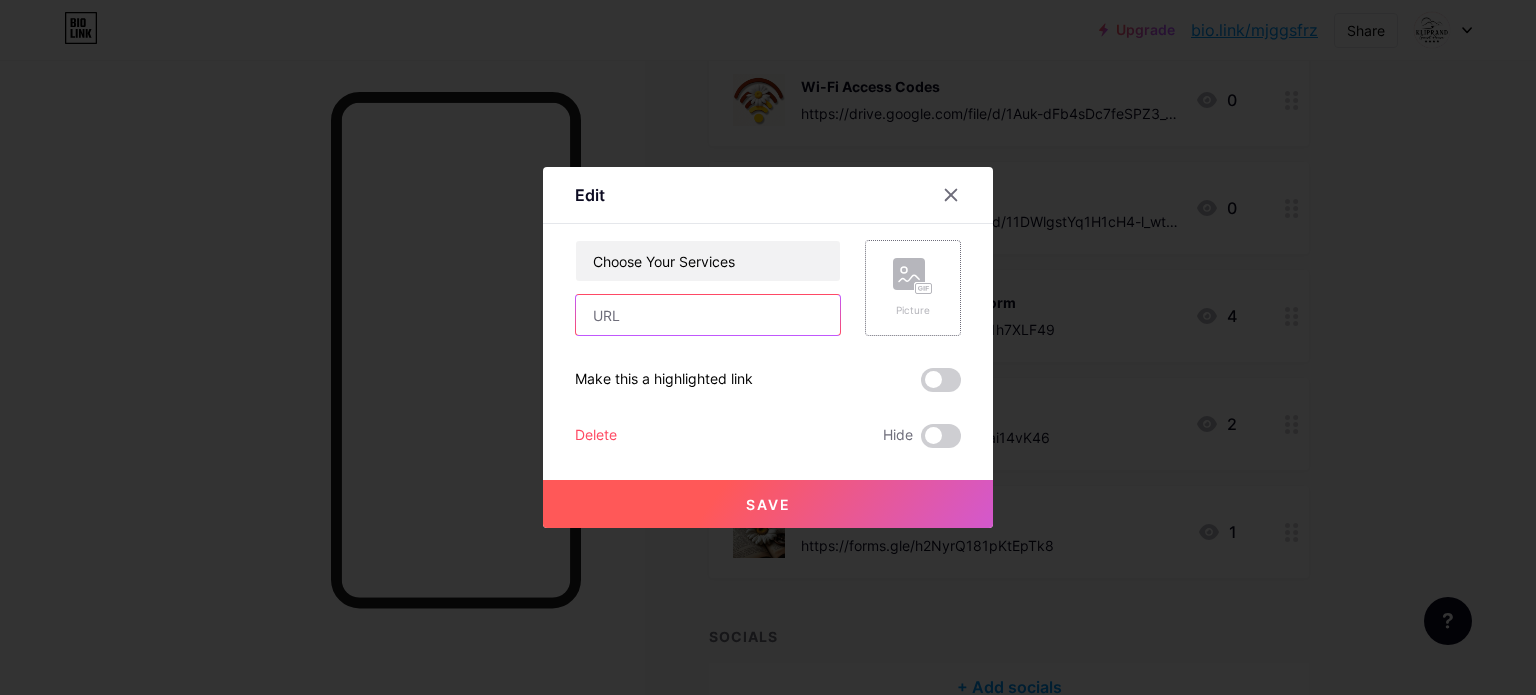 paste on "https://forms.gle/CX5tQiCFksoCthbX7" 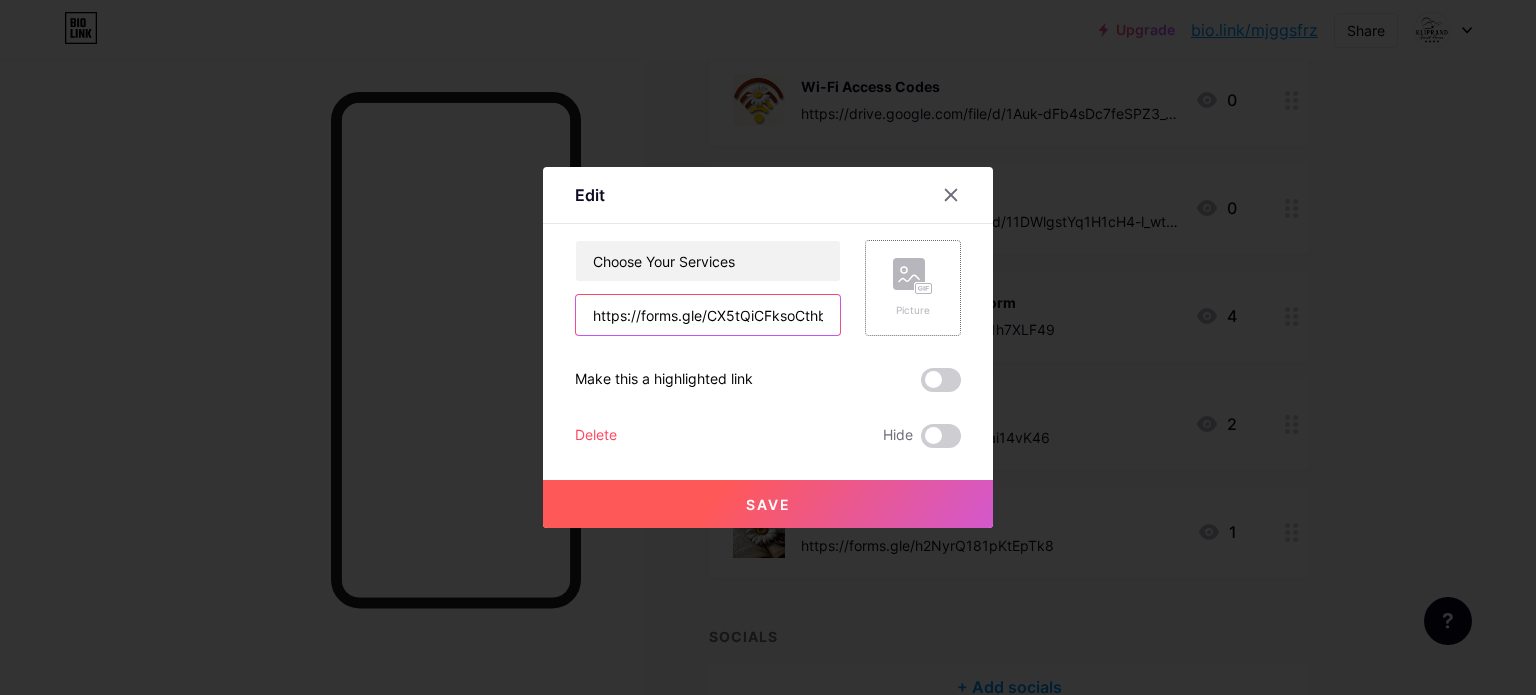 scroll, scrollTop: 0, scrollLeft: 20, axis: horizontal 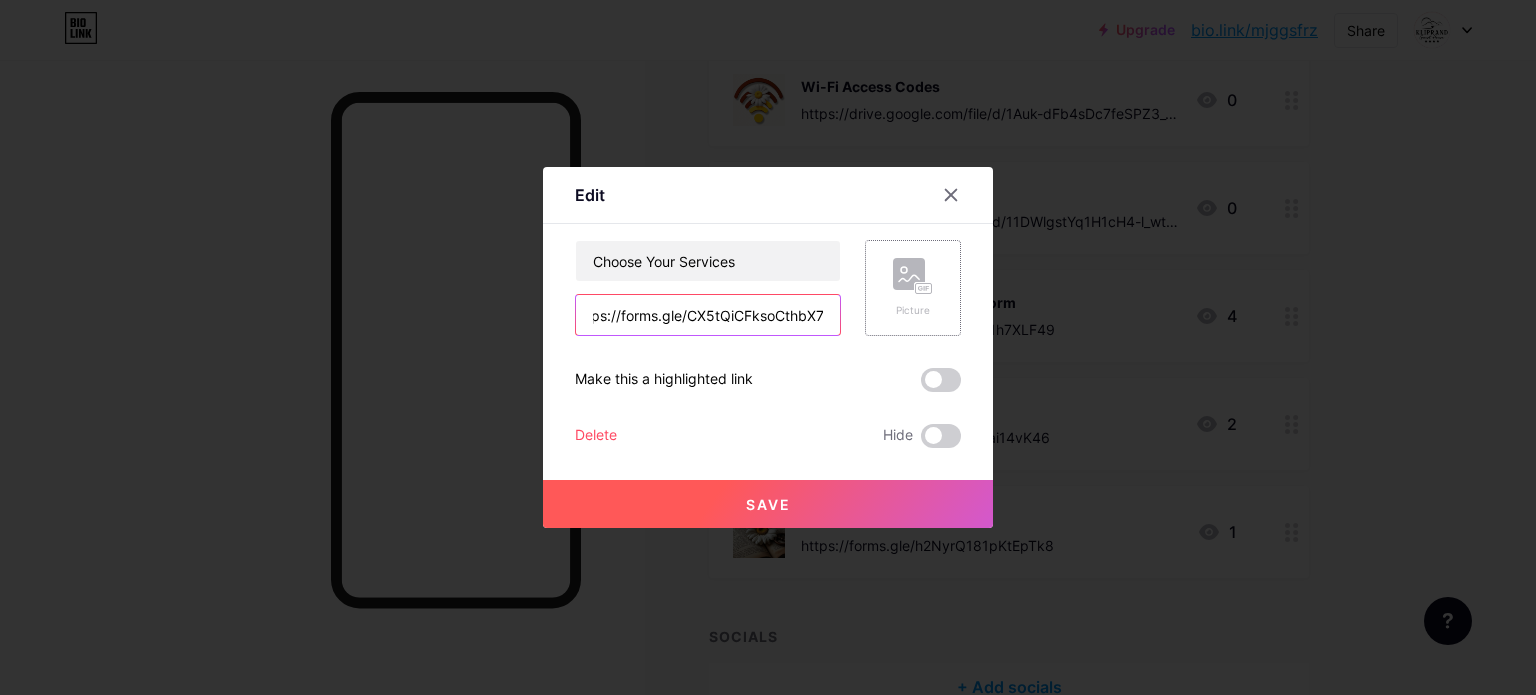 type on "https://forms.gle/CX5tQiCFksoCthbX7" 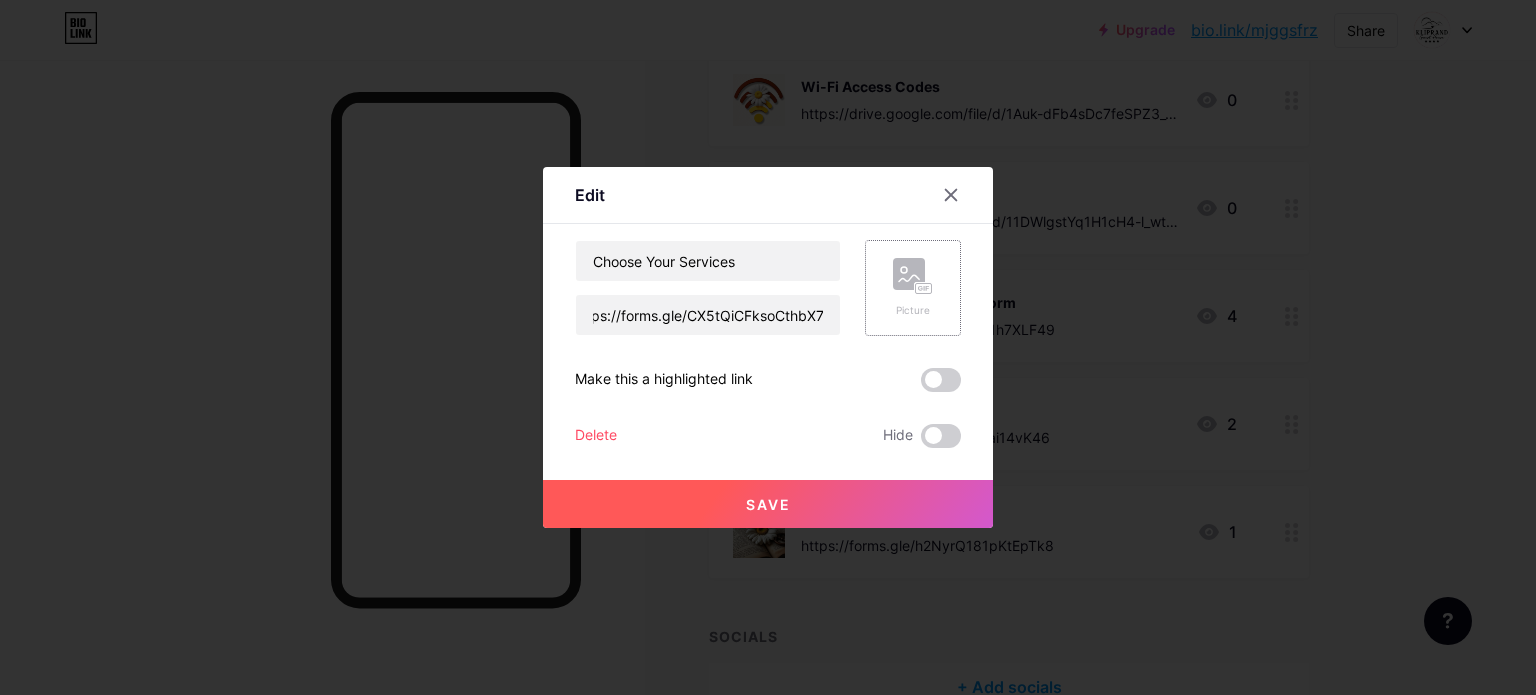 click 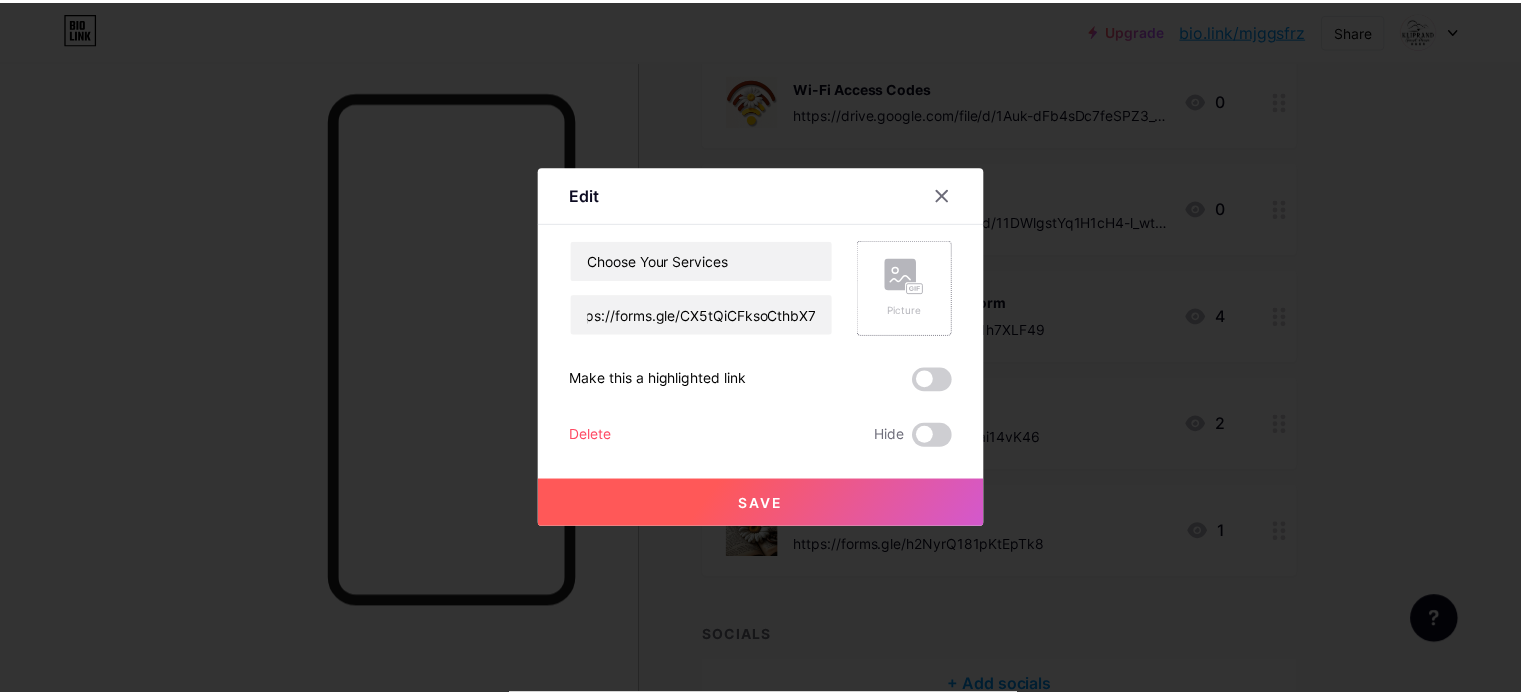 scroll, scrollTop: 0, scrollLeft: 0, axis: both 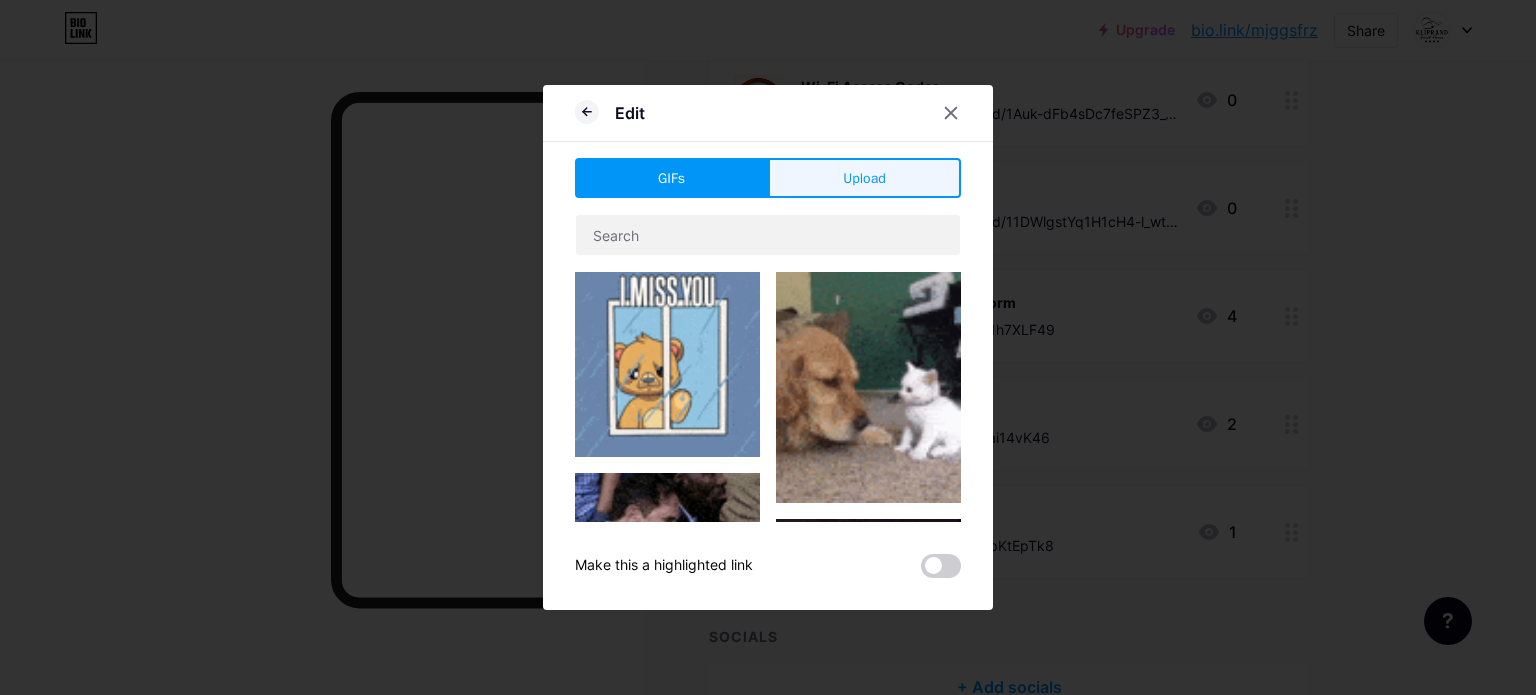 click on "Upload" at bounding box center (864, 178) 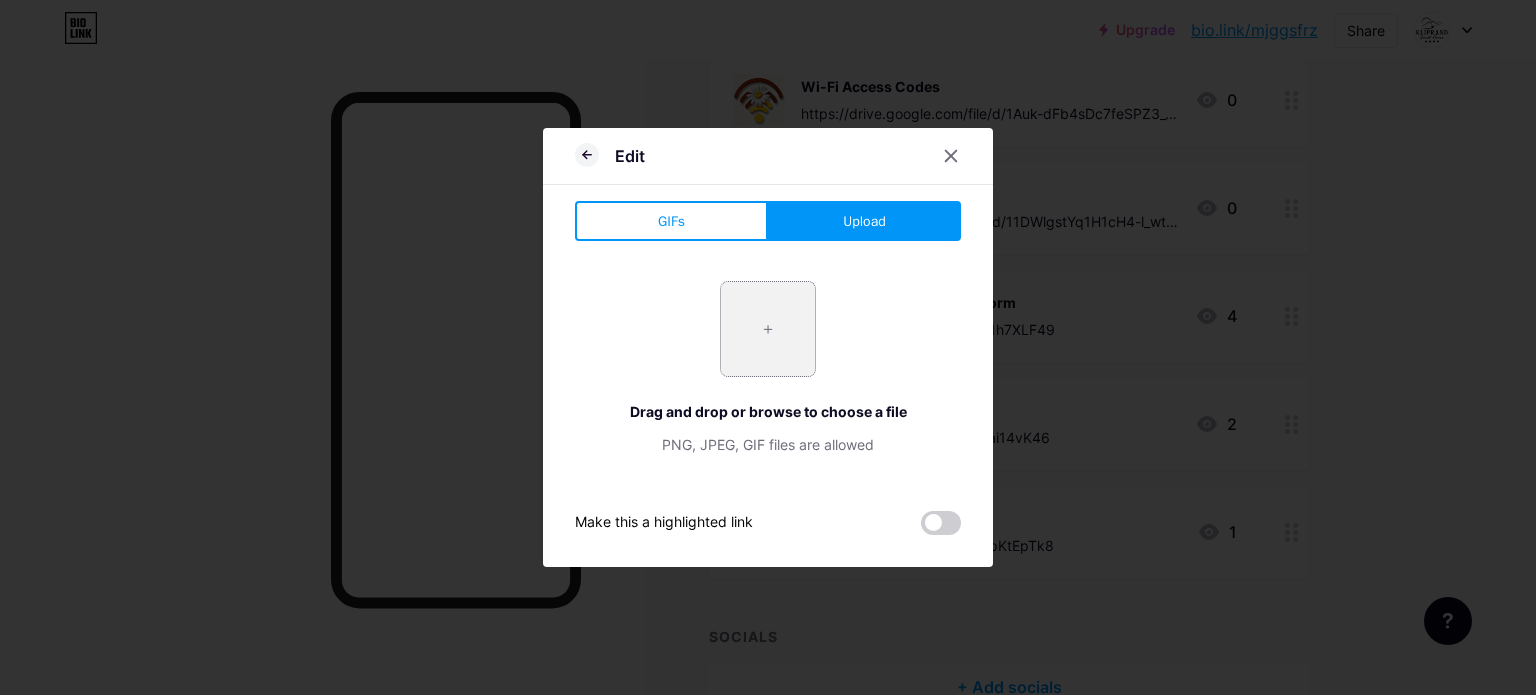 click at bounding box center (768, 329) 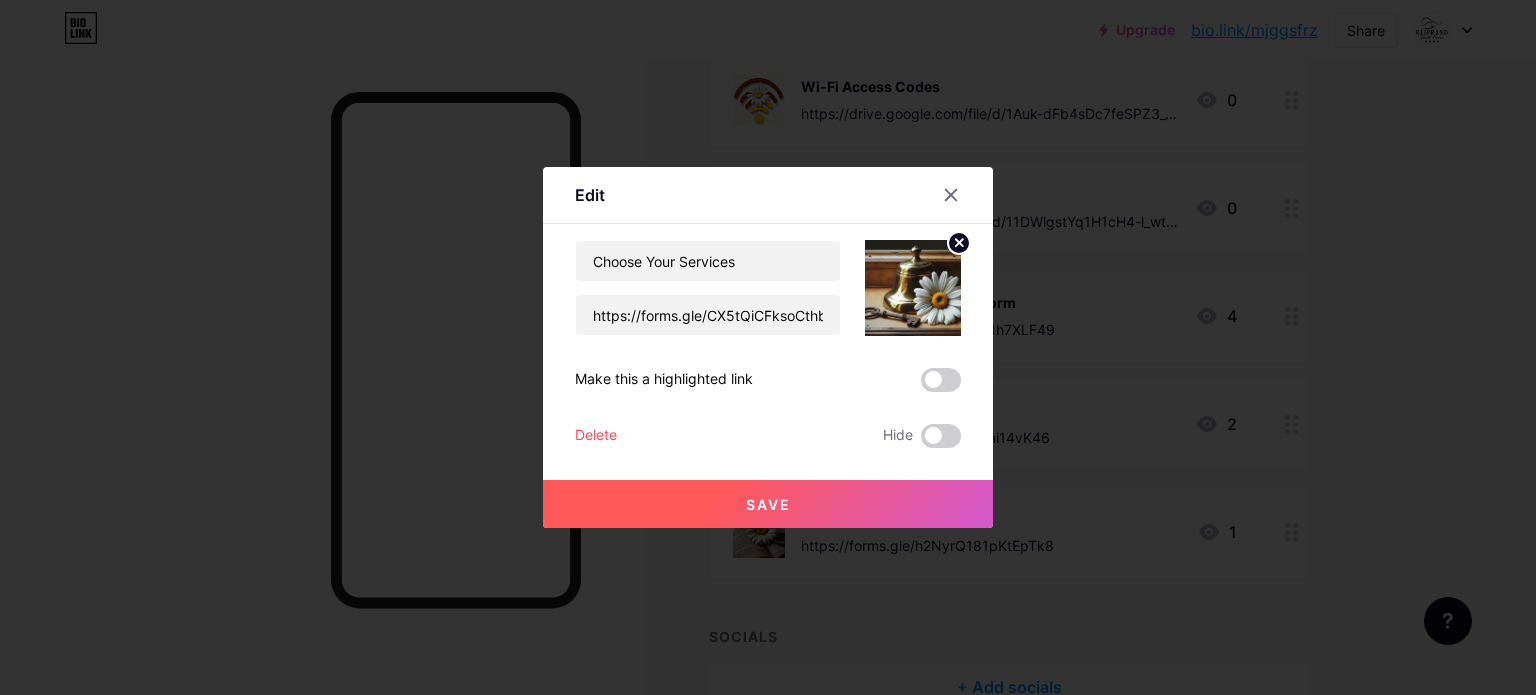 click on "Save" at bounding box center [768, 504] 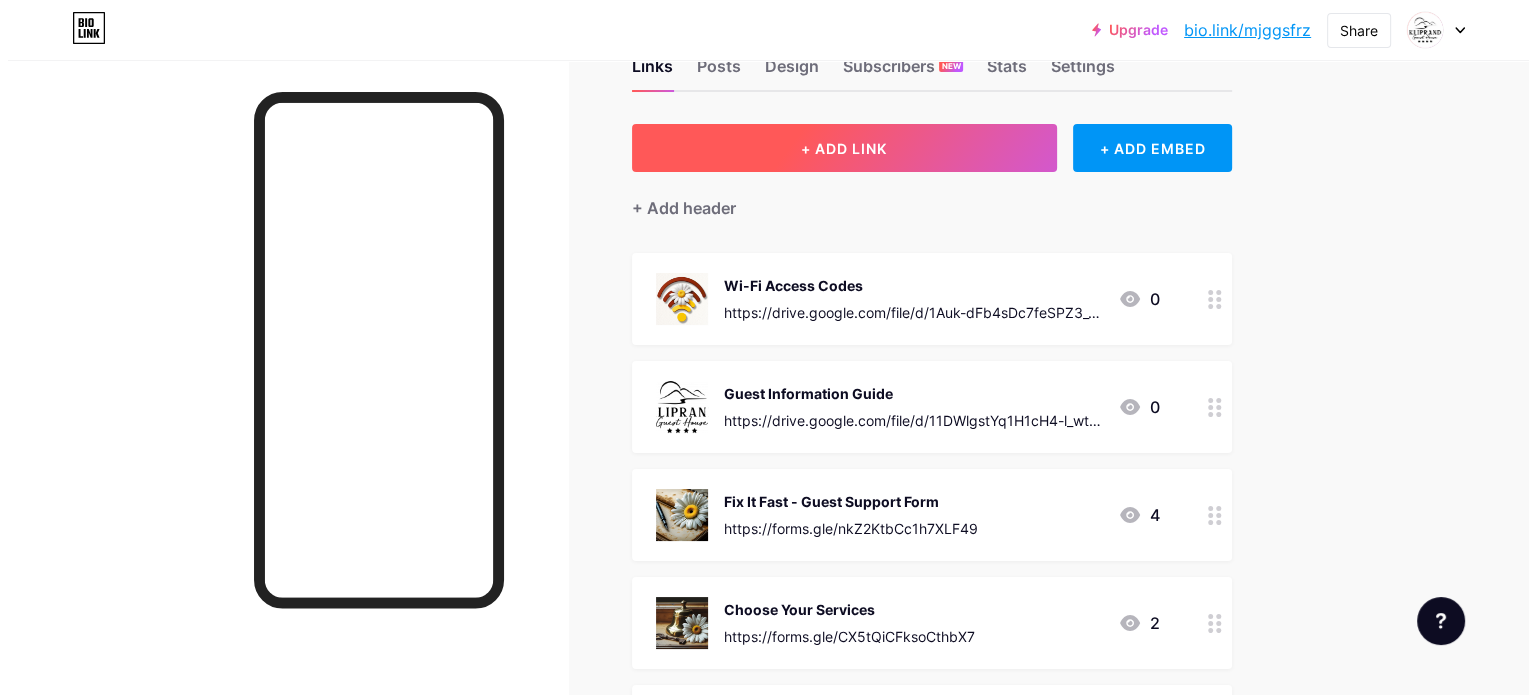 scroll, scrollTop: 61, scrollLeft: 0, axis: vertical 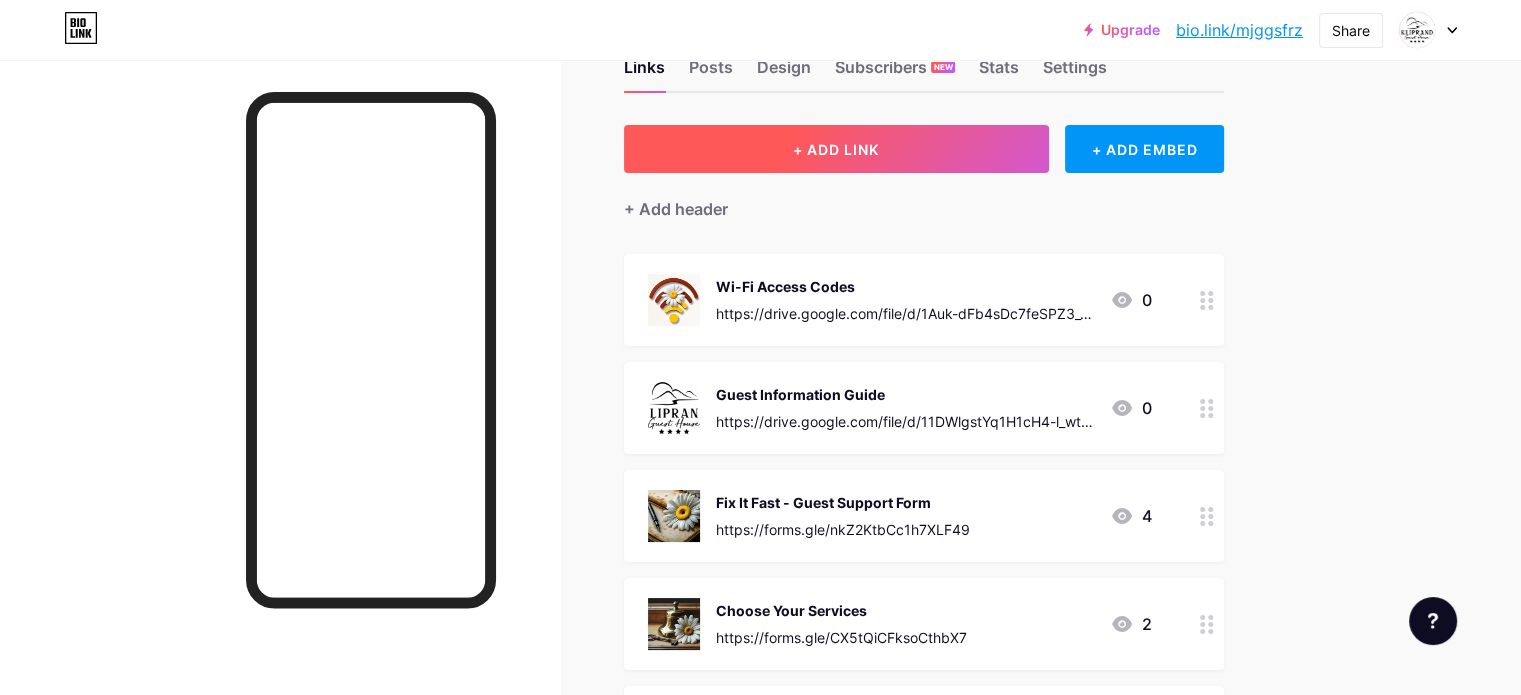 click on "+ ADD LINK" at bounding box center (836, 149) 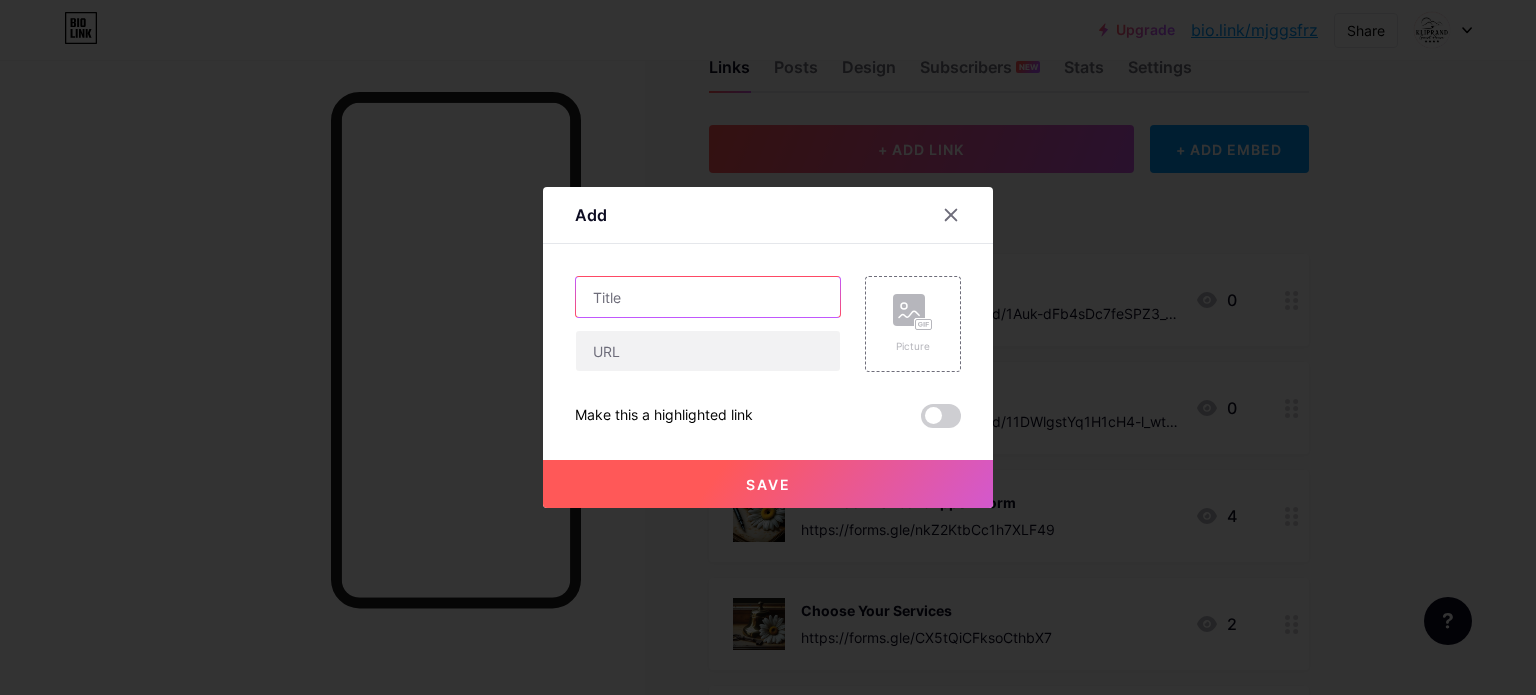 click at bounding box center [708, 297] 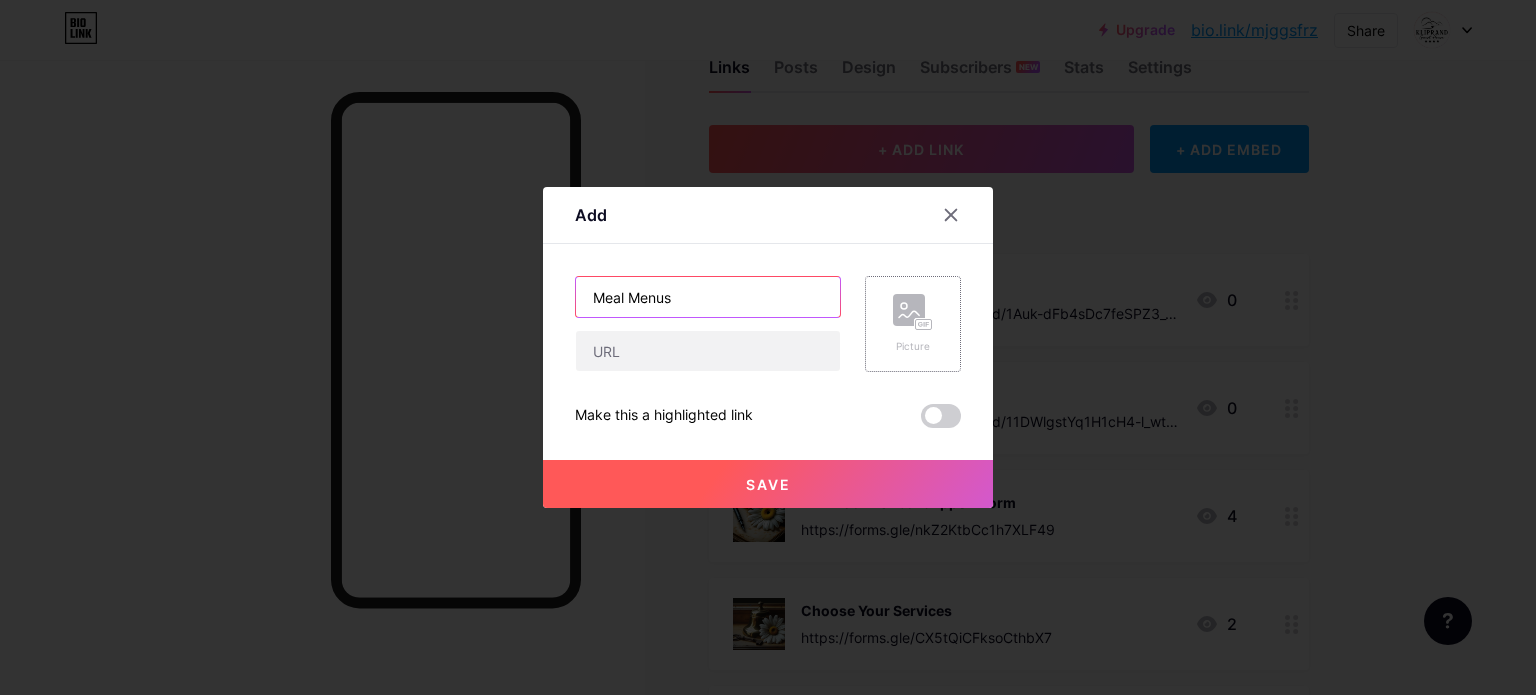 type on "Meal Menus" 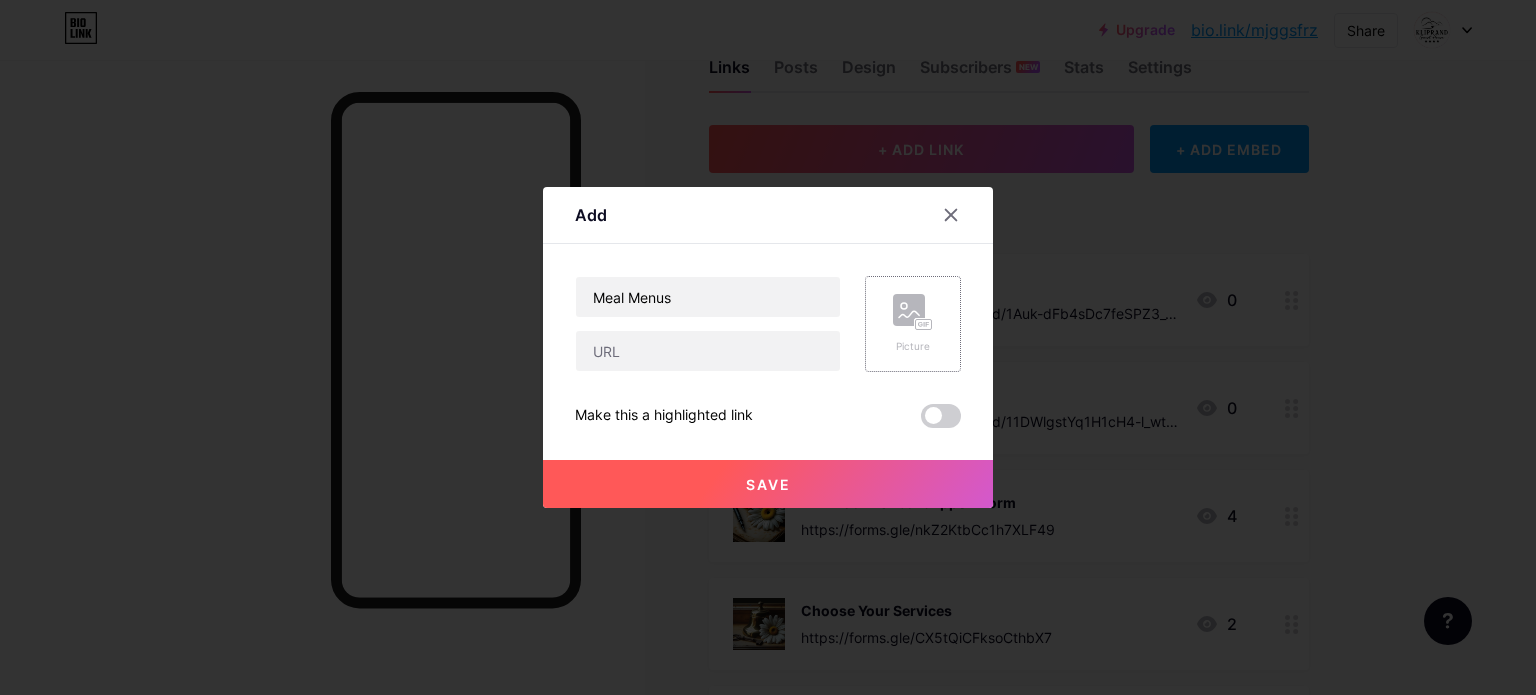 click 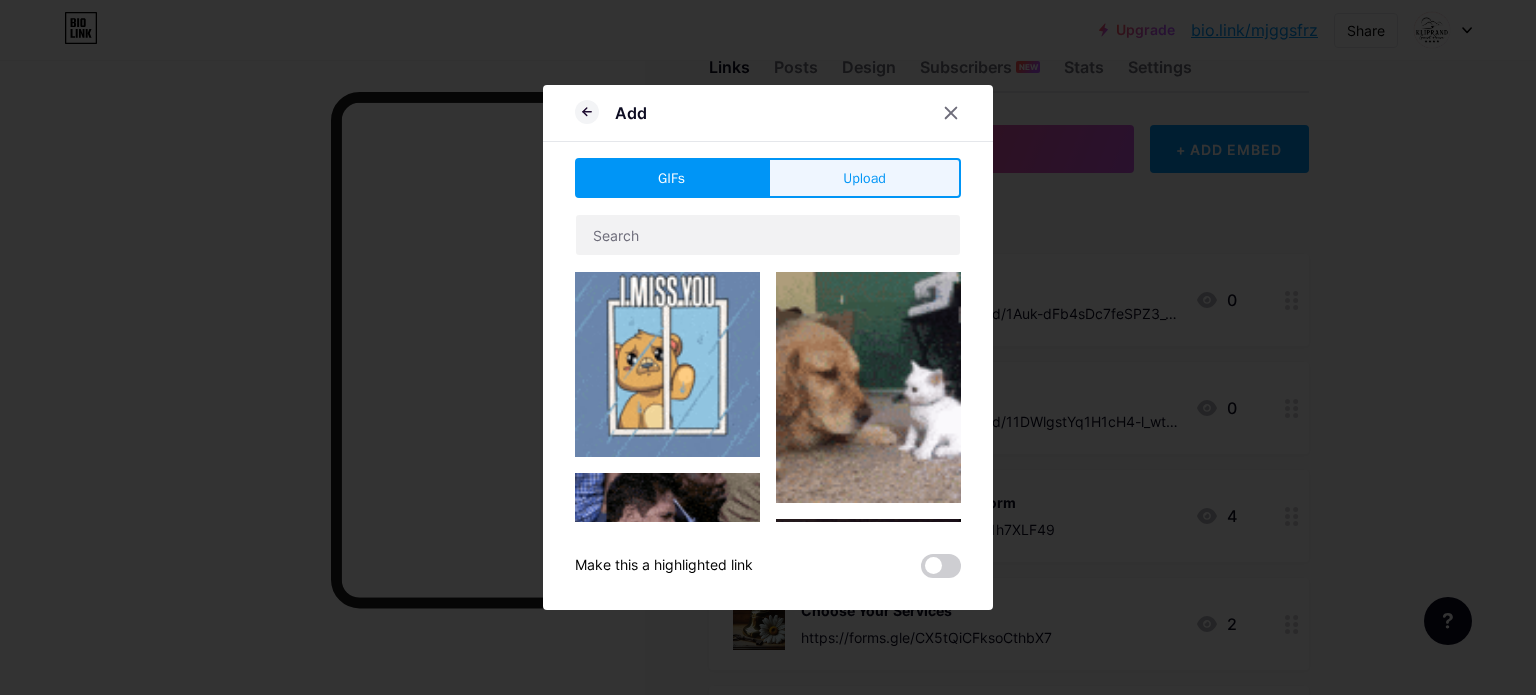 click on "Upload" at bounding box center (864, 178) 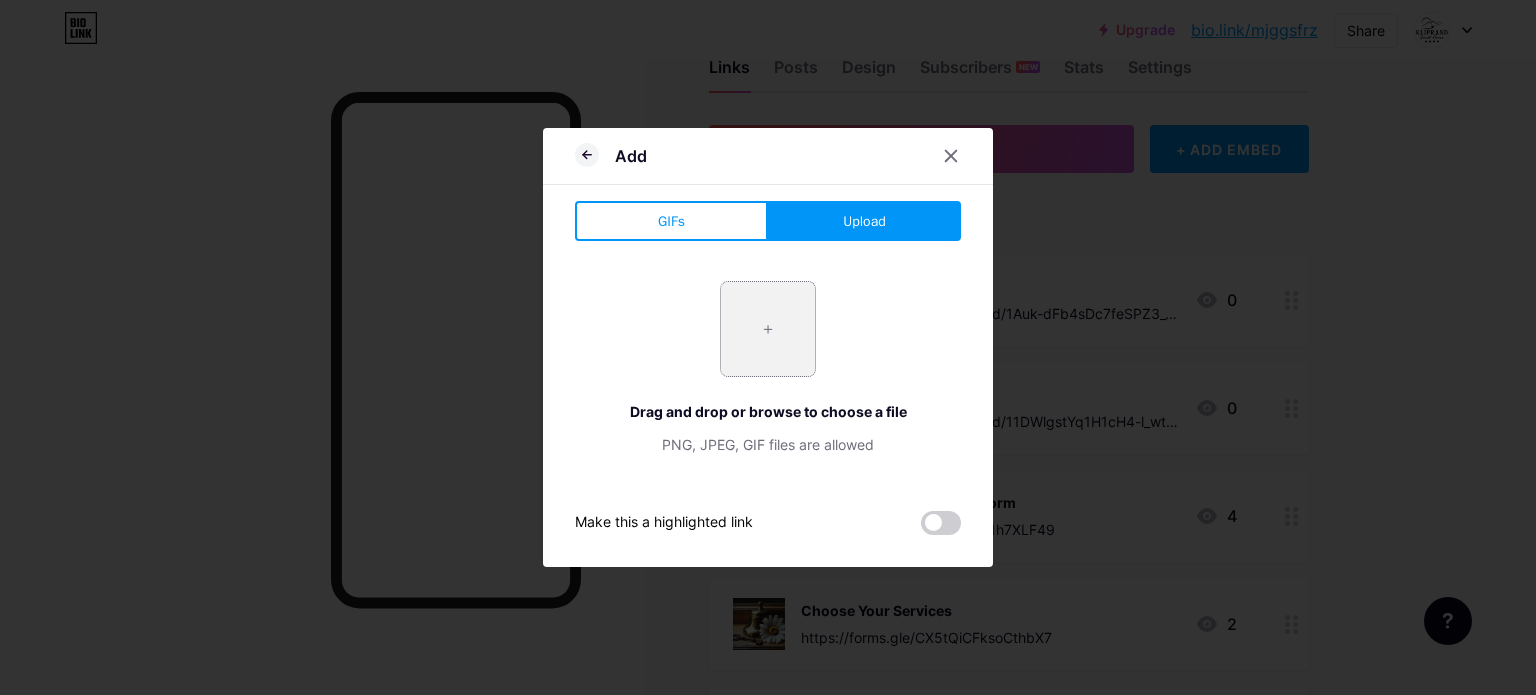 click at bounding box center (768, 329) 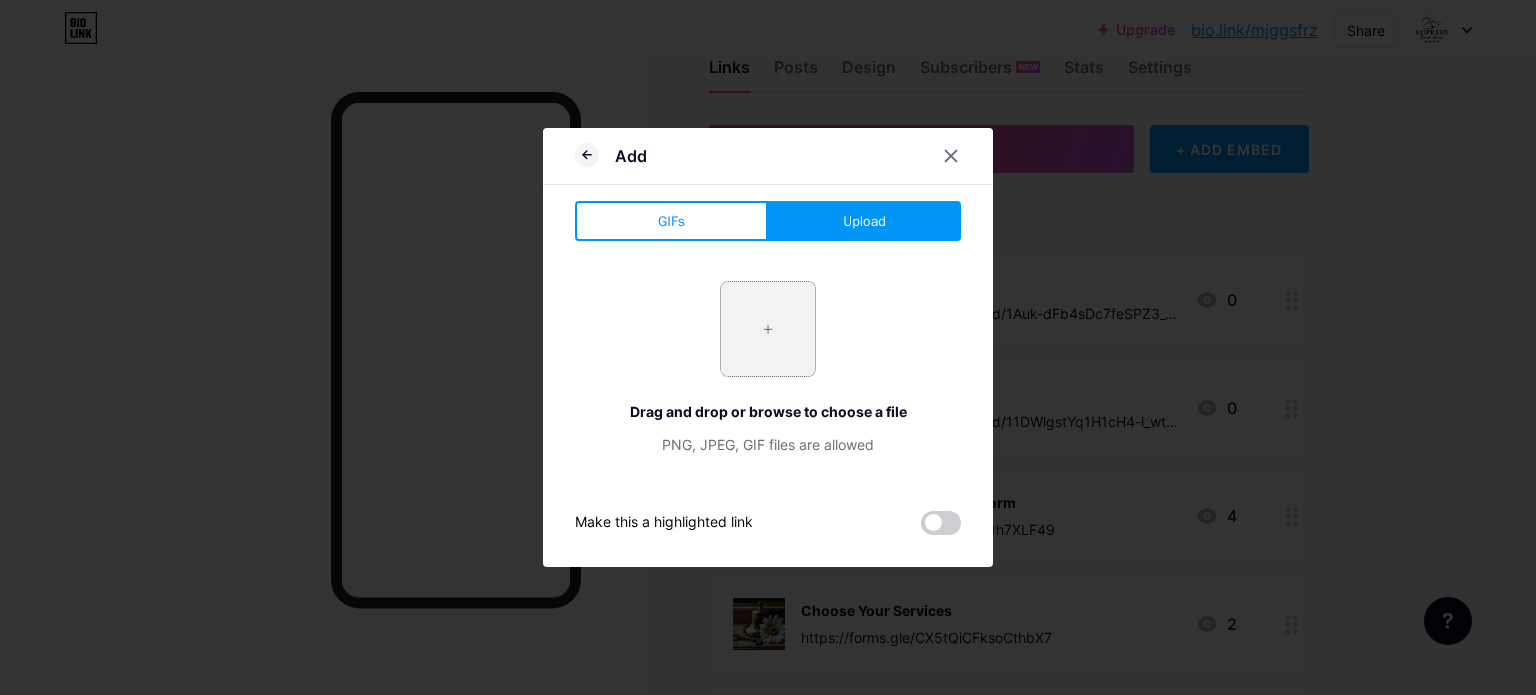 type on "C:\fakepath\Menu.png" 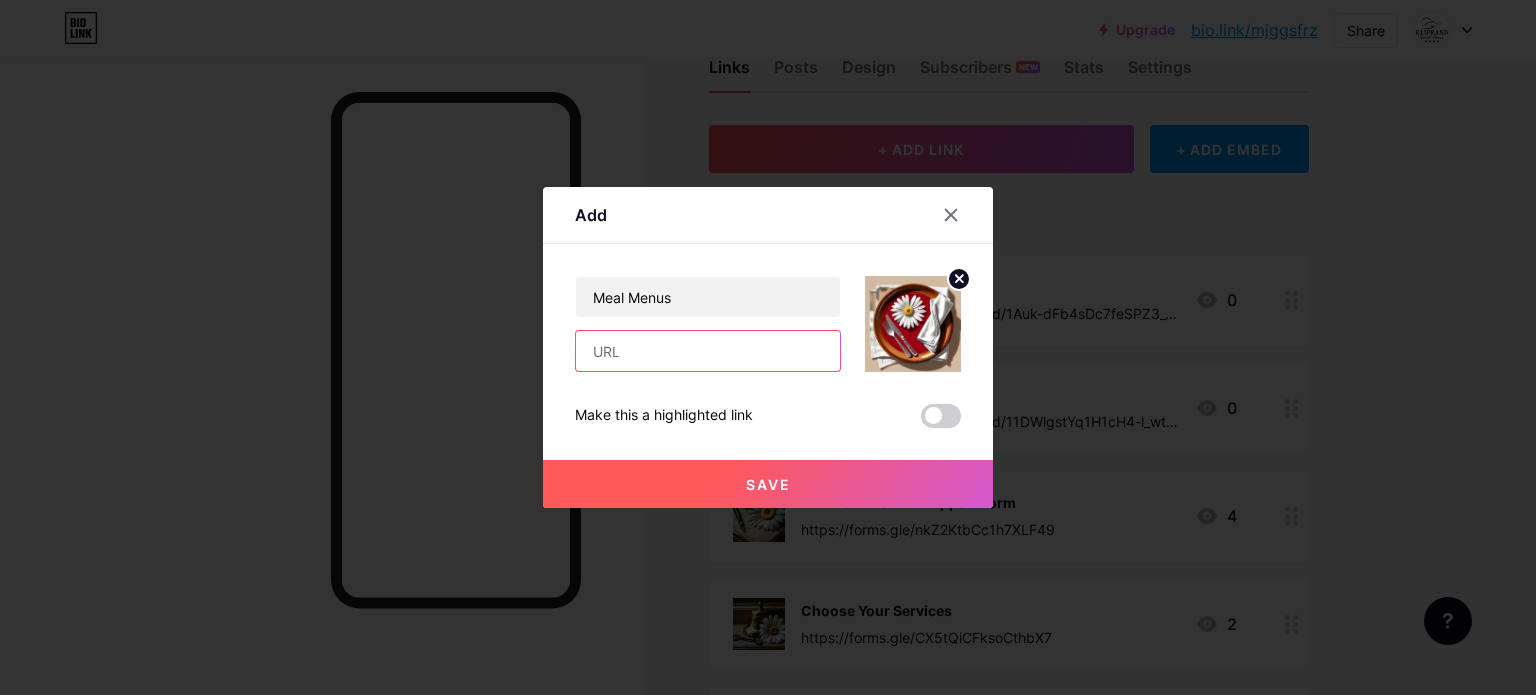 click at bounding box center (708, 351) 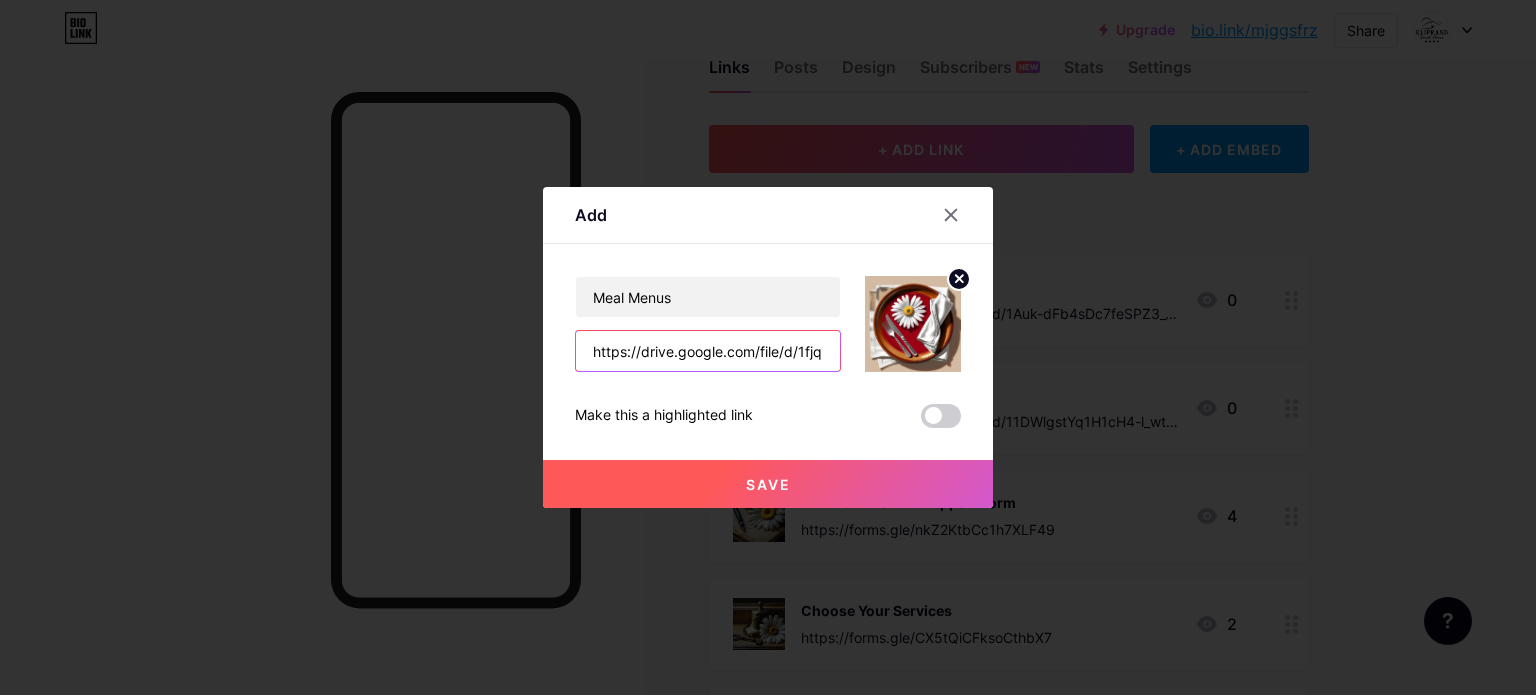 scroll, scrollTop: 0, scrollLeft: 391, axis: horizontal 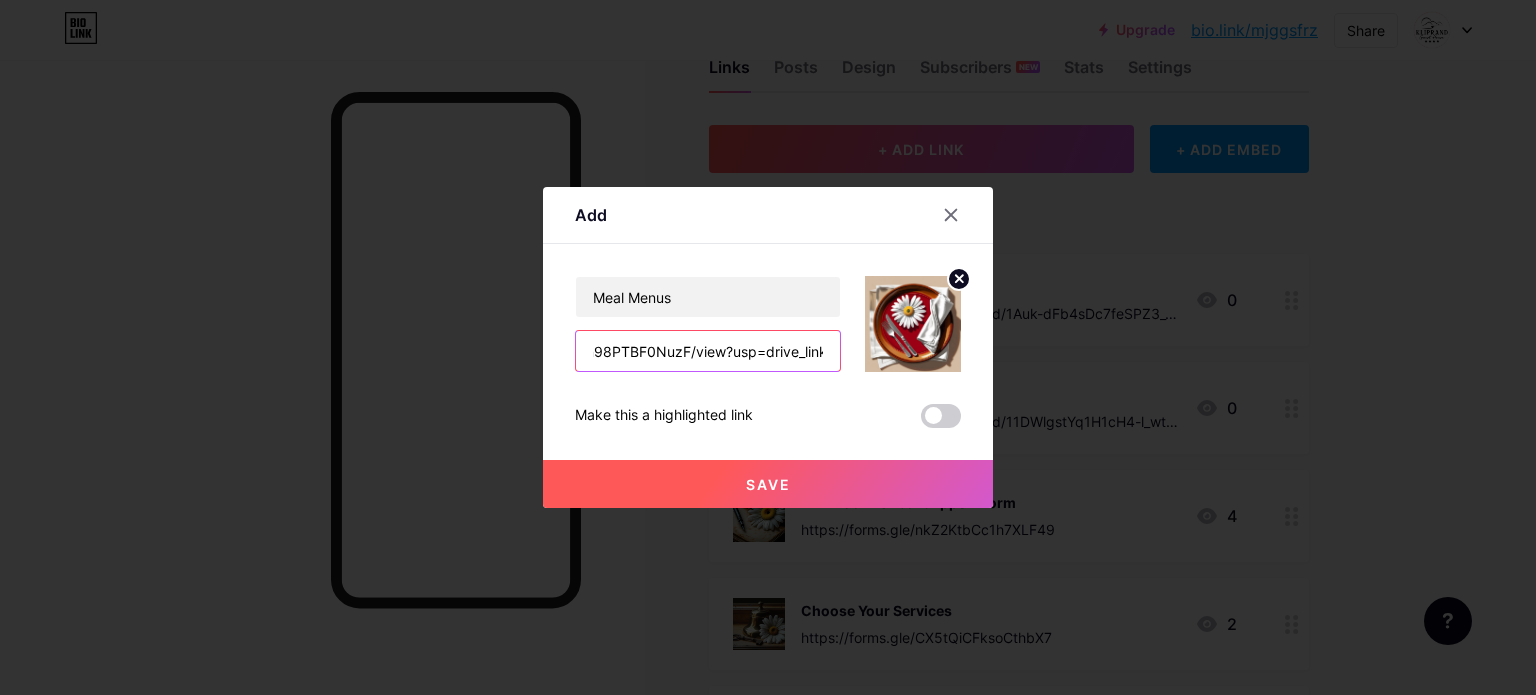 type on "https://drive.google.com/file/d/1fjqL05IWOOVt6SYQqBkum98PTBF0NuzF/view?usp=drive_link" 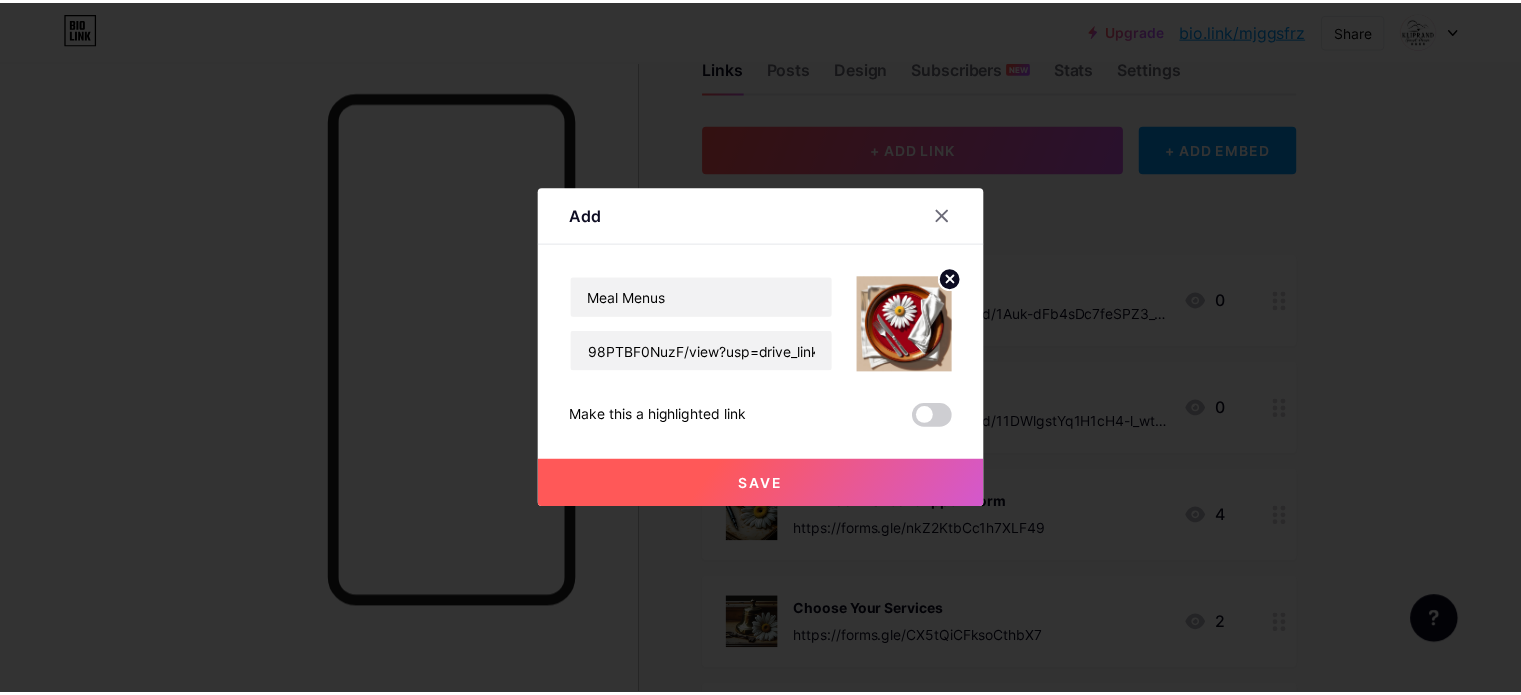 scroll, scrollTop: 0, scrollLeft: 0, axis: both 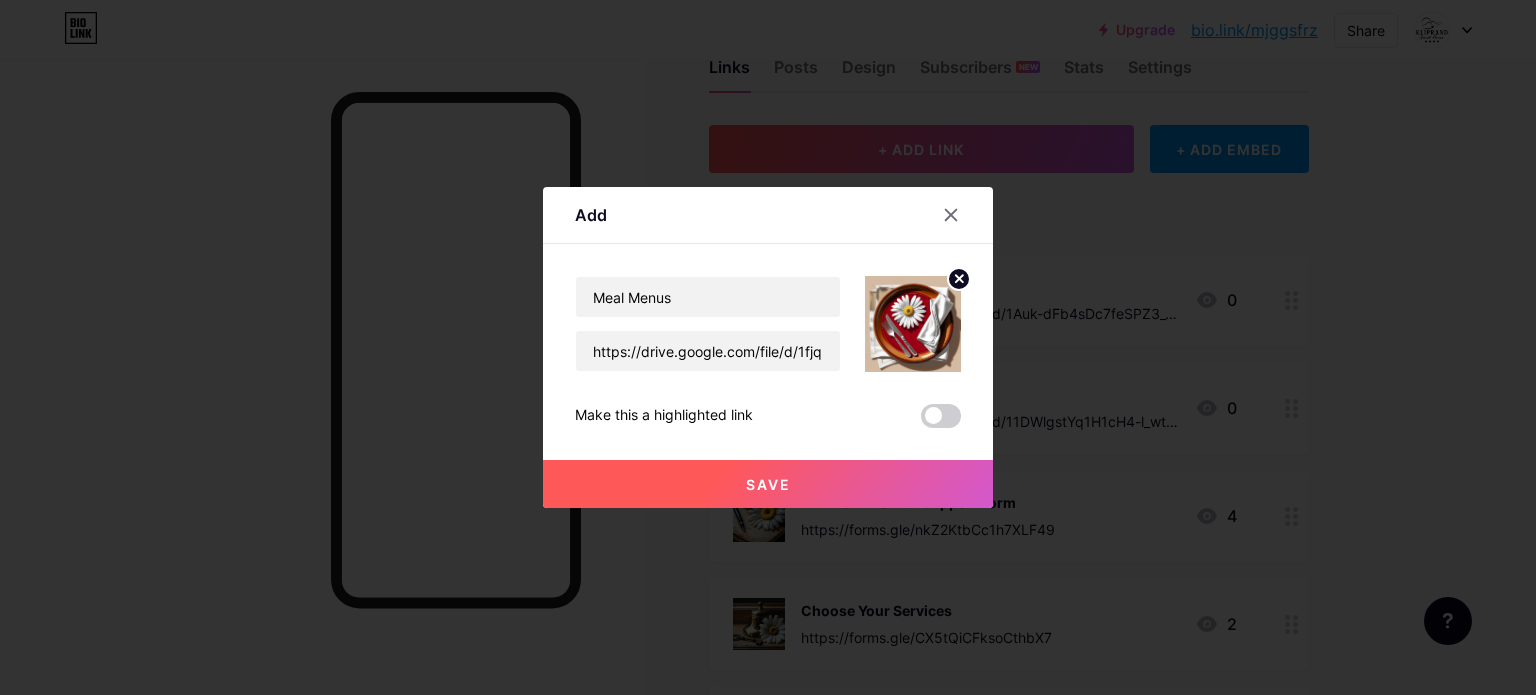 click on "Save" at bounding box center [768, 484] 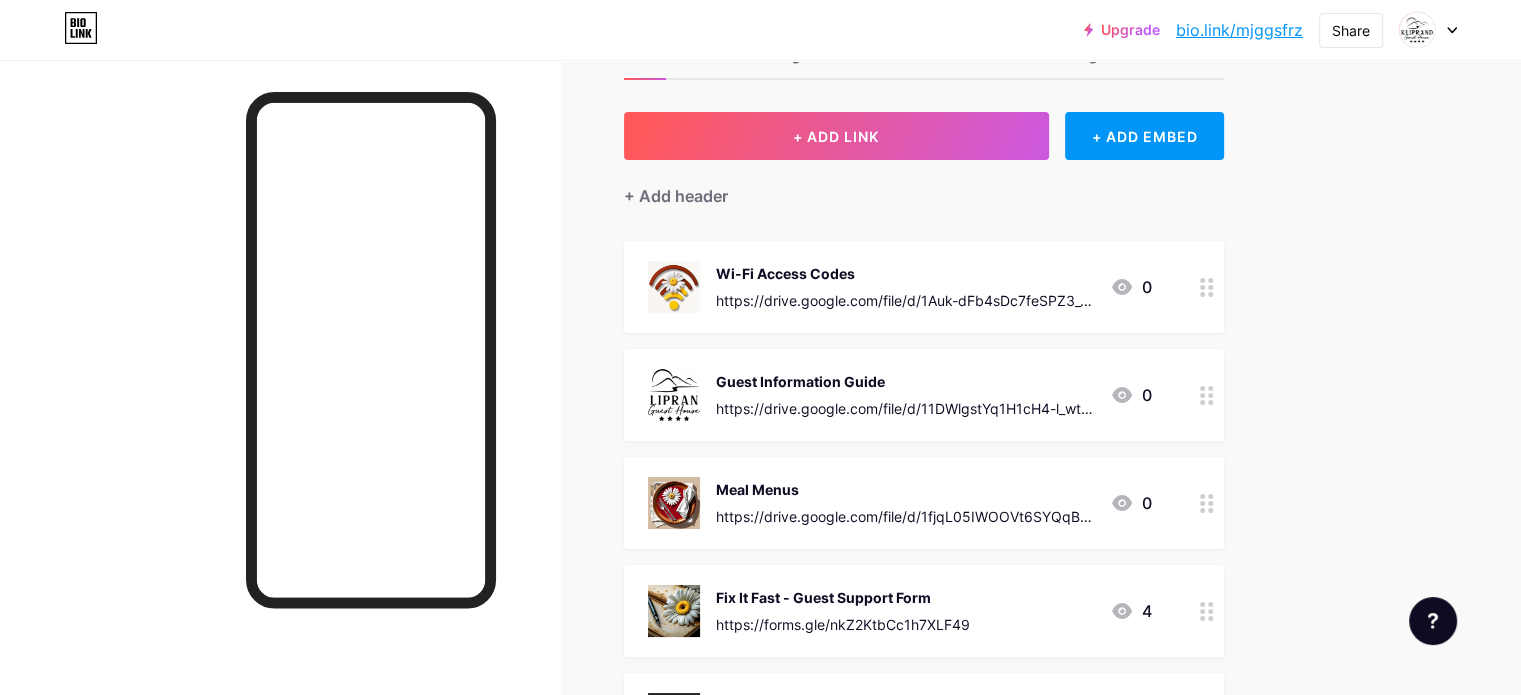 scroll, scrollTop: 161, scrollLeft: 0, axis: vertical 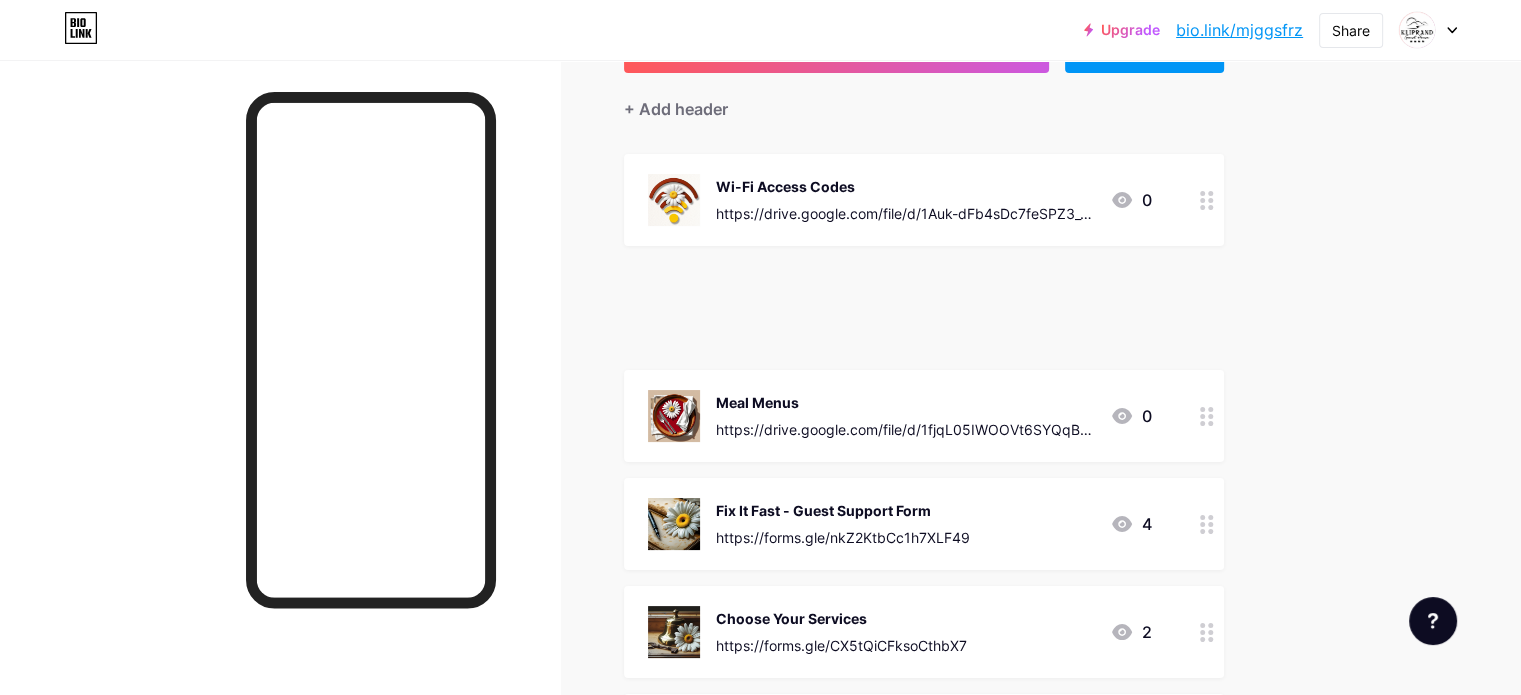 type 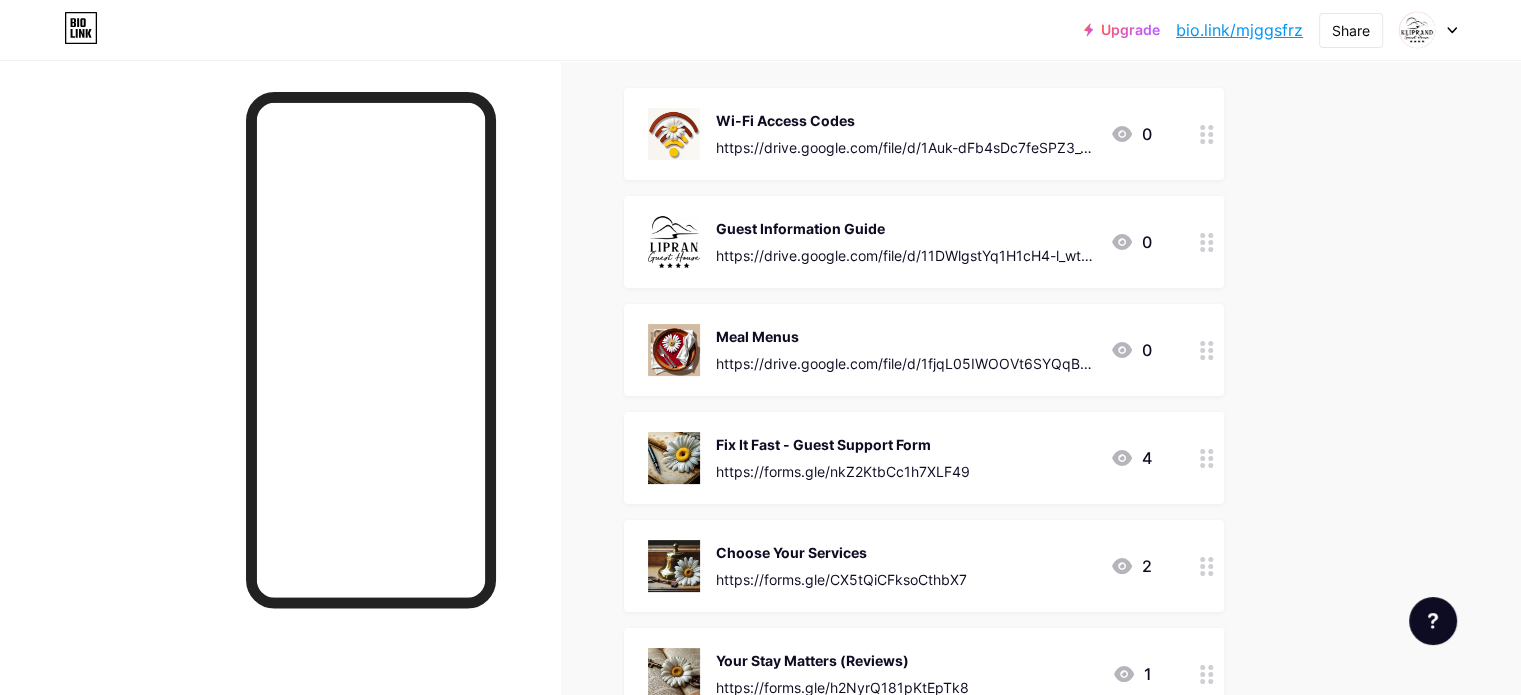 scroll, scrollTop: 261, scrollLeft: 0, axis: vertical 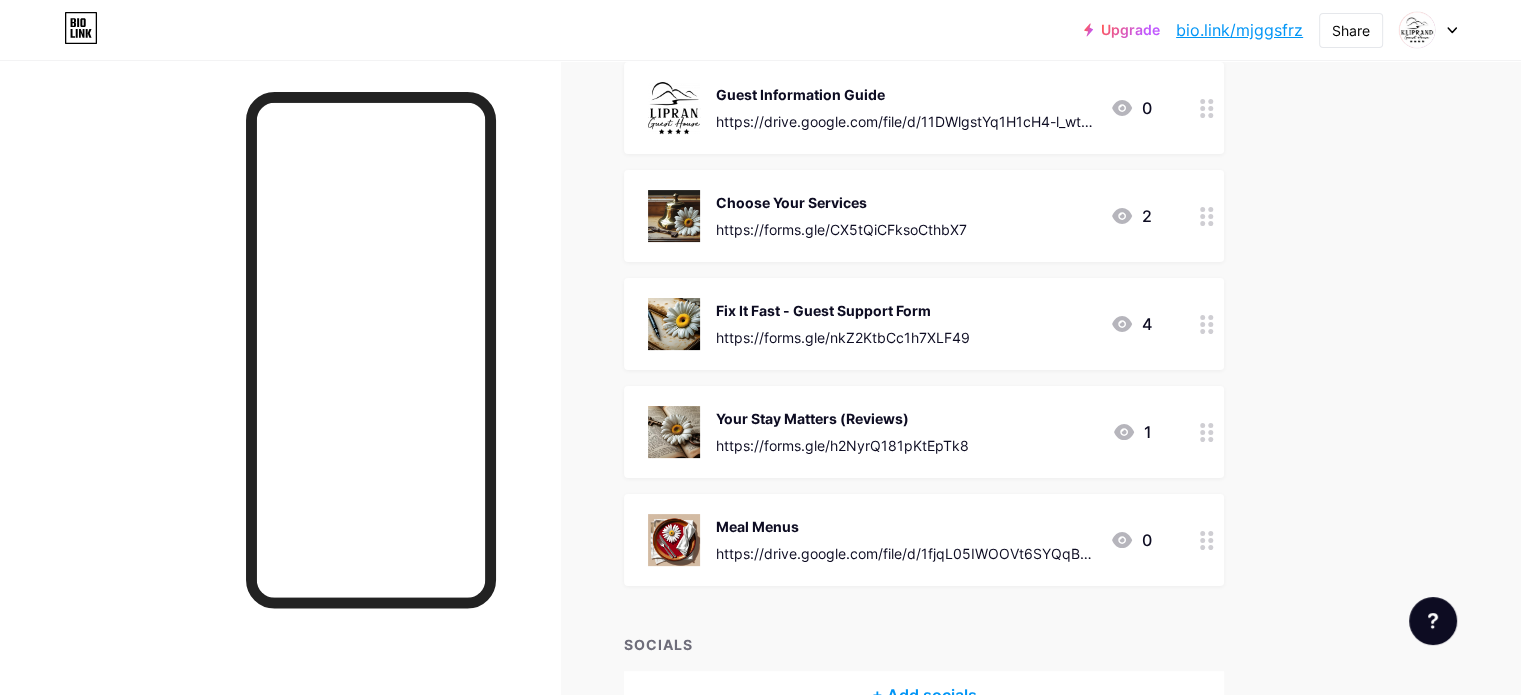 click on "Links Posts Design Subscribers NEW Stats Settings + ADD LINK + ADD EMBED + Add header Wi-Fi Access Codes https://drive.google.com/file/d/1Auk-dFb4sDc7feSPZ3_Tm8aGoaCwiX52/view?usp=drive_link 0 Guest Information Guide https://drive.google.com/file/d/11DWlgstYq1H1cH4-l_wt6PSL8azSoBFQ/view?usp=drive_link 0 Choose Your Services https://forms.gle/CX5tQiCFksoCthbX7 2 Fix It Fast - Guest Support Form https://forms.gle/nkZ2KtbCc1h7XLF49 4 Your Stay Matters (Reviews) https://forms.gle/h2NyrQ181pKtEpTk8 1" at bounding box center (654, 259) 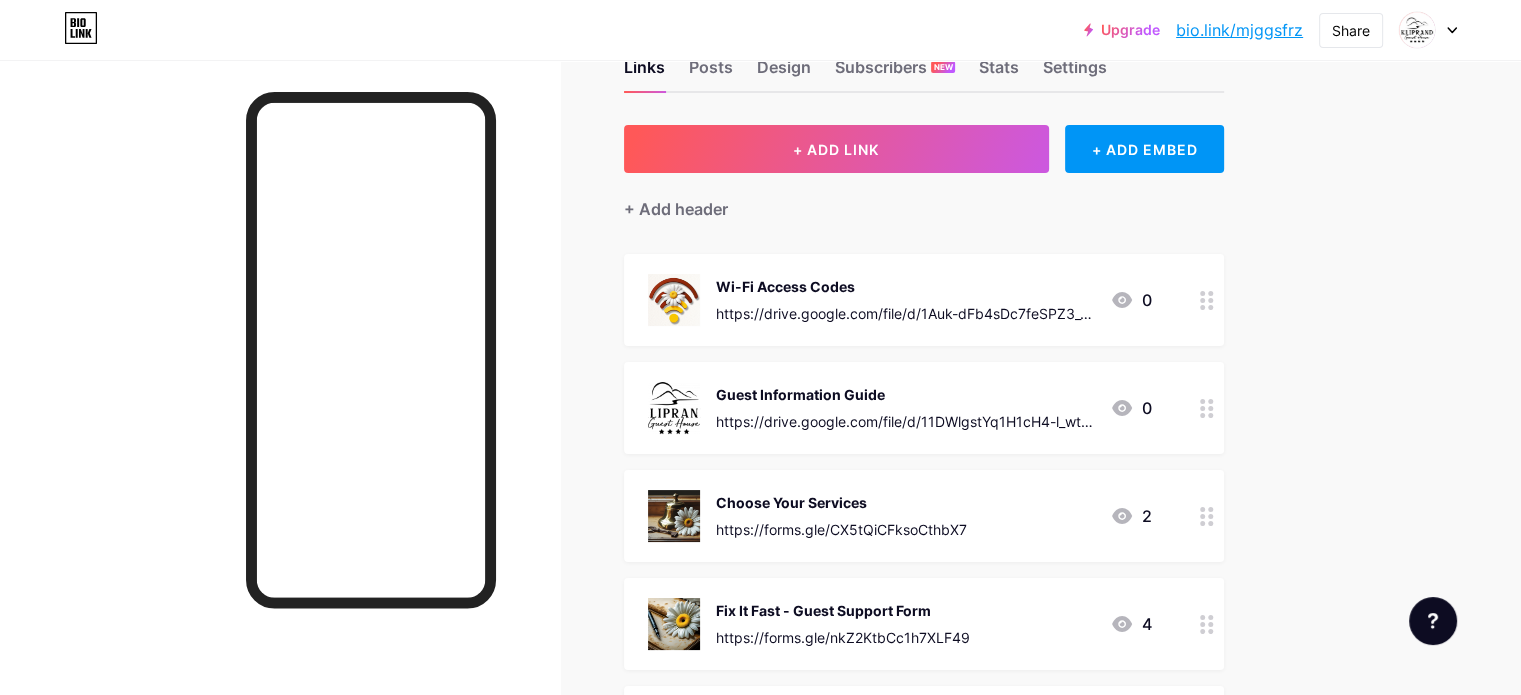 scroll, scrollTop: 0, scrollLeft: 0, axis: both 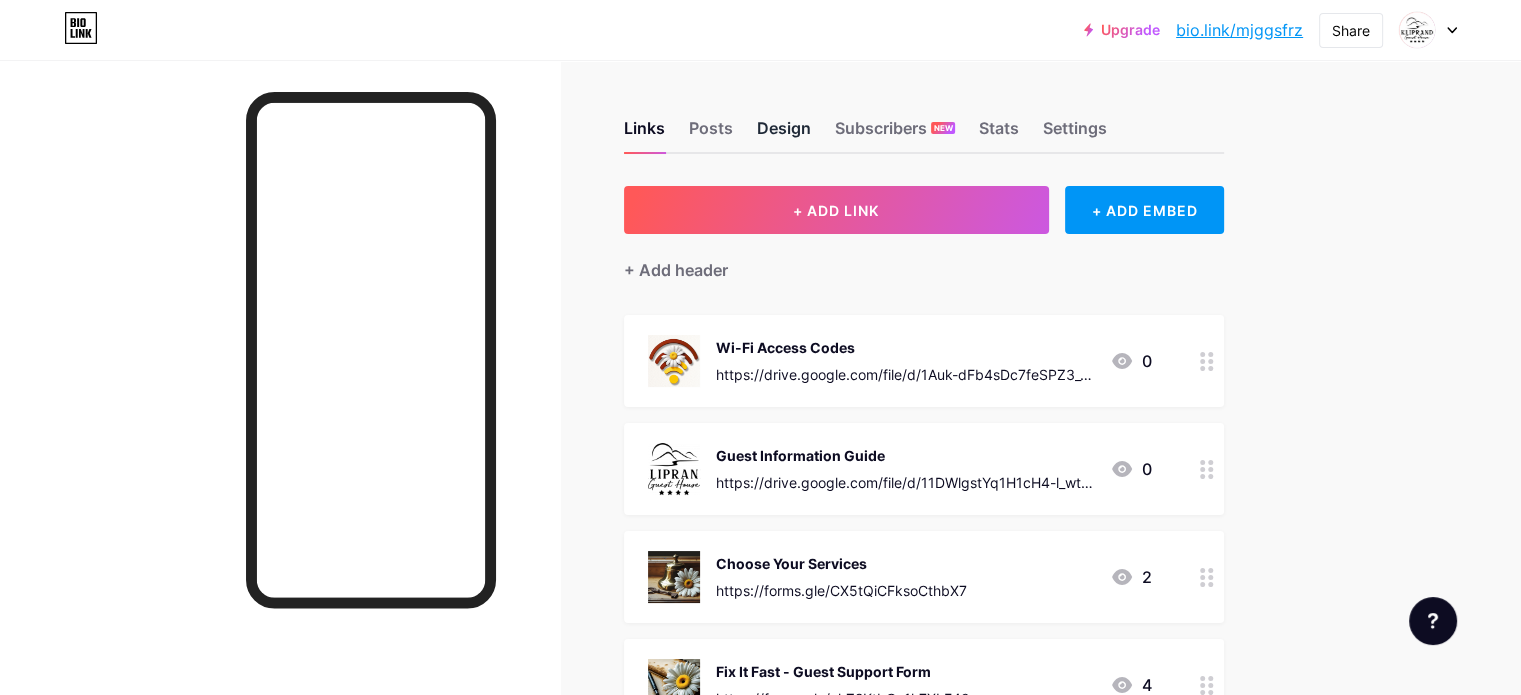 click on "Design" at bounding box center [784, 134] 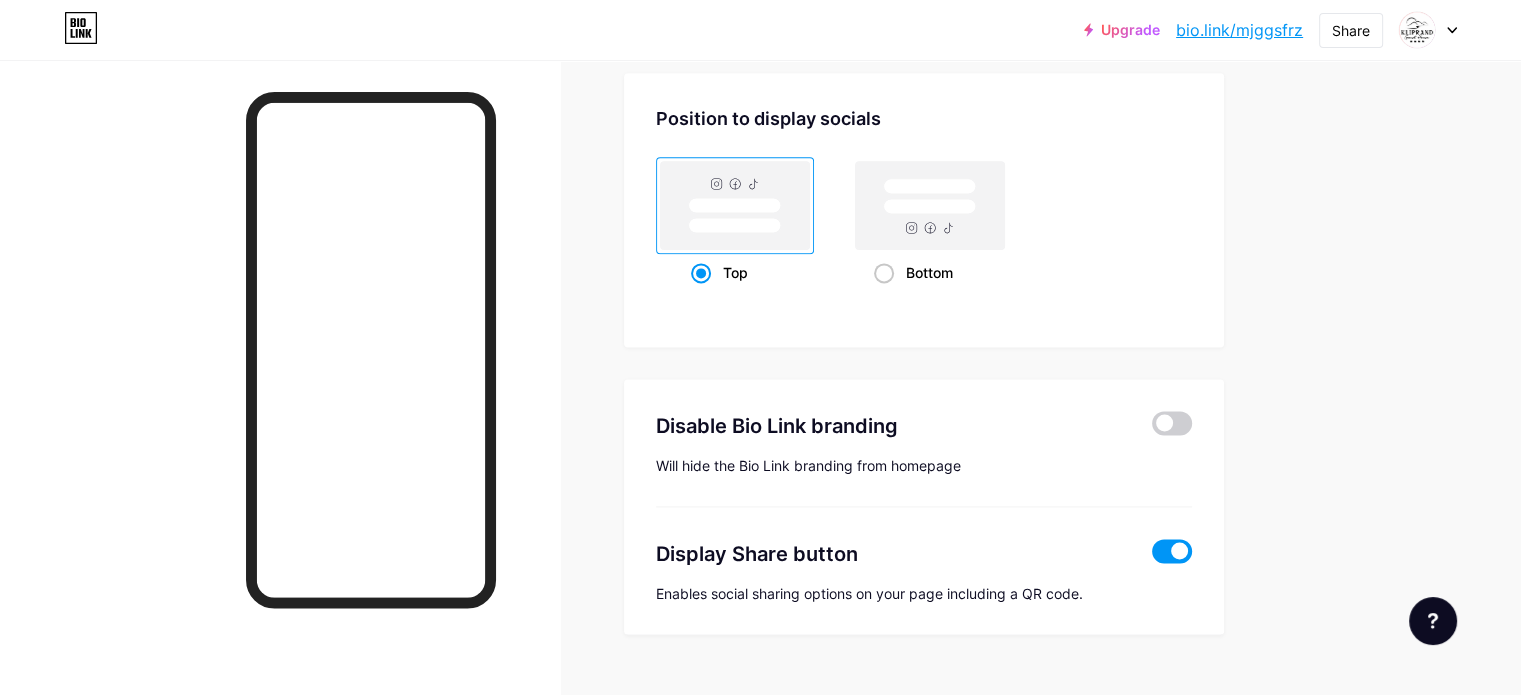 scroll, scrollTop: 2694, scrollLeft: 0, axis: vertical 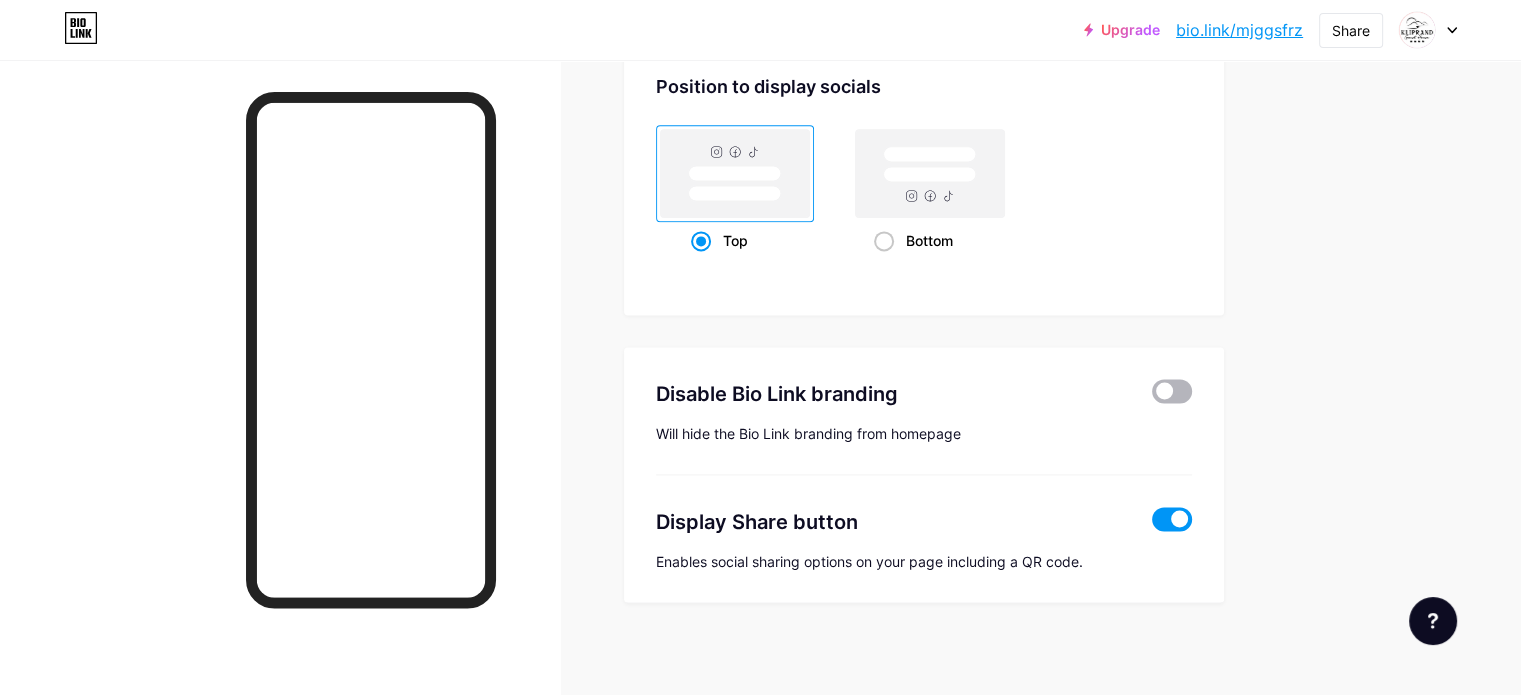 click at bounding box center [1172, 391] 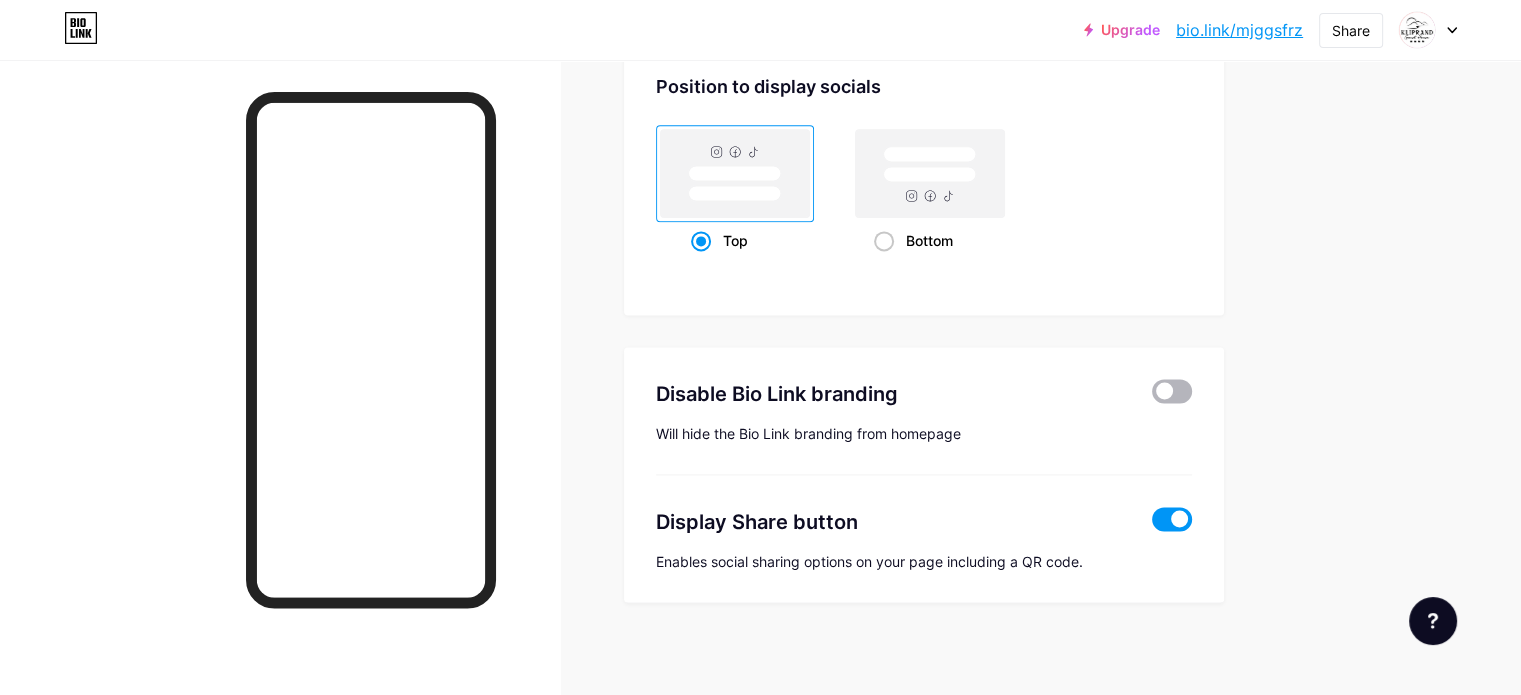 click at bounding box center [1152, 396] 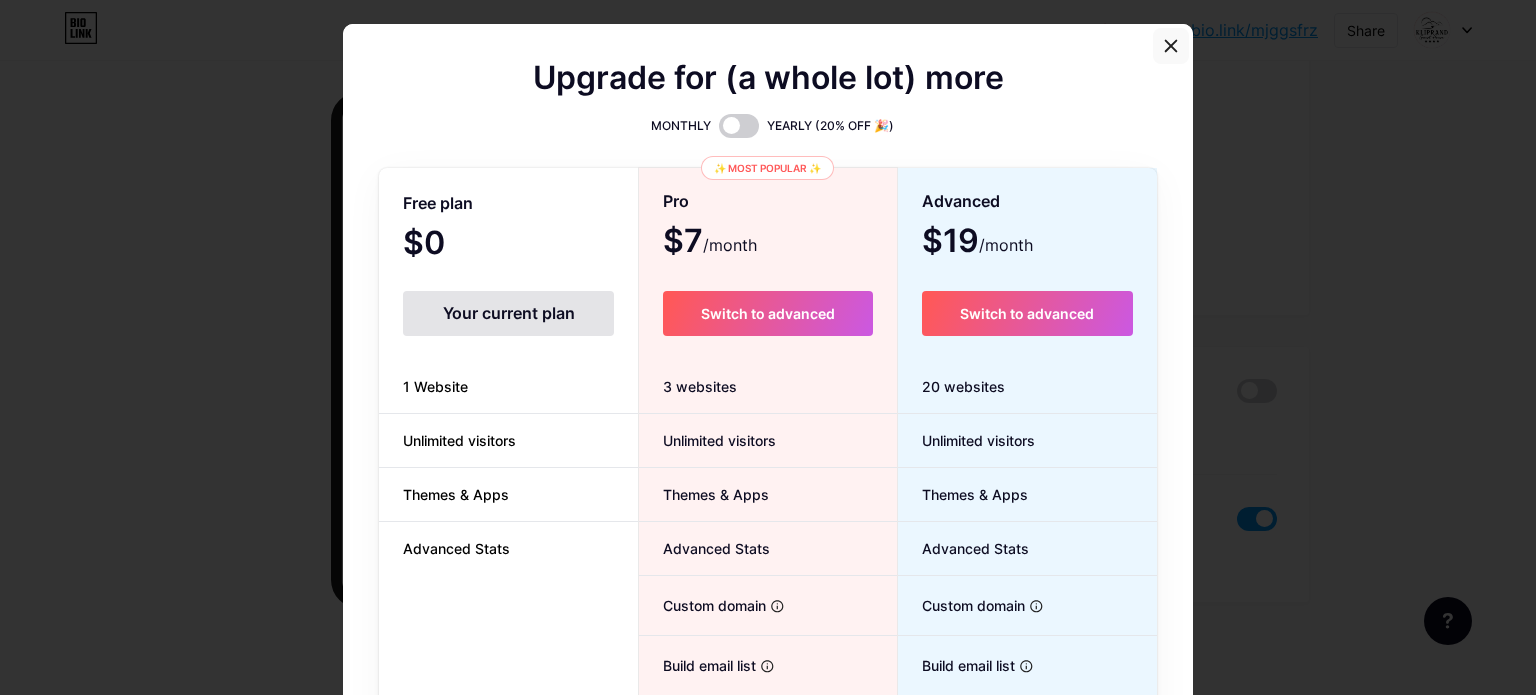 click 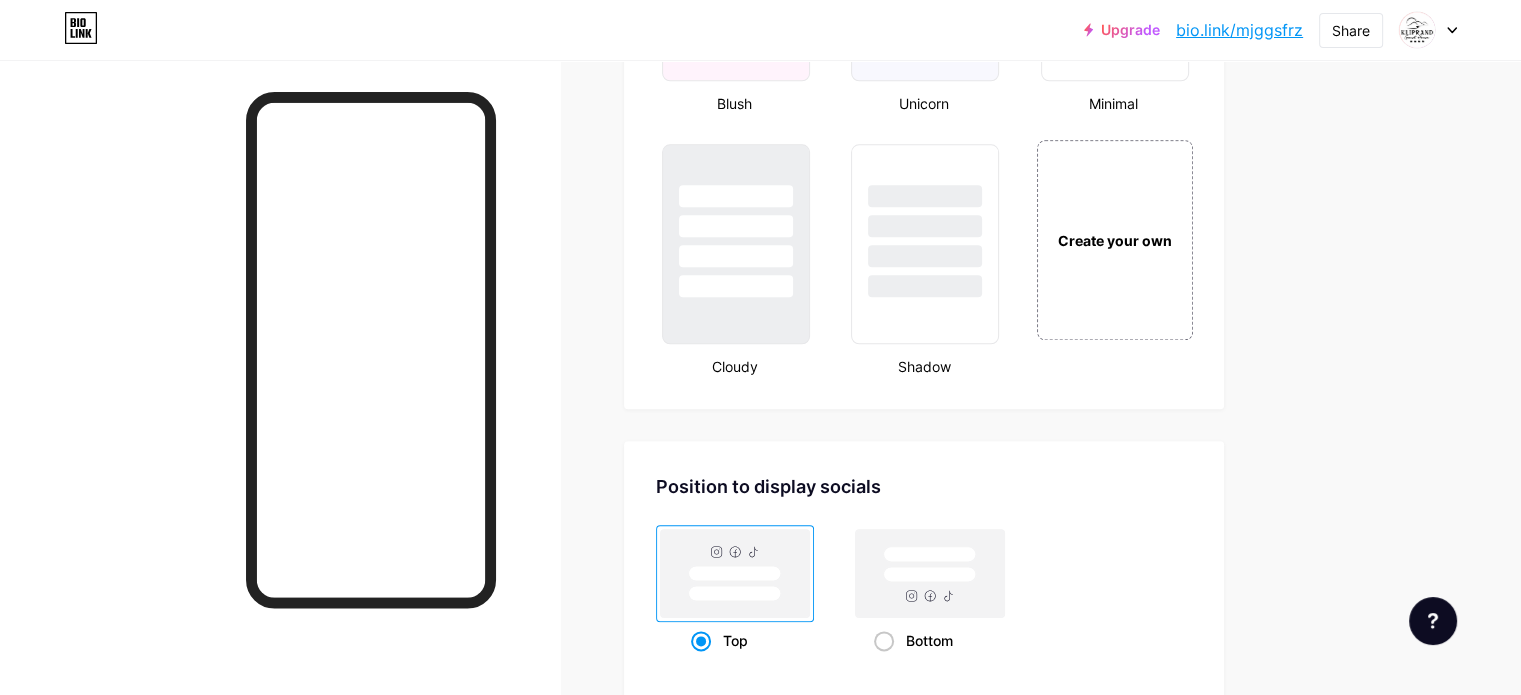 scroll, scrollTop: 2094, scrollLeft: 0, axis: vertical 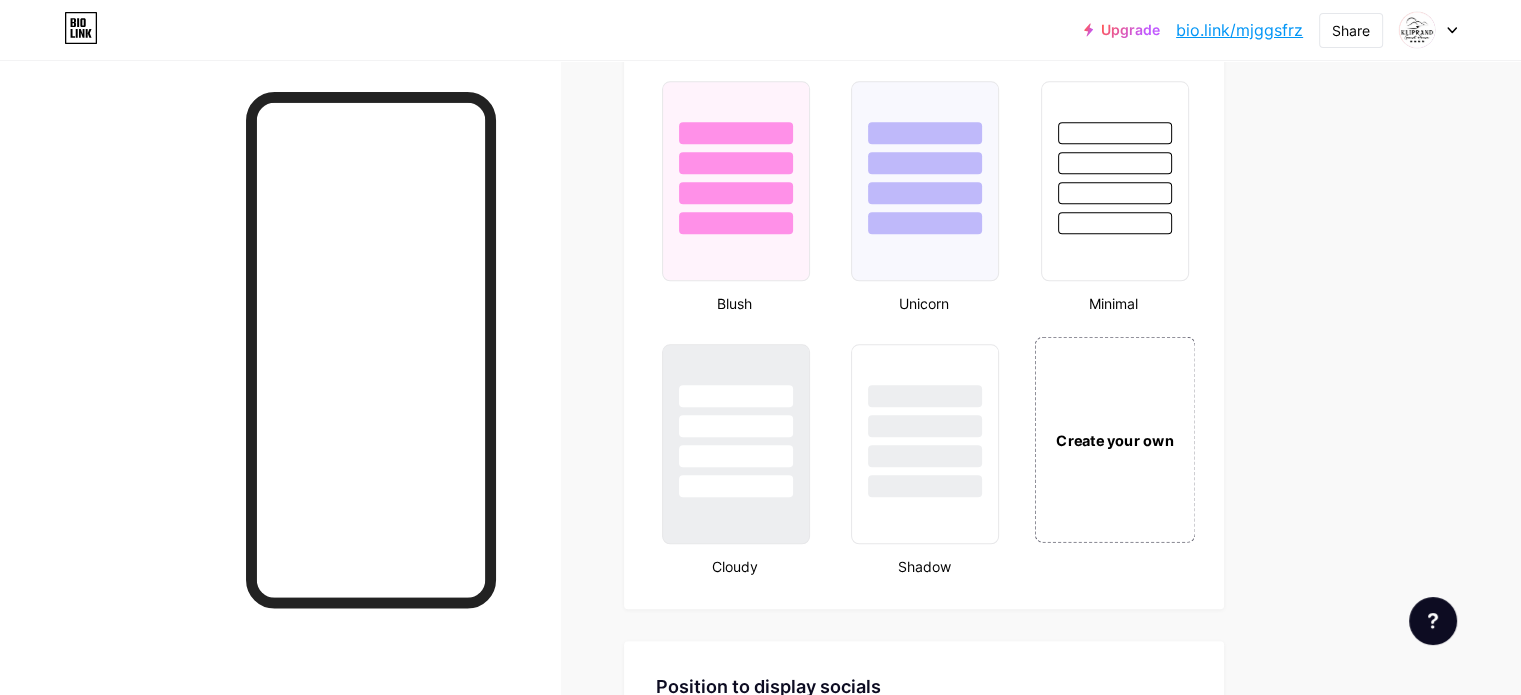 click on "Create your own" at bounding box center (1114, 440) 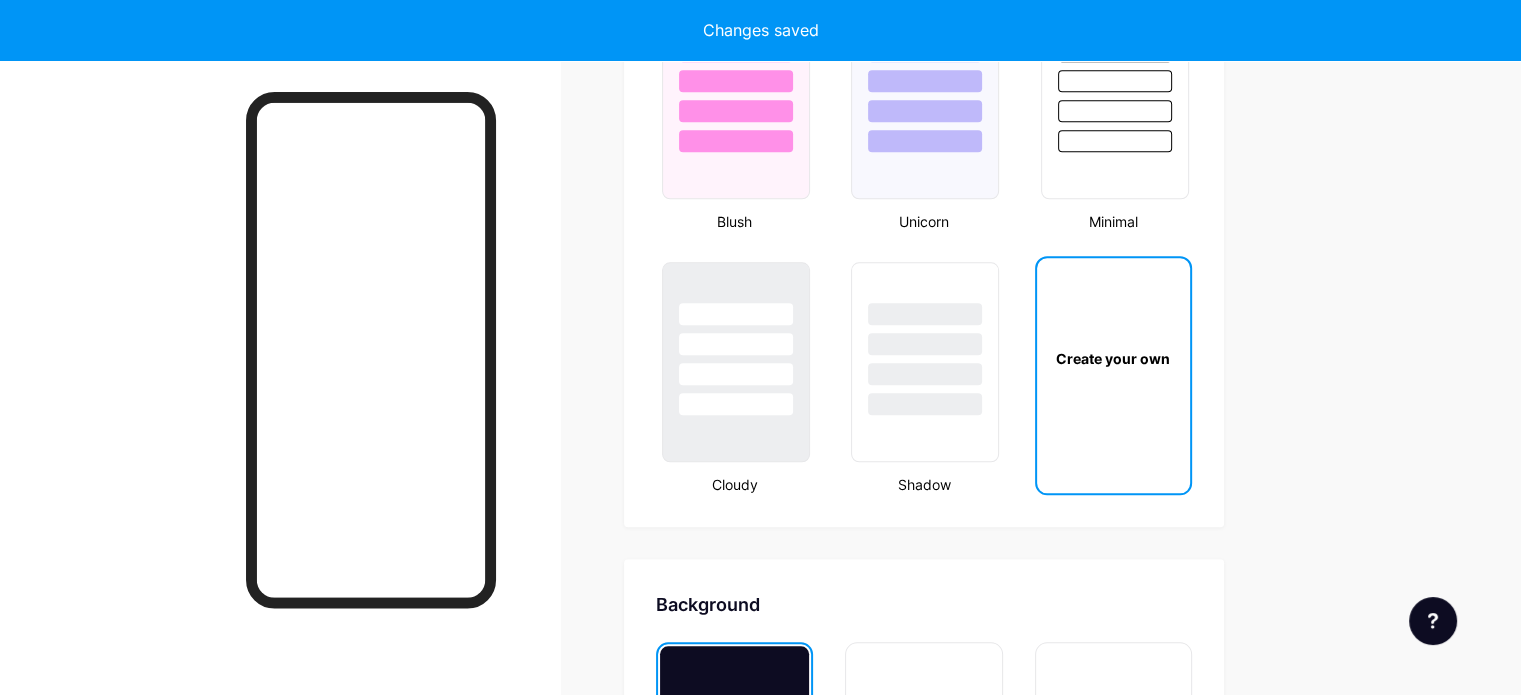 scroll, scrollTop: 2648, scrollLeft: 0, axis: vertical 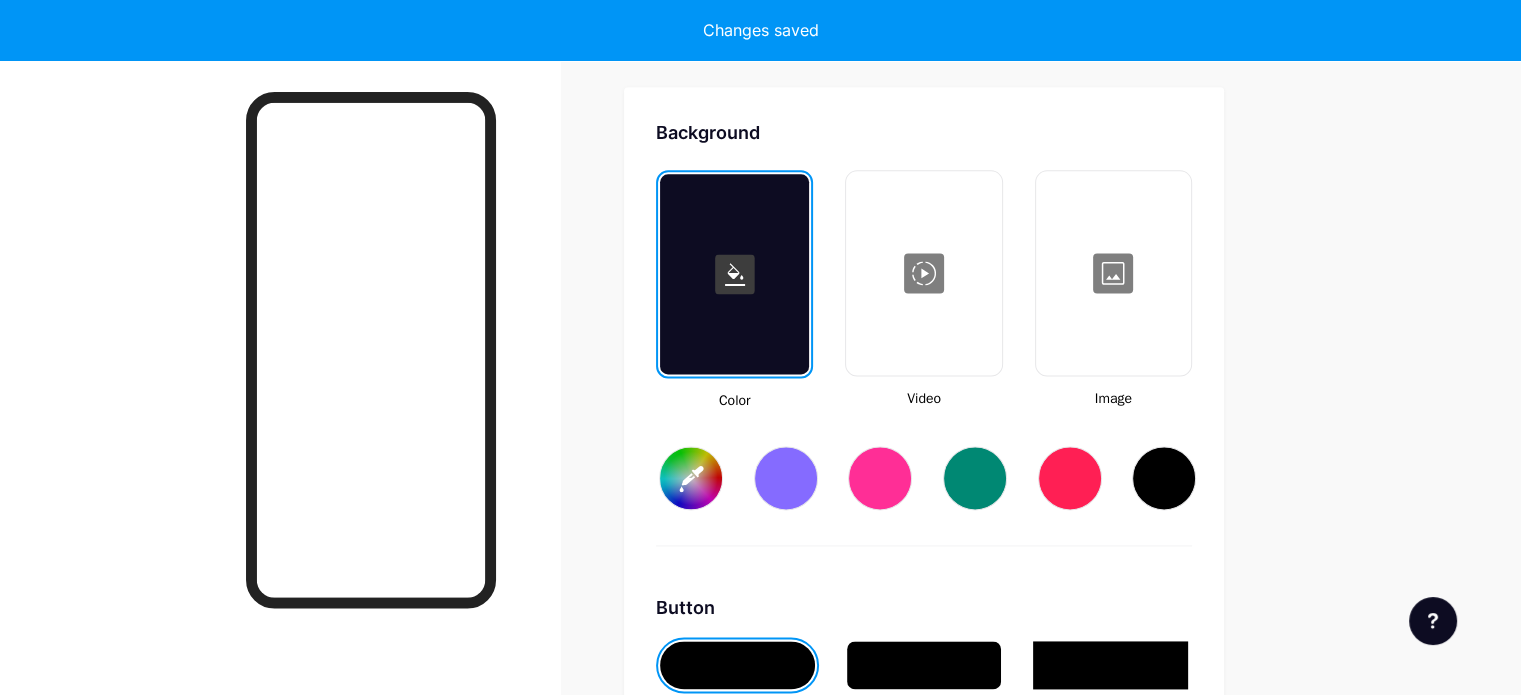 type on "#ffffff" 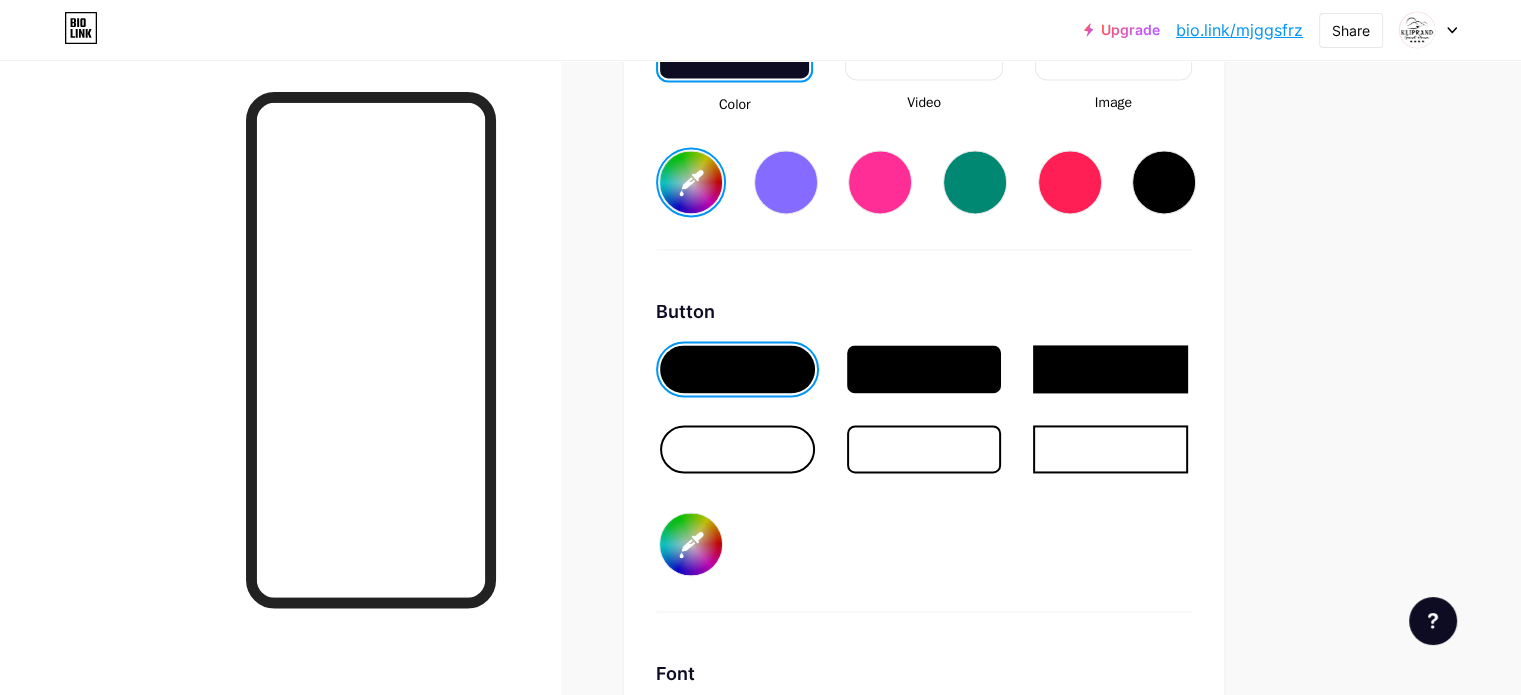 scroll, scrollTop: 2948, scrollLeft: 0, axis: vertical 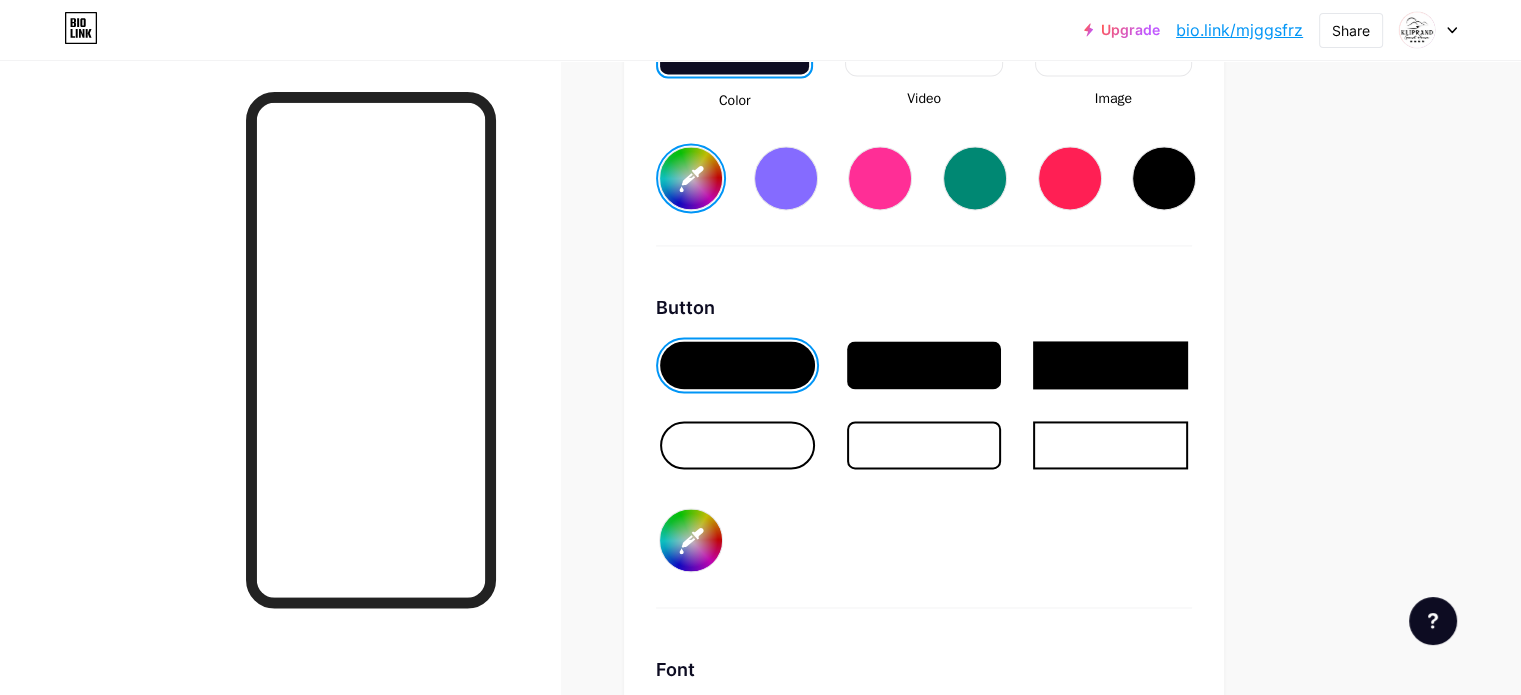 click at bounding box center [924, 365] 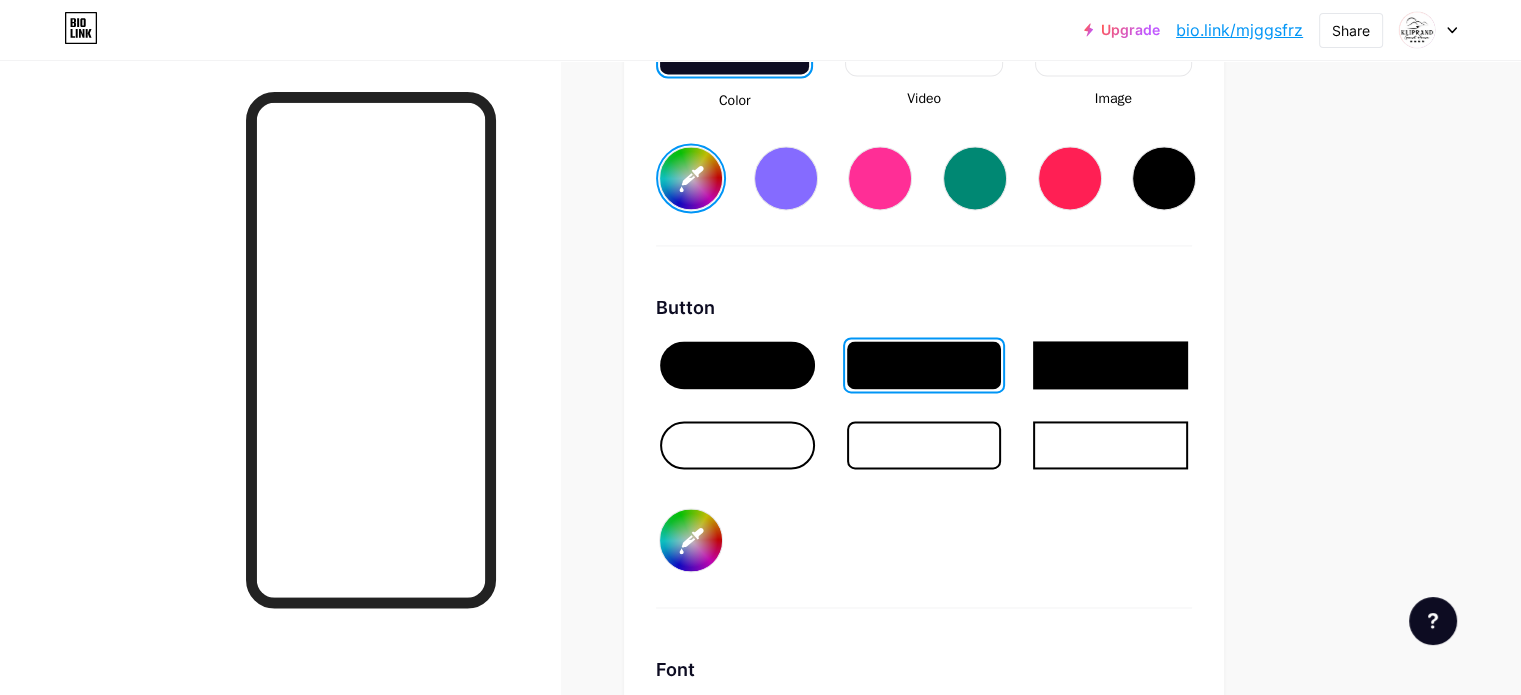 click at bounding box center (924, 445) 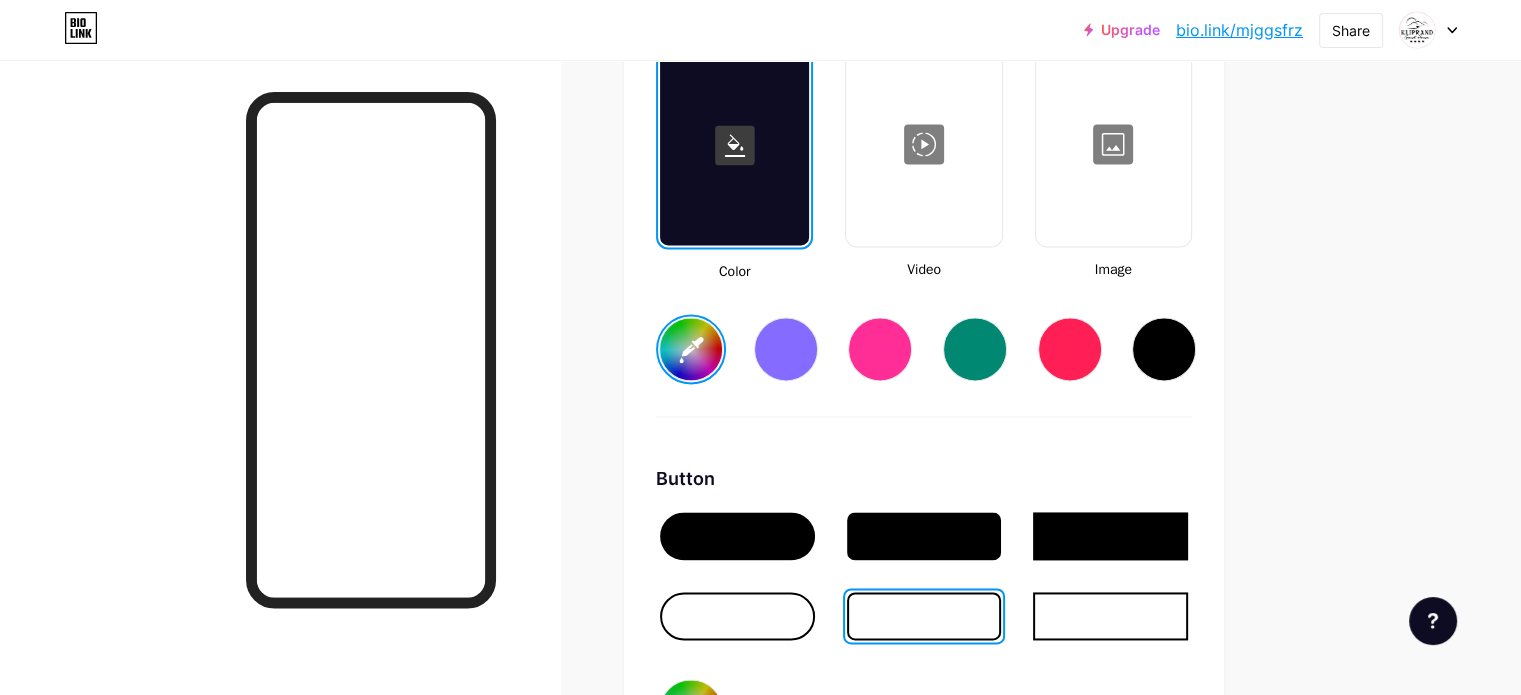 scroll, scrollTop: 2748, scrollLeft: 0, axis: vertical 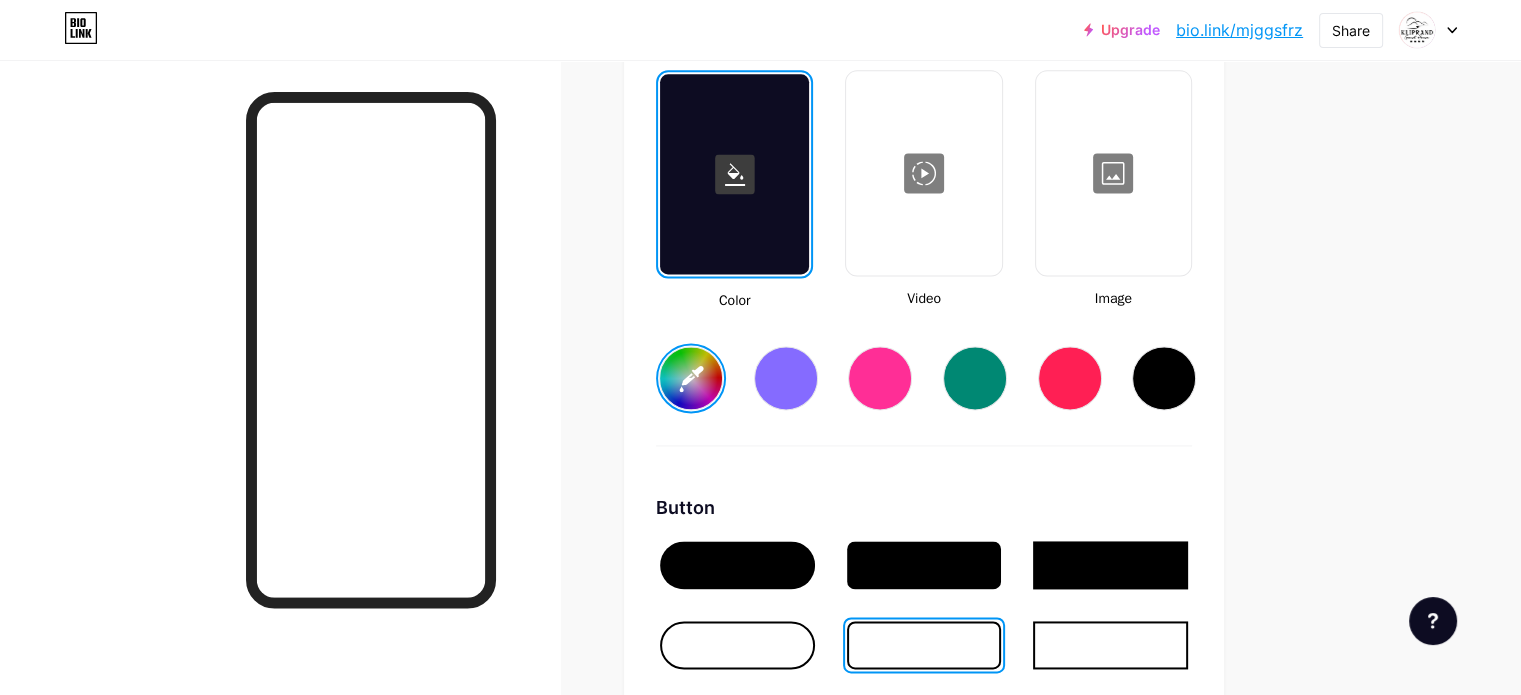 click on "#ffffff" at bounding box center (691, 378) 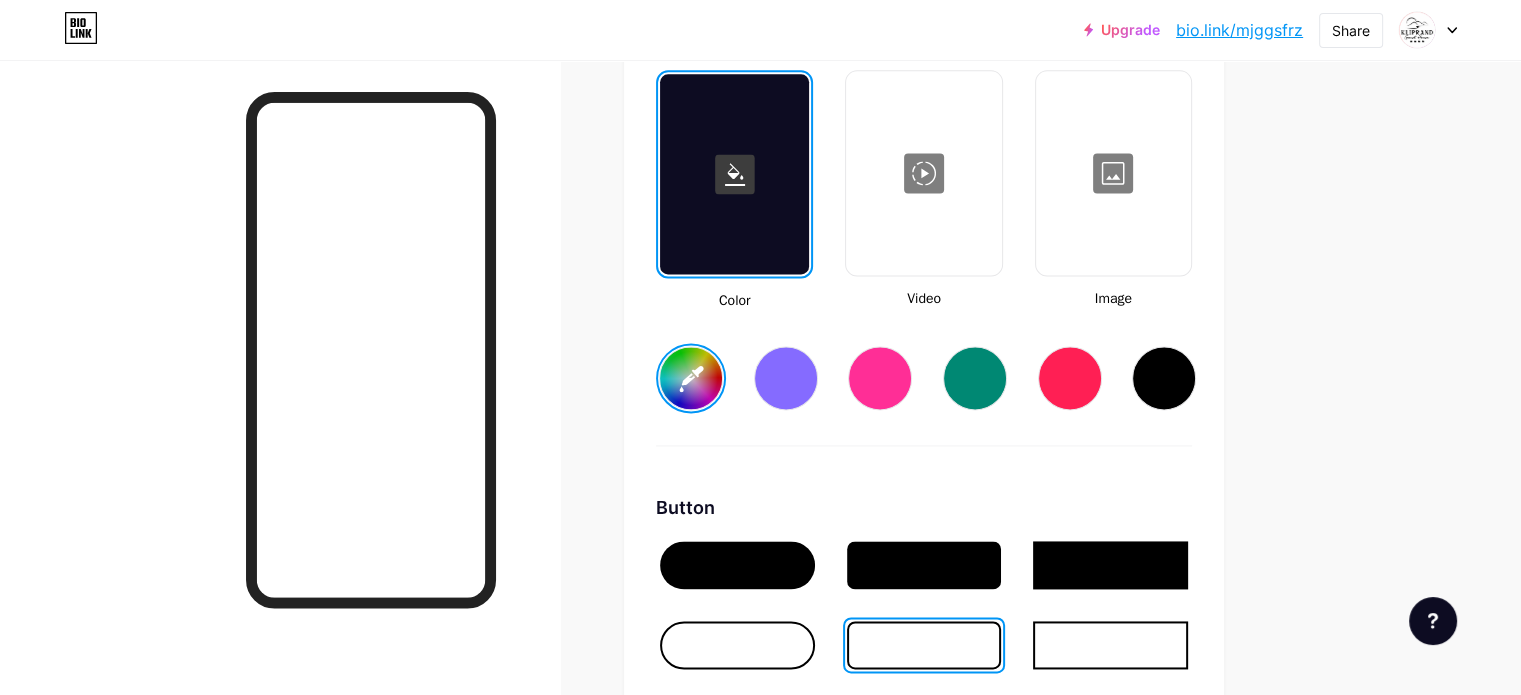 click on "Background         Color           Video             Image           #ffffff     Button       #000000   Font   Inter Poppins EB Garamond TEKO BALSAMIQ SANS Kite One PT Sans Quicksand DM Sans     #000000   Changes saved" at bounding box center [924, 611] 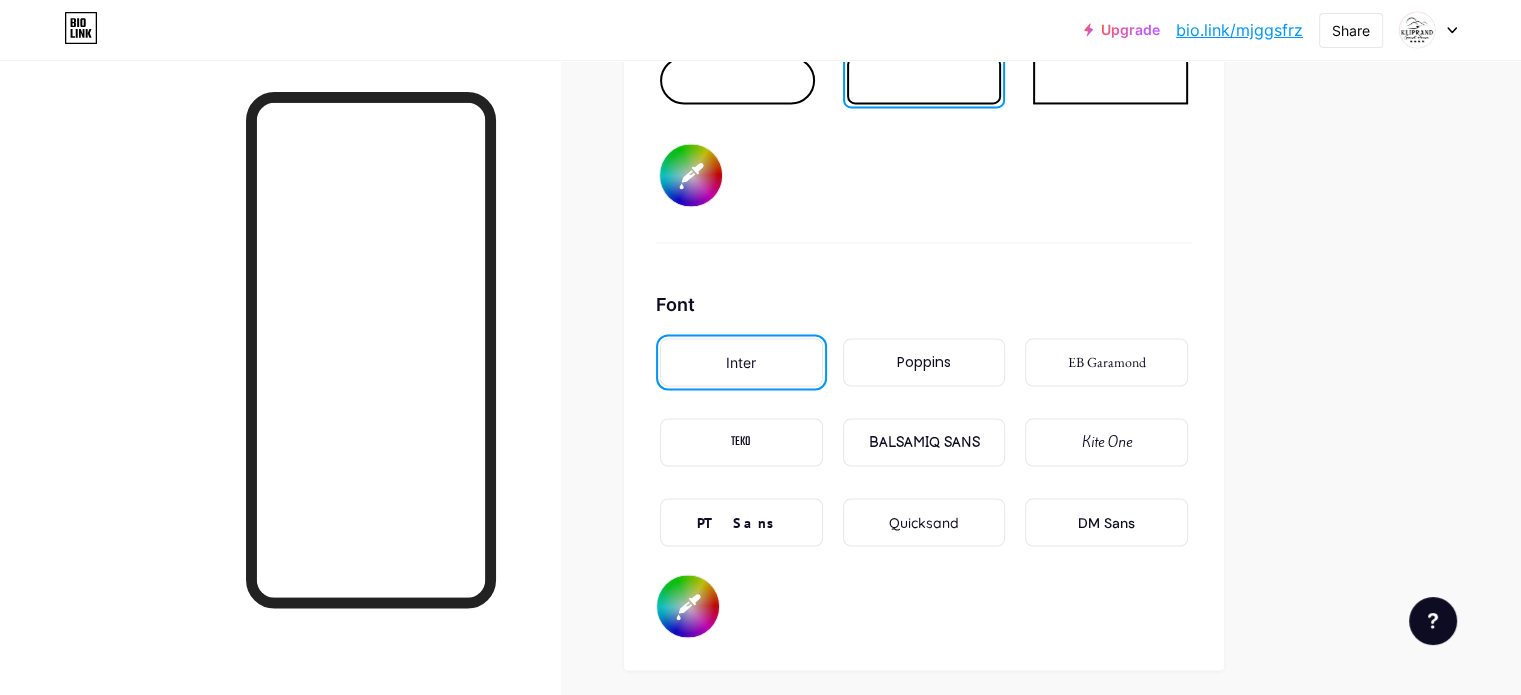 scroll, scrollTop: 3348, scrollLeft: 0, axis: vertical 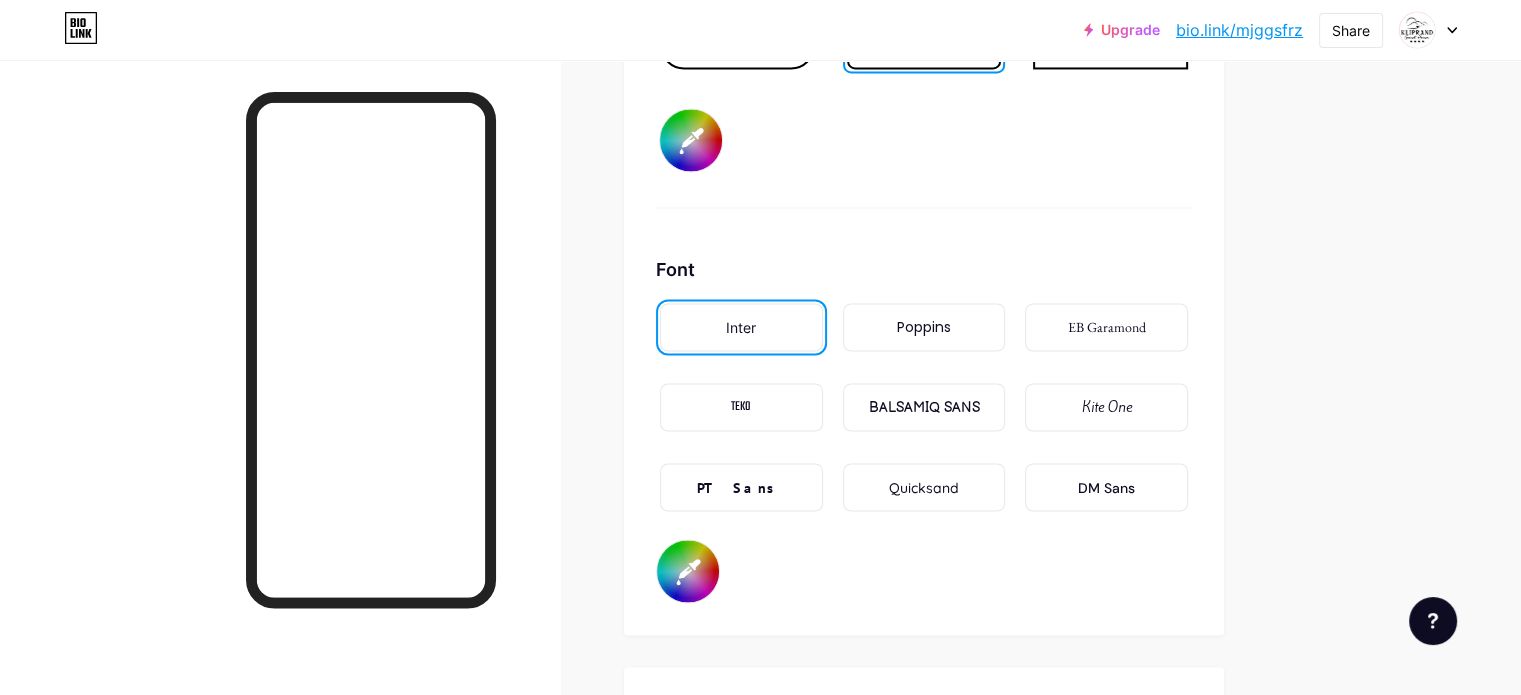 click on "Poppins" at bounding box center (924, 327) 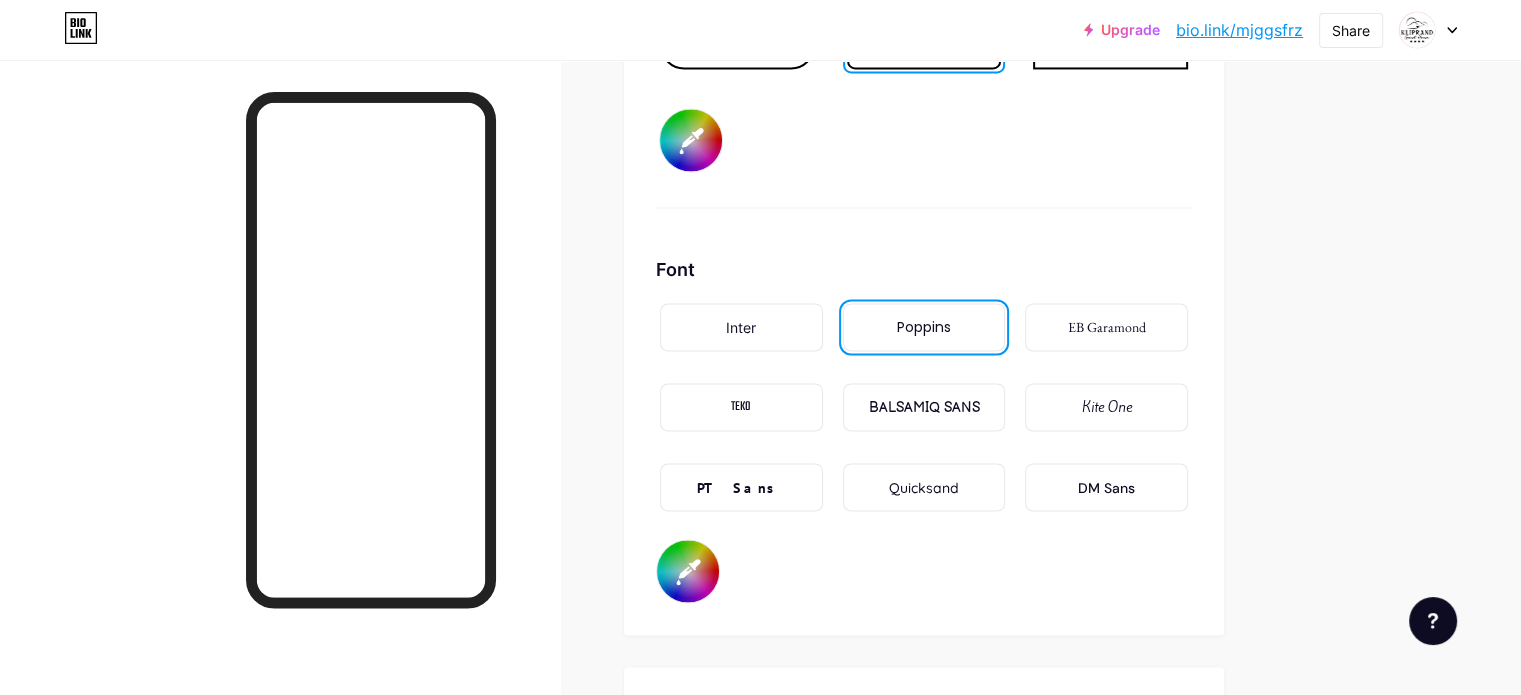 click on "Quicksand" at bounding box center (924, 487) 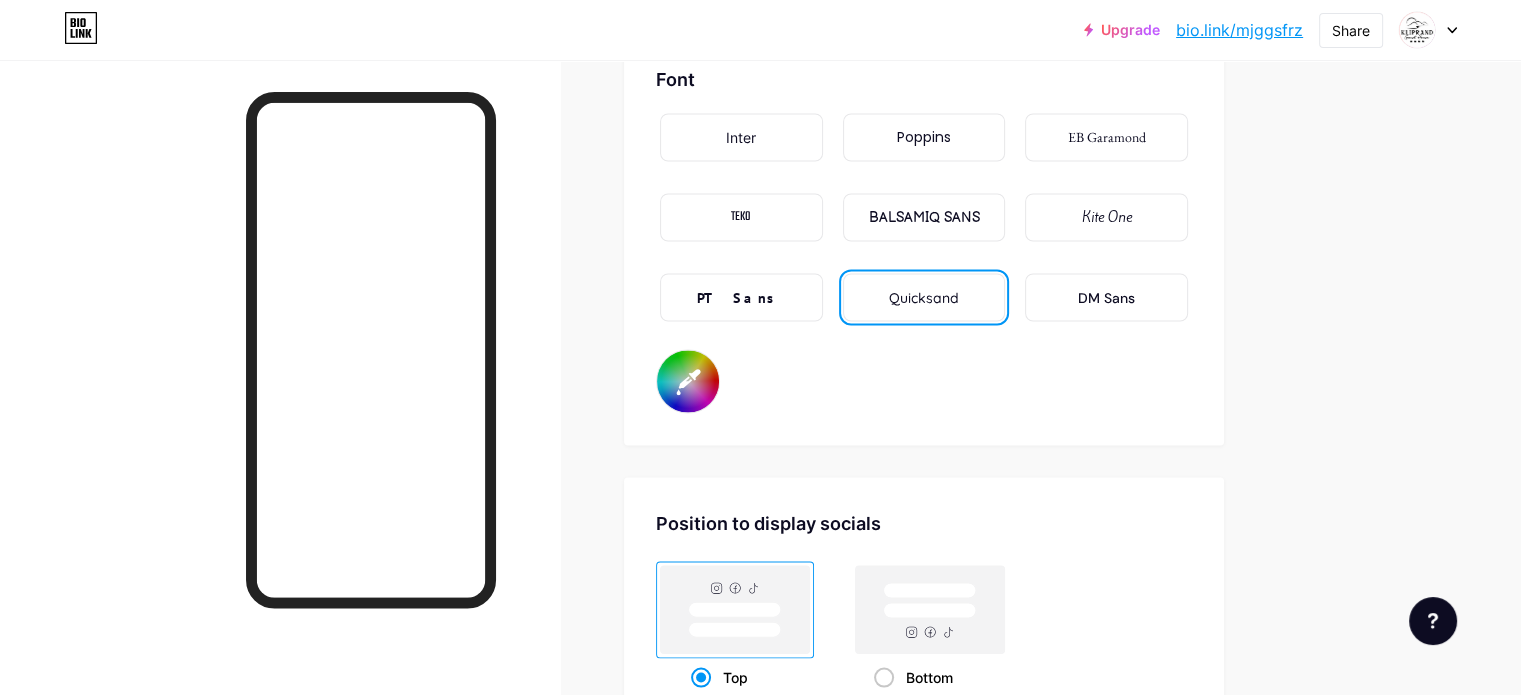 scroll, scrollTop: 3548, scrollLeft: 0, axis: vertical 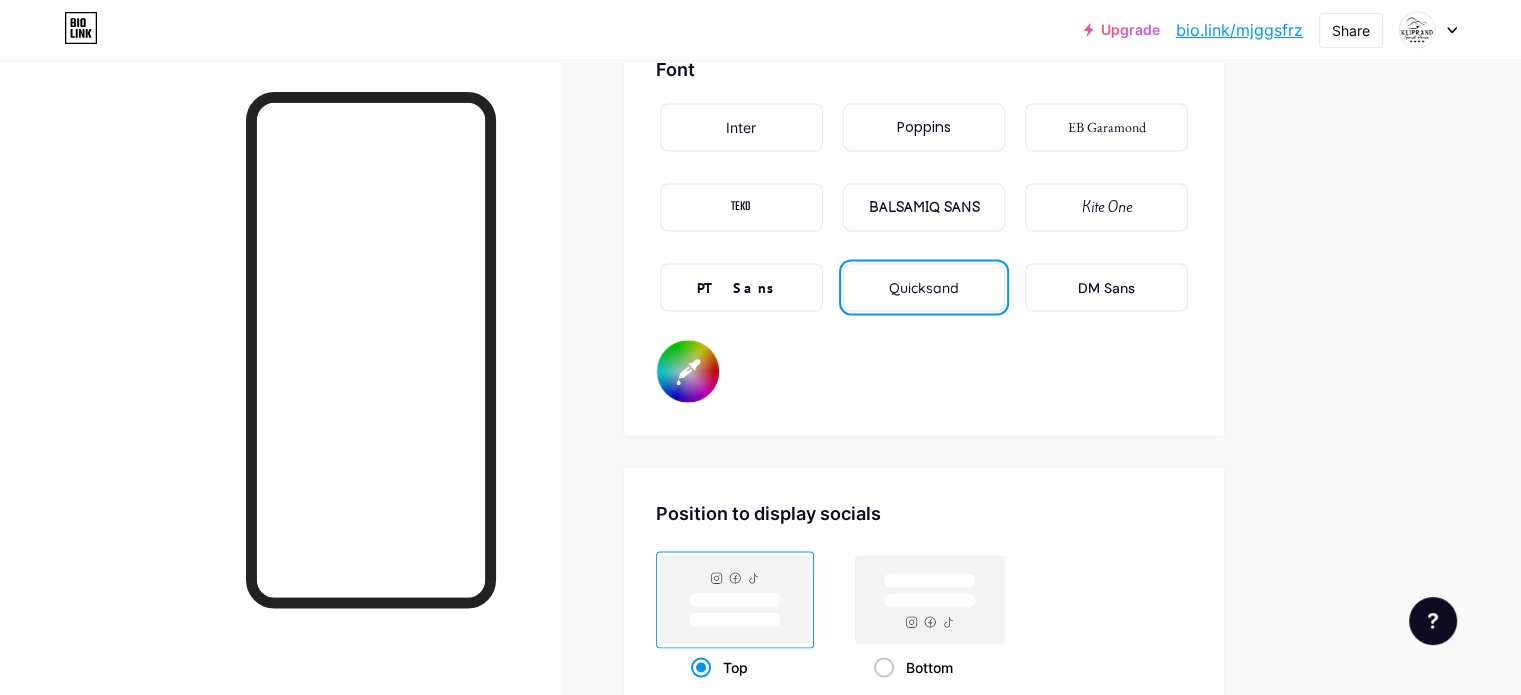 click on "DM Sans" at bounding box center (1106, 287) 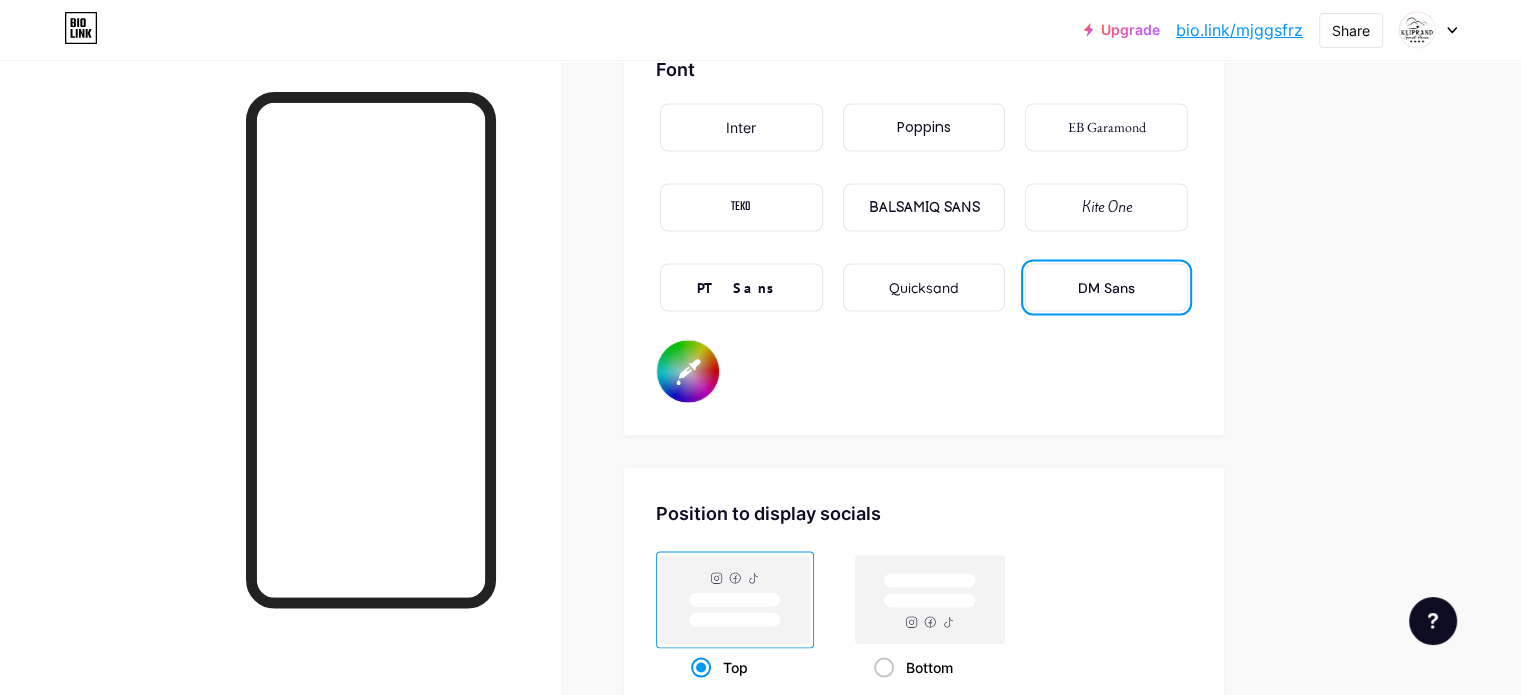 click on "Inter" at bounding box center (741, 127) 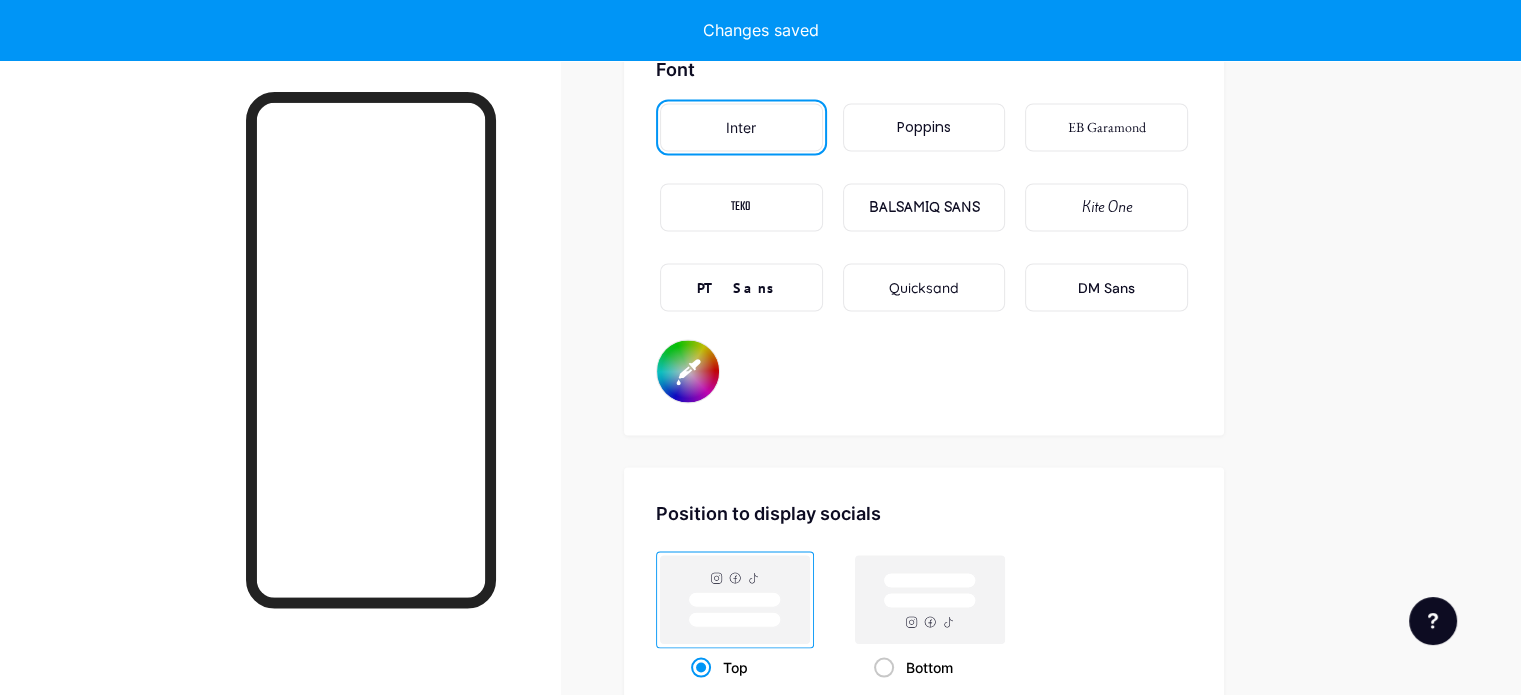type on "#ffffff" 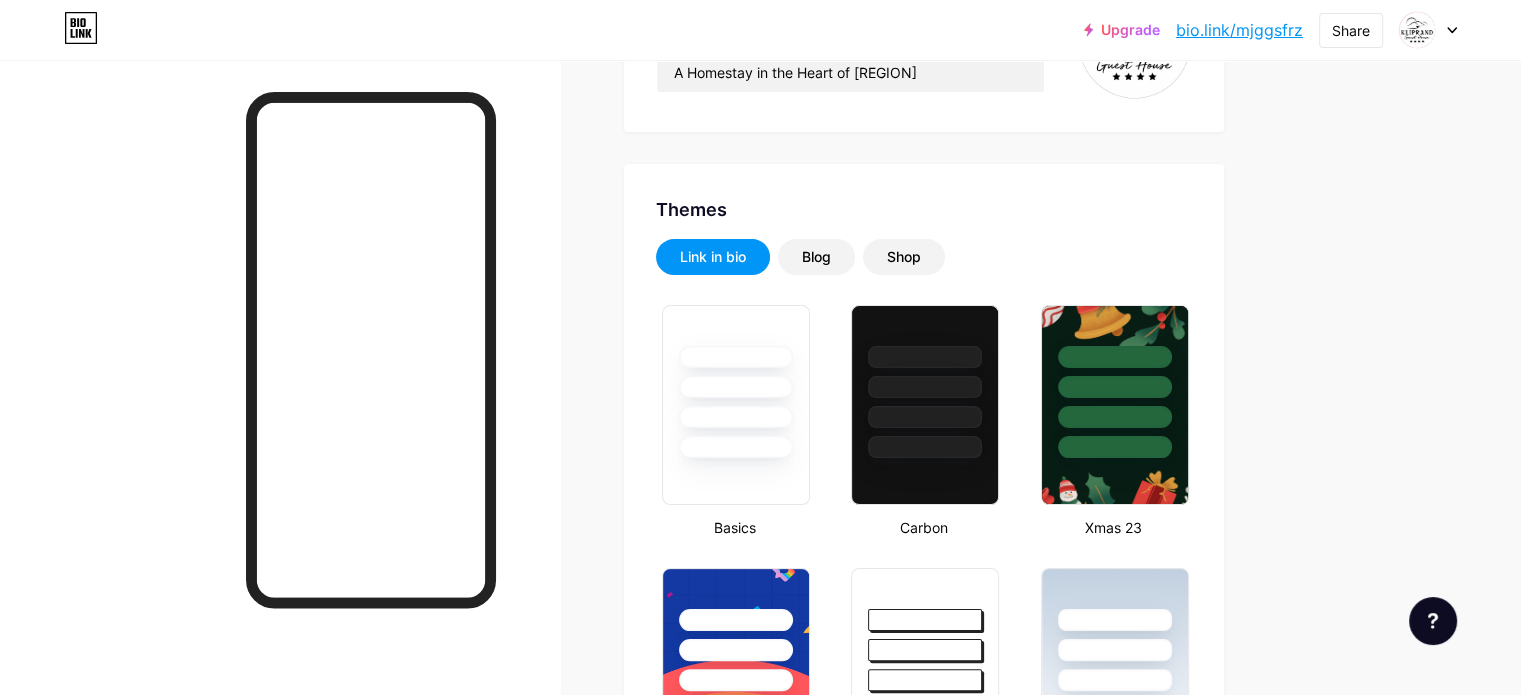 scroll, scrollTop: 273, scrollLeft: 0, axis: vertical 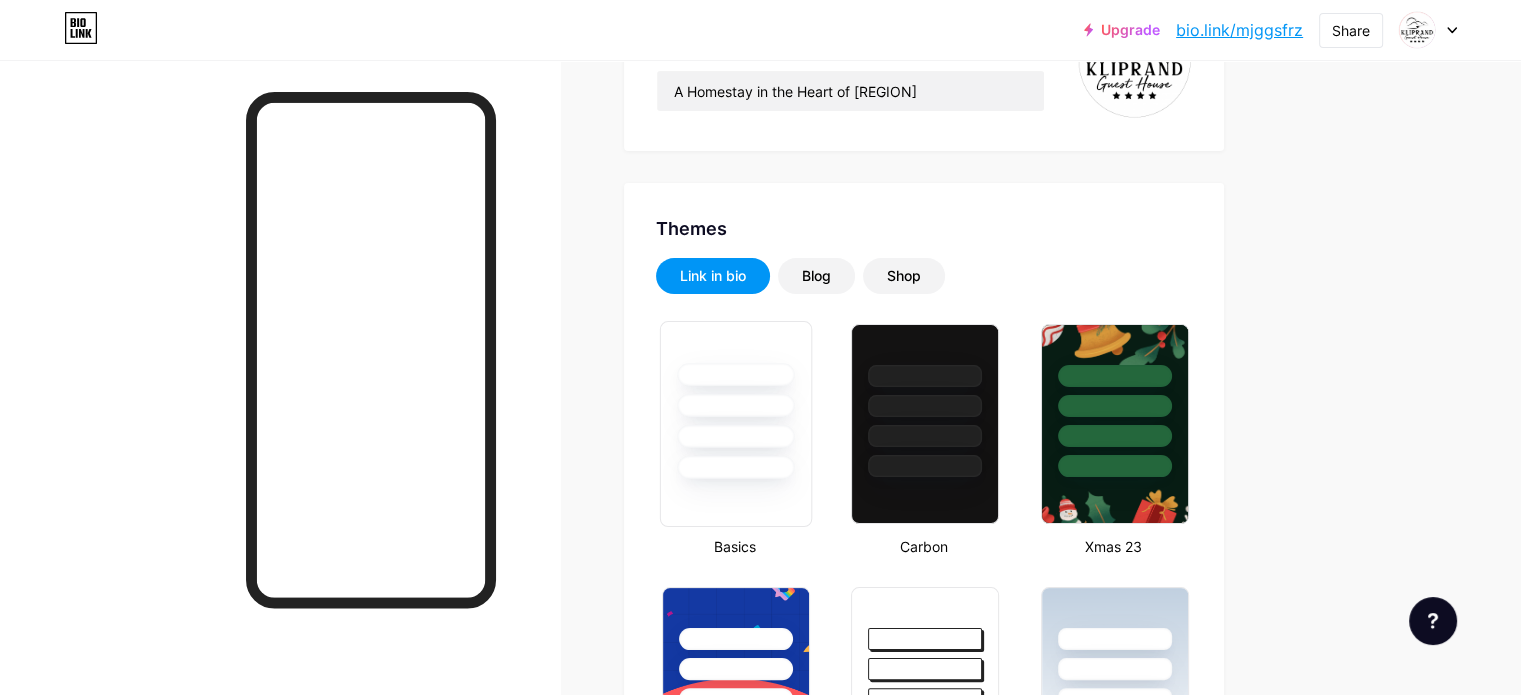 click at bounding box center (735, 436) 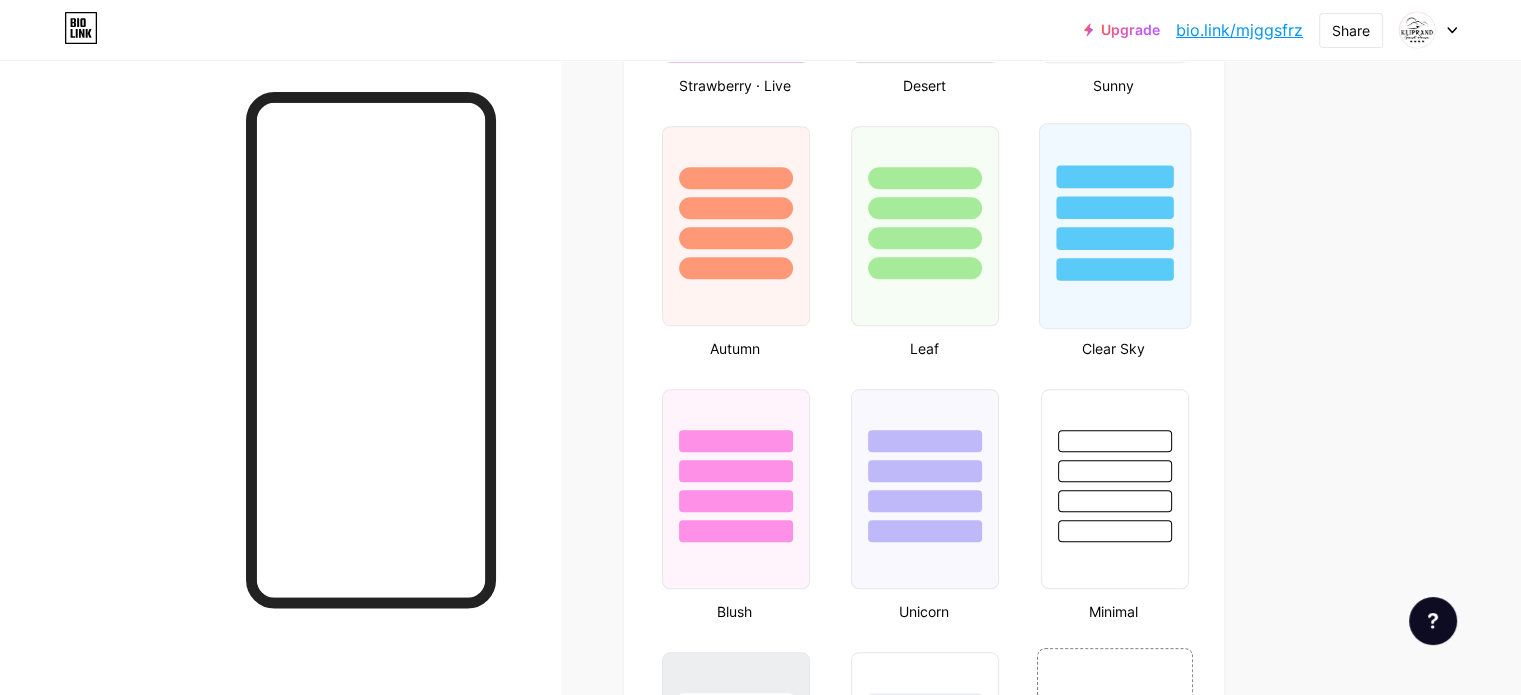 scroll, scrollTop: 1873, scrollLeft: 0, axis: vertical 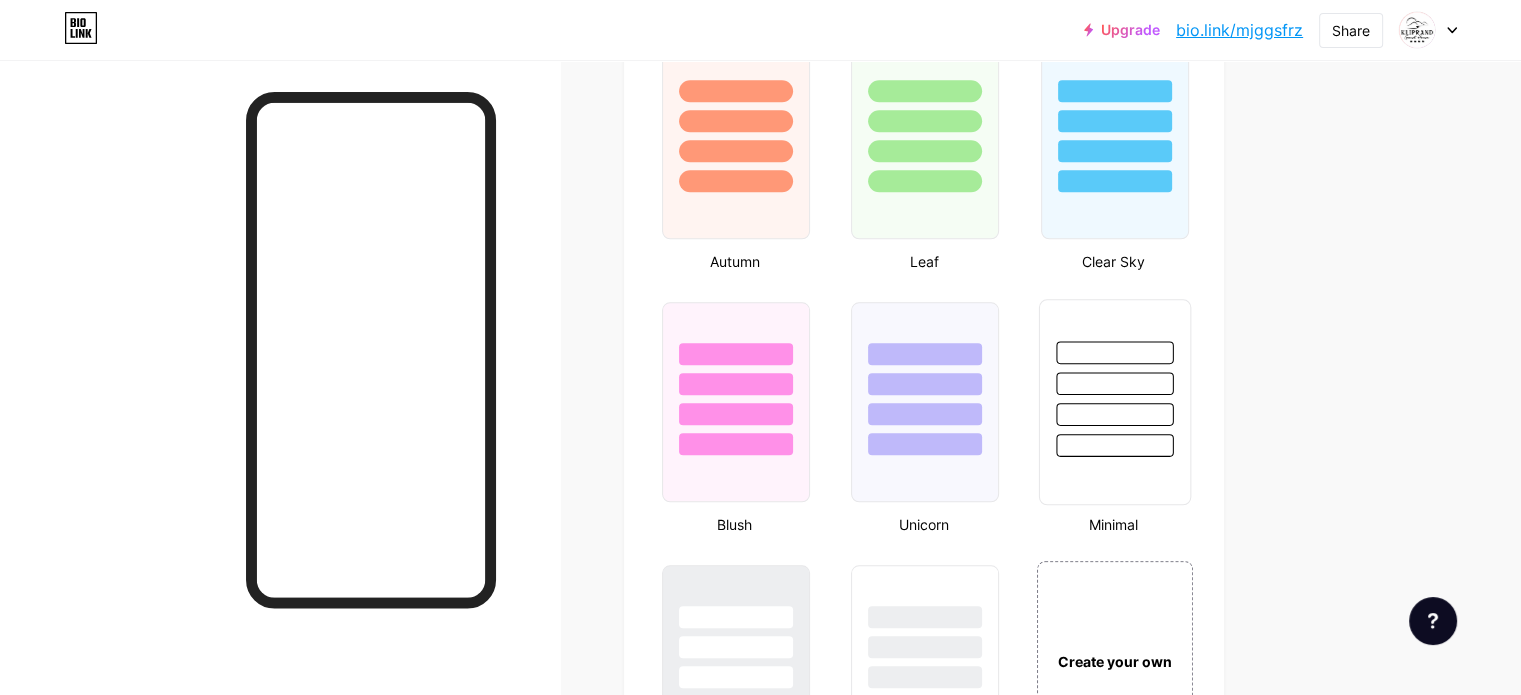 click at bounding box center [1114, 445] 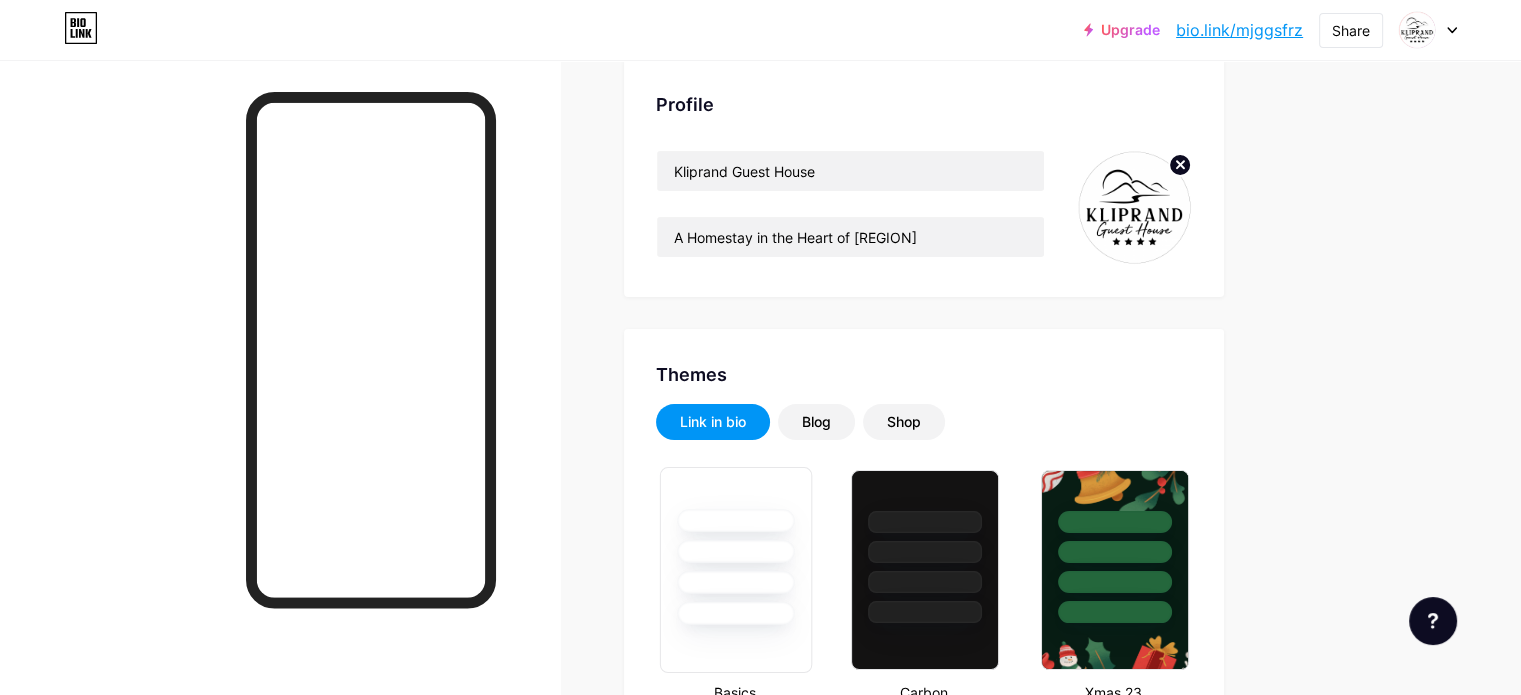 scroll, scrollTop: 300, scrollLeft: 0, axis: vertical 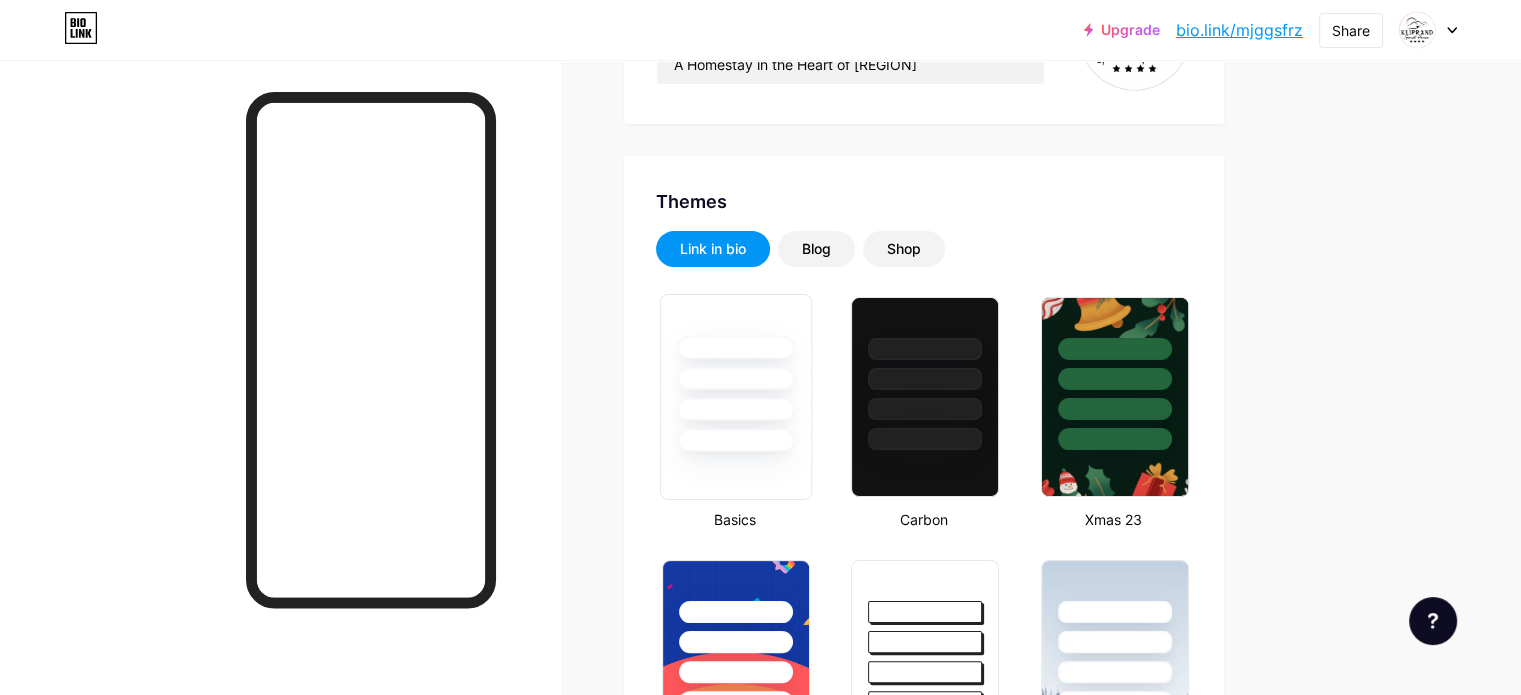 click at bounding box center [735, 378] 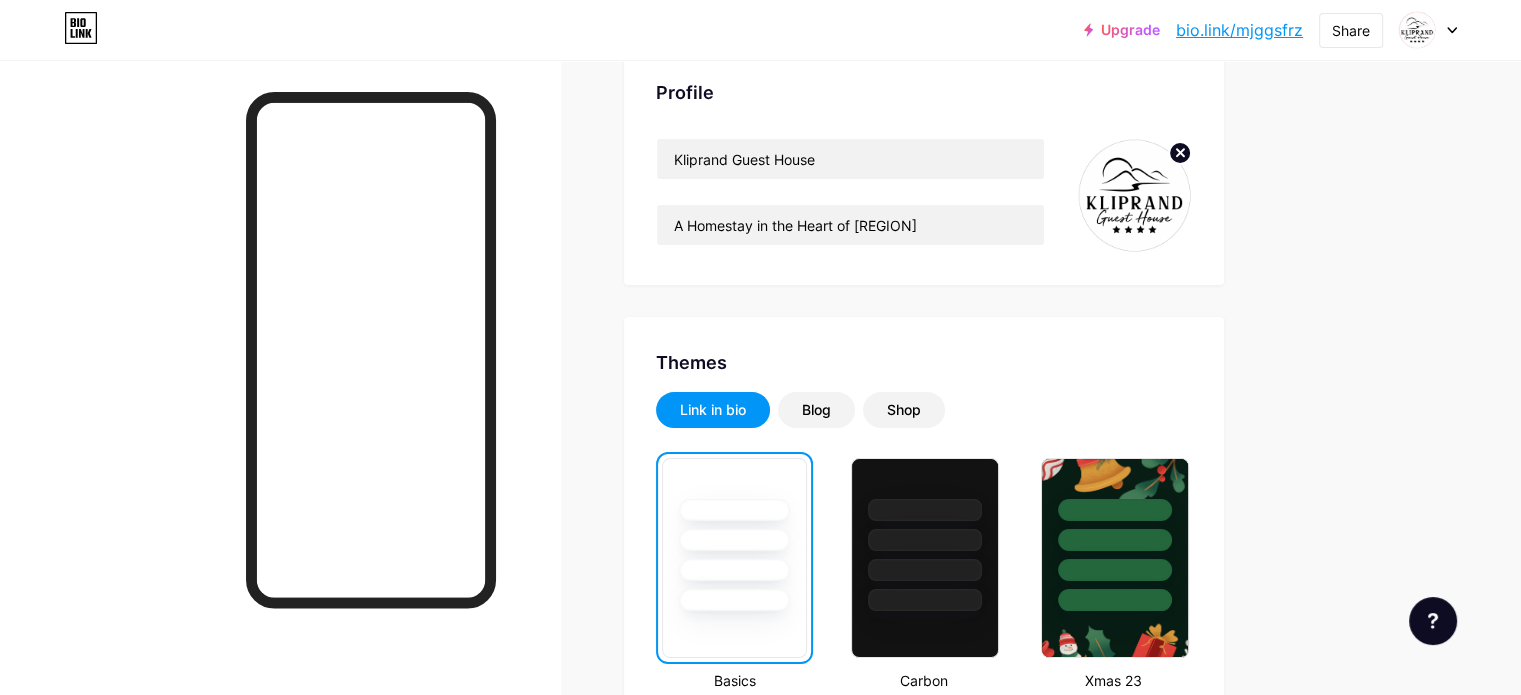scroll, scrollTop: 0, scrollLeft: 0, axis: both 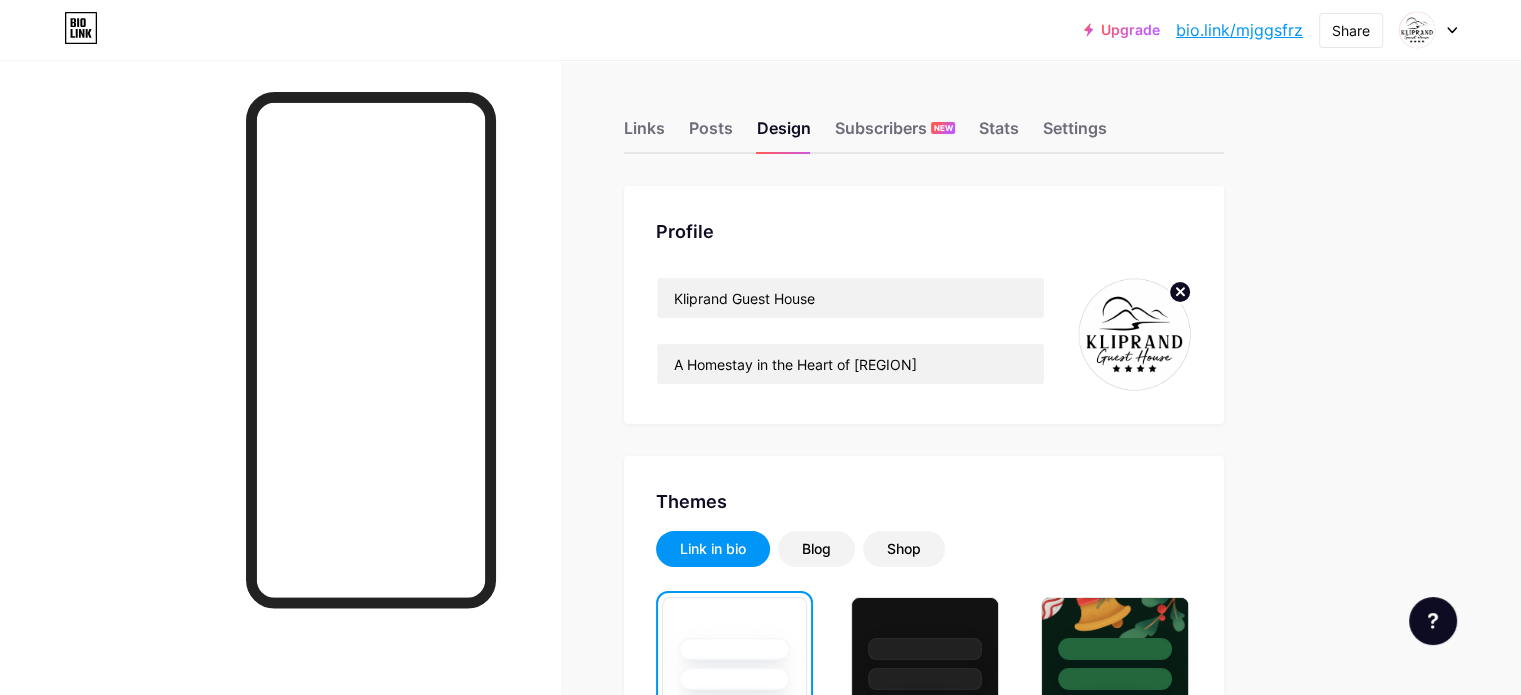 click on "Profile" at bounding box center (924, 231) 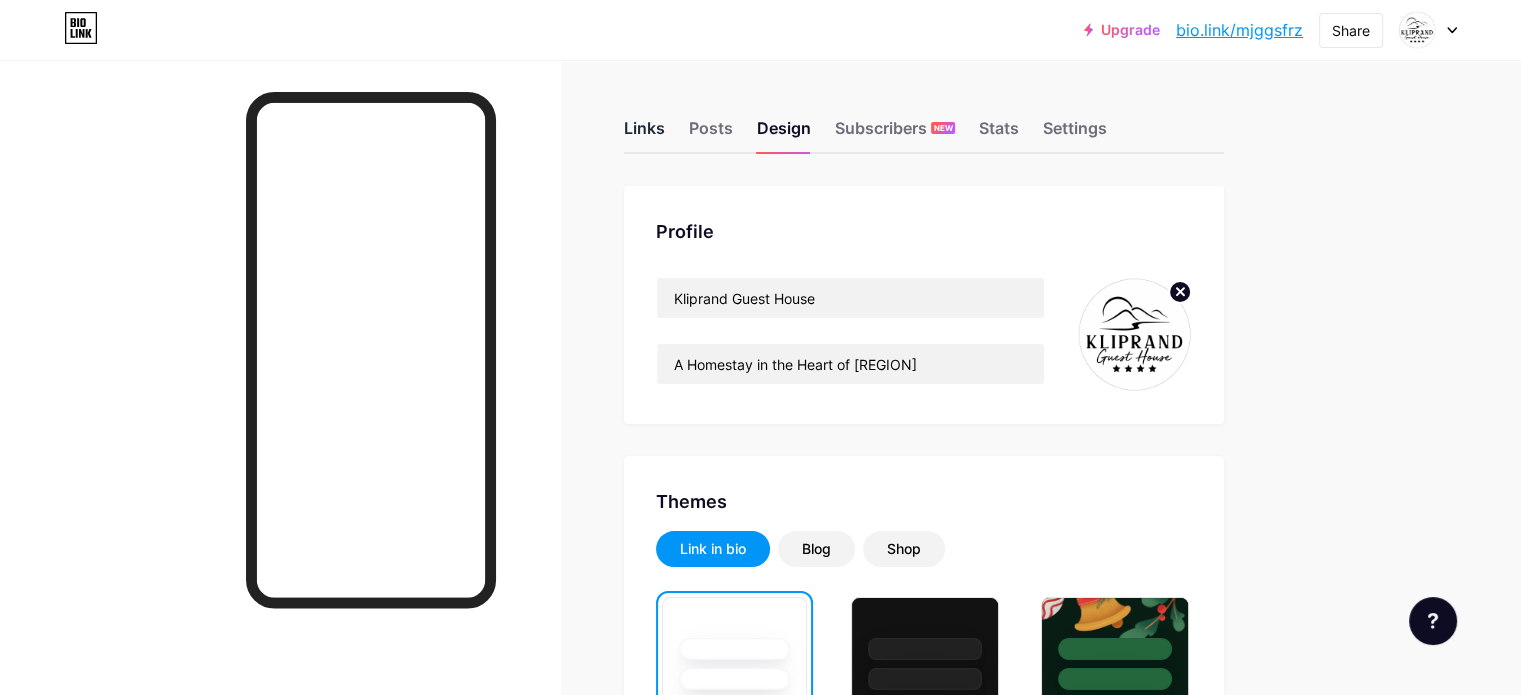 click on "Links" at bounding box center [644, 134] 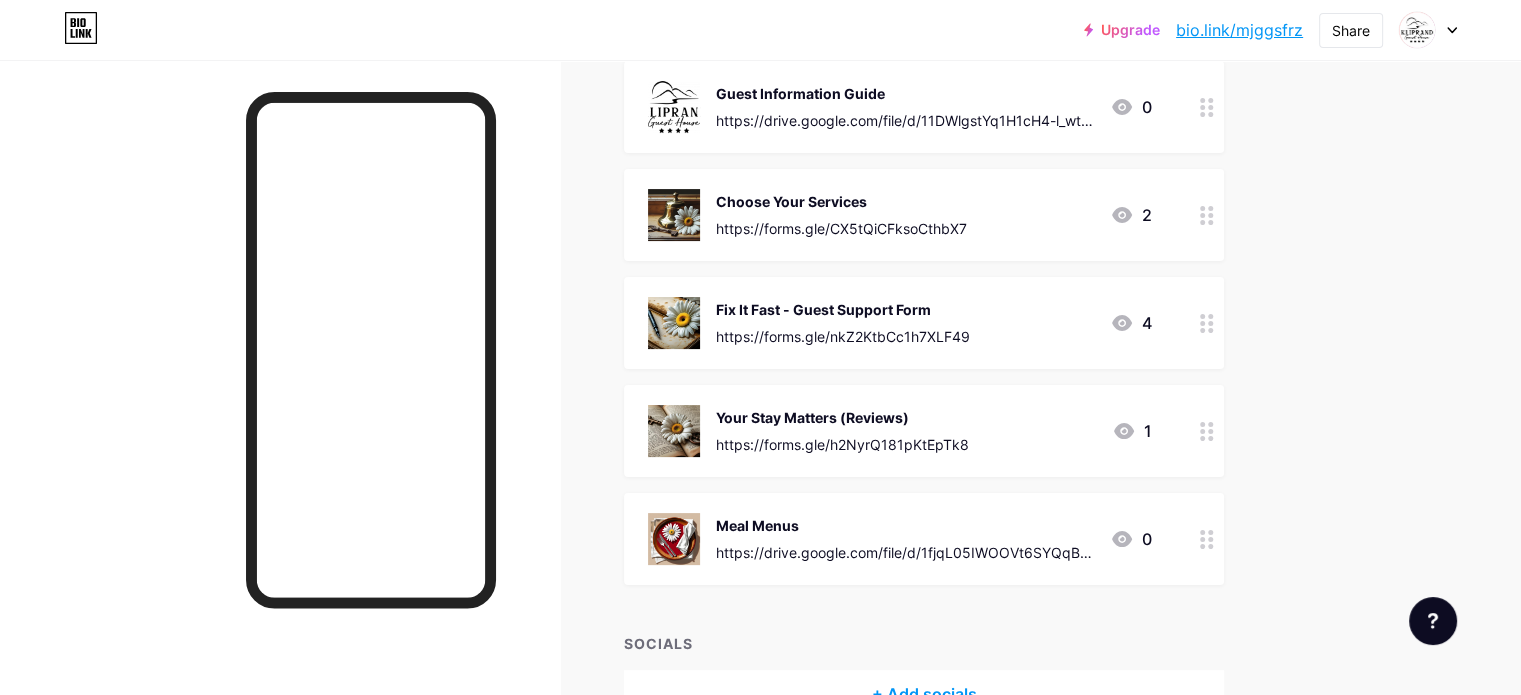 scroll, scrollTop: 300, scrollLeft: 0, axis: vertical 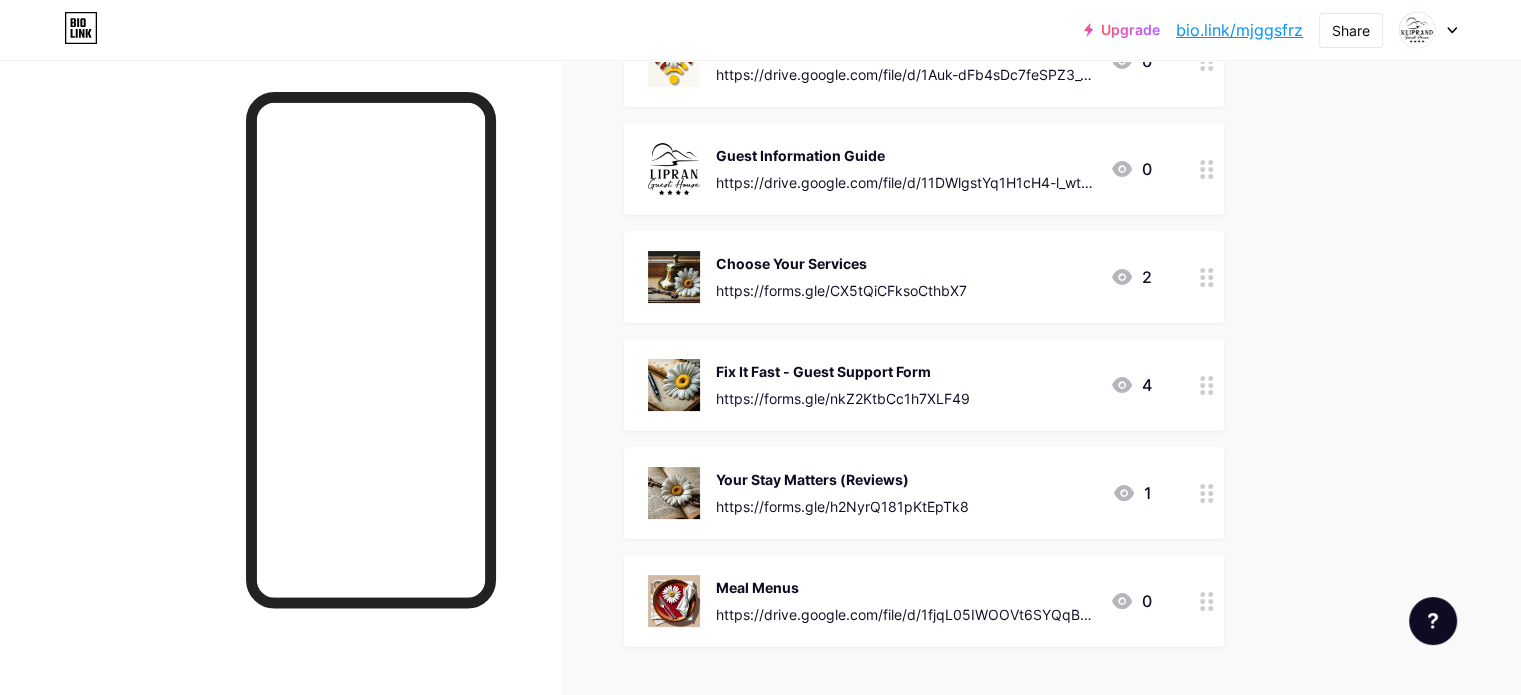 click on "Guest Information Guide" at bounding box center [905, 155] 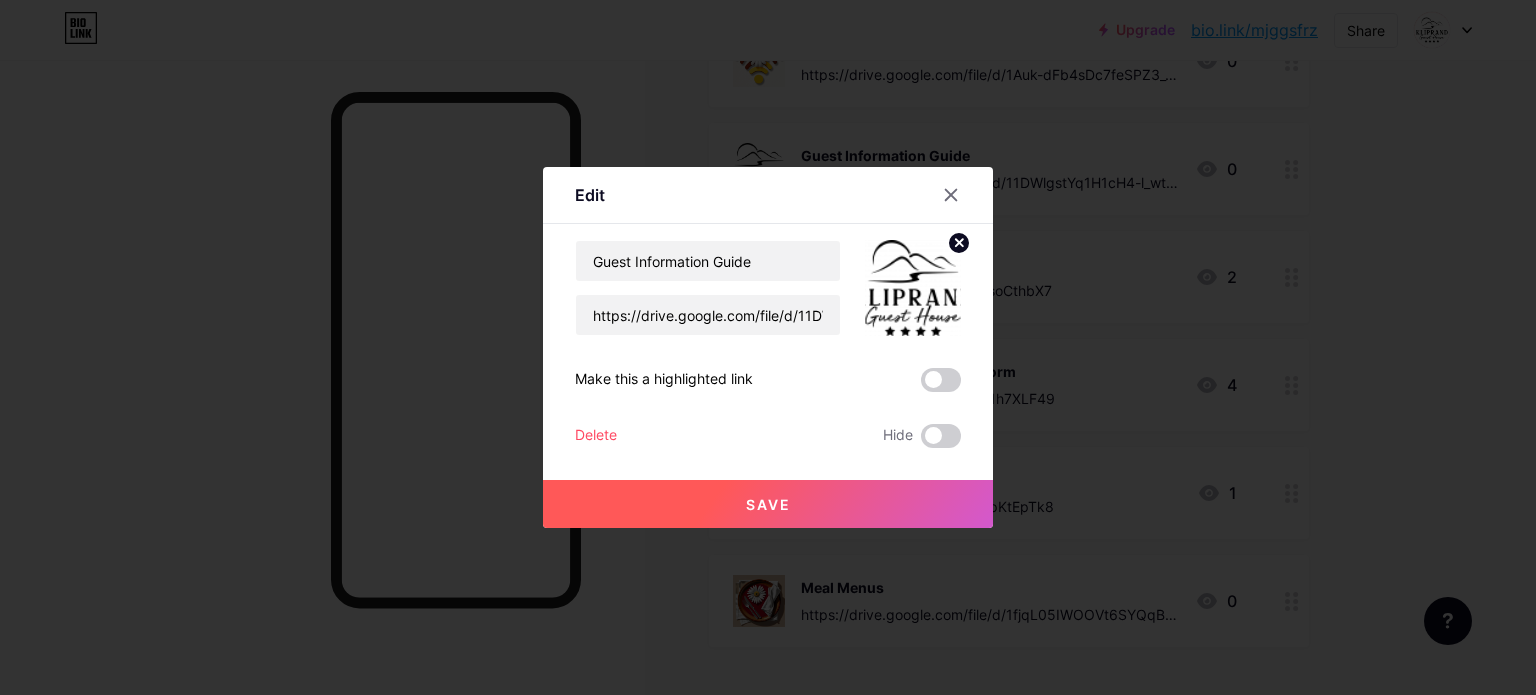click 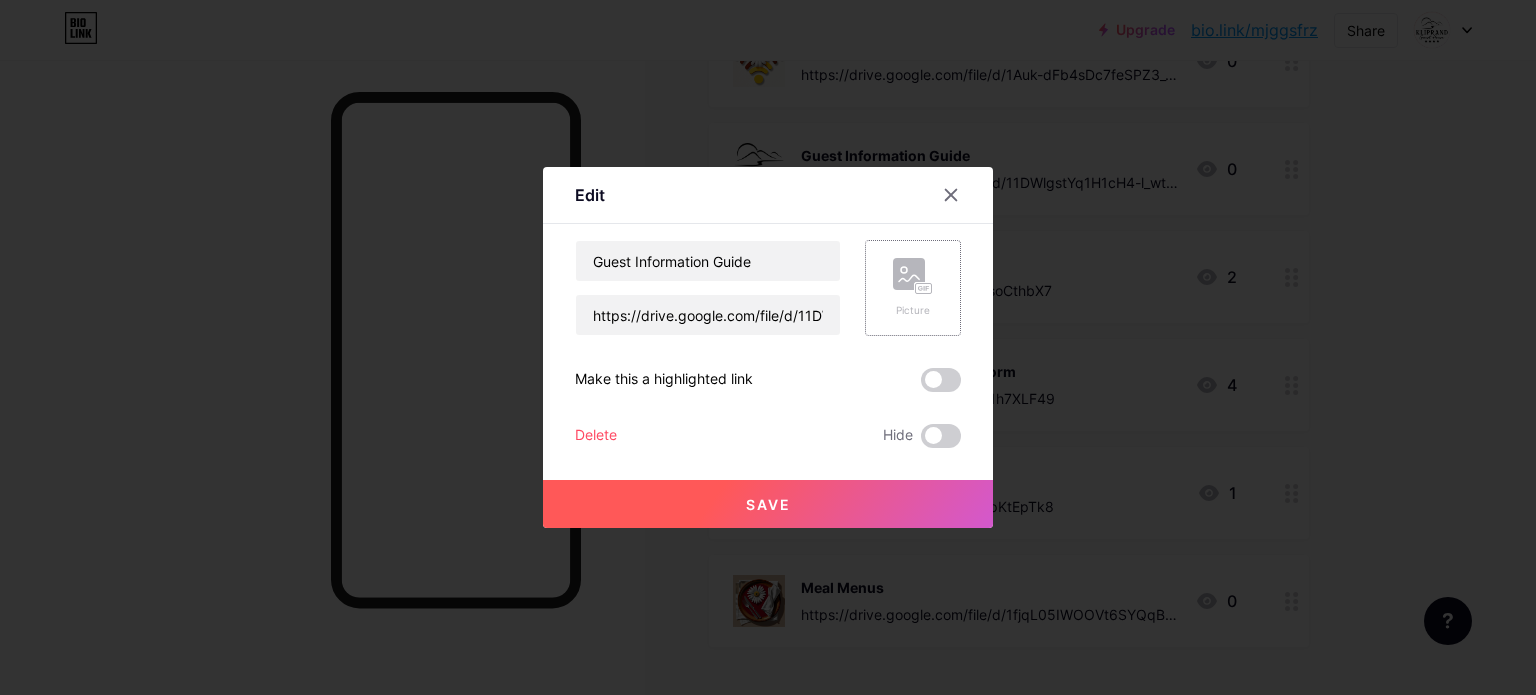 click 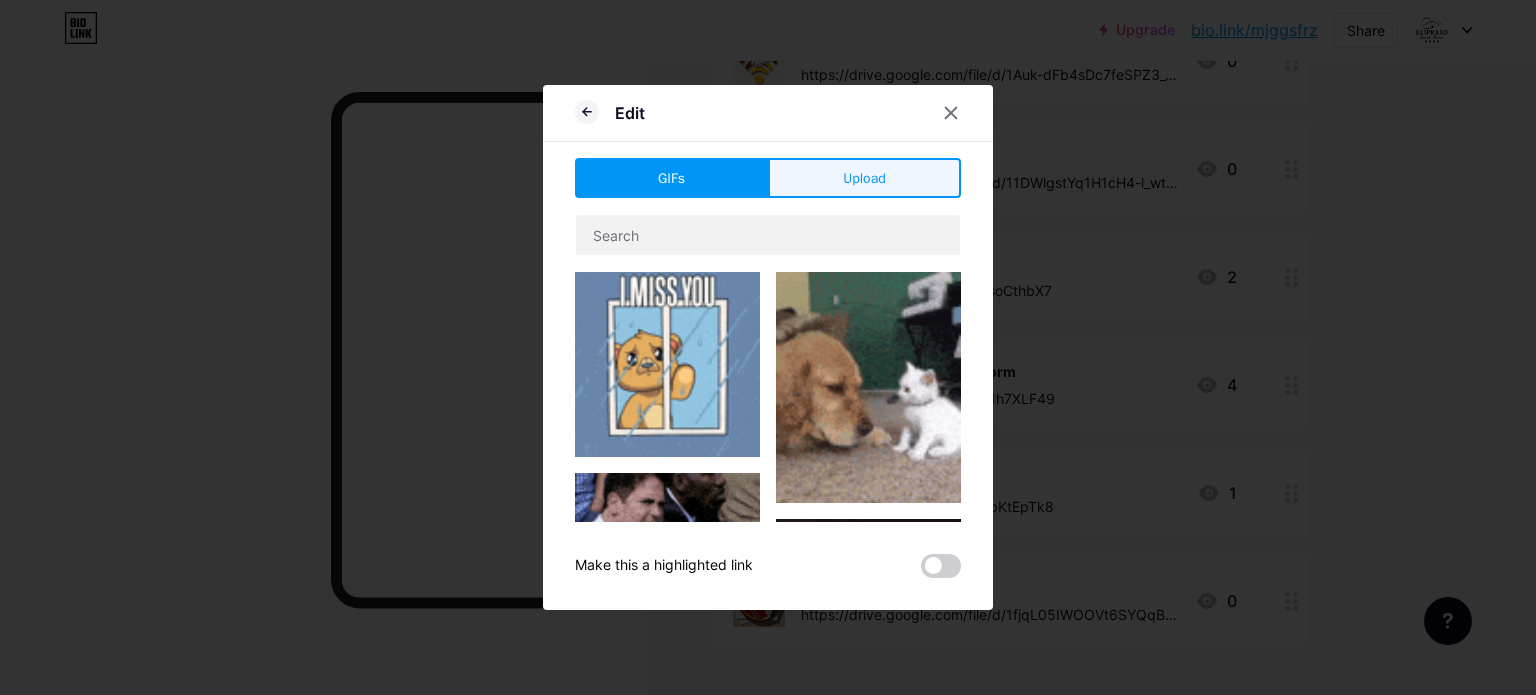 click on "Upload" at bounding box center (864, 178) 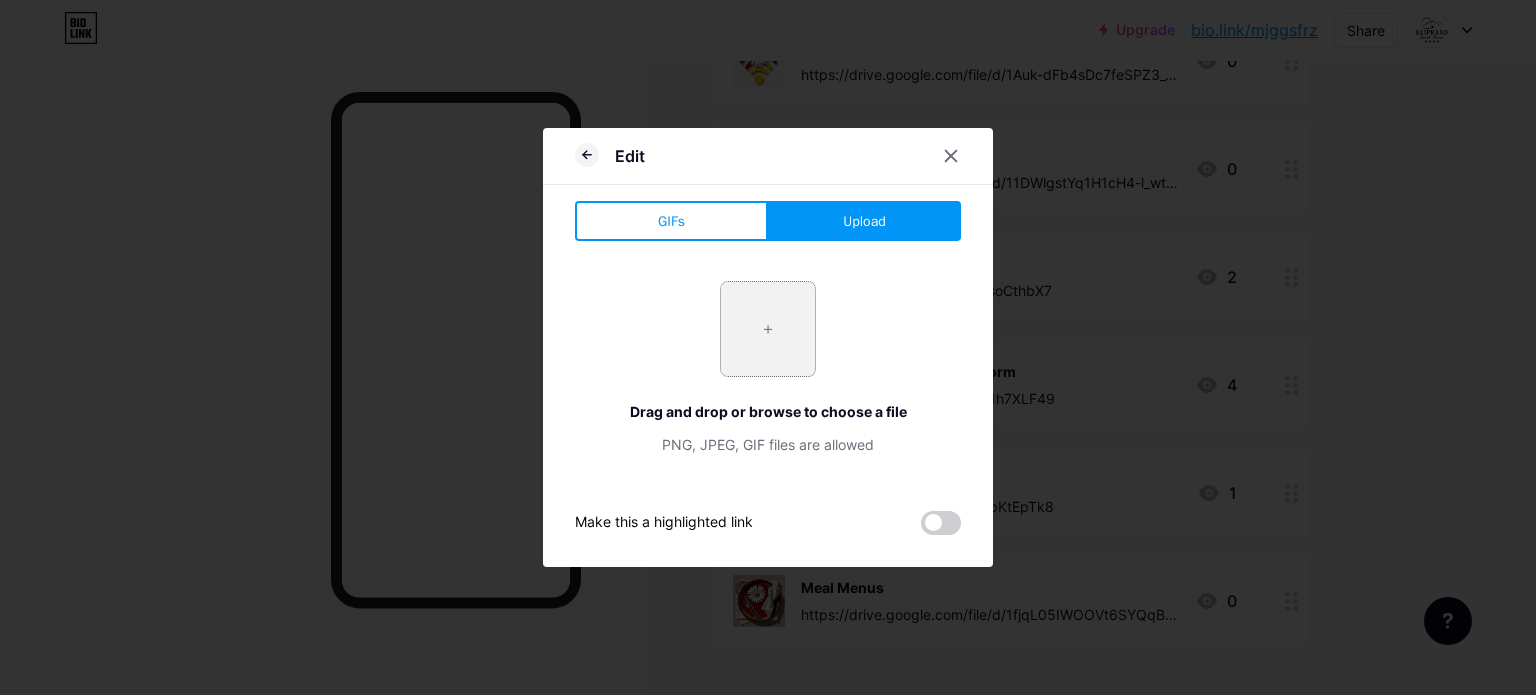 click at bounding box center (768, 329) 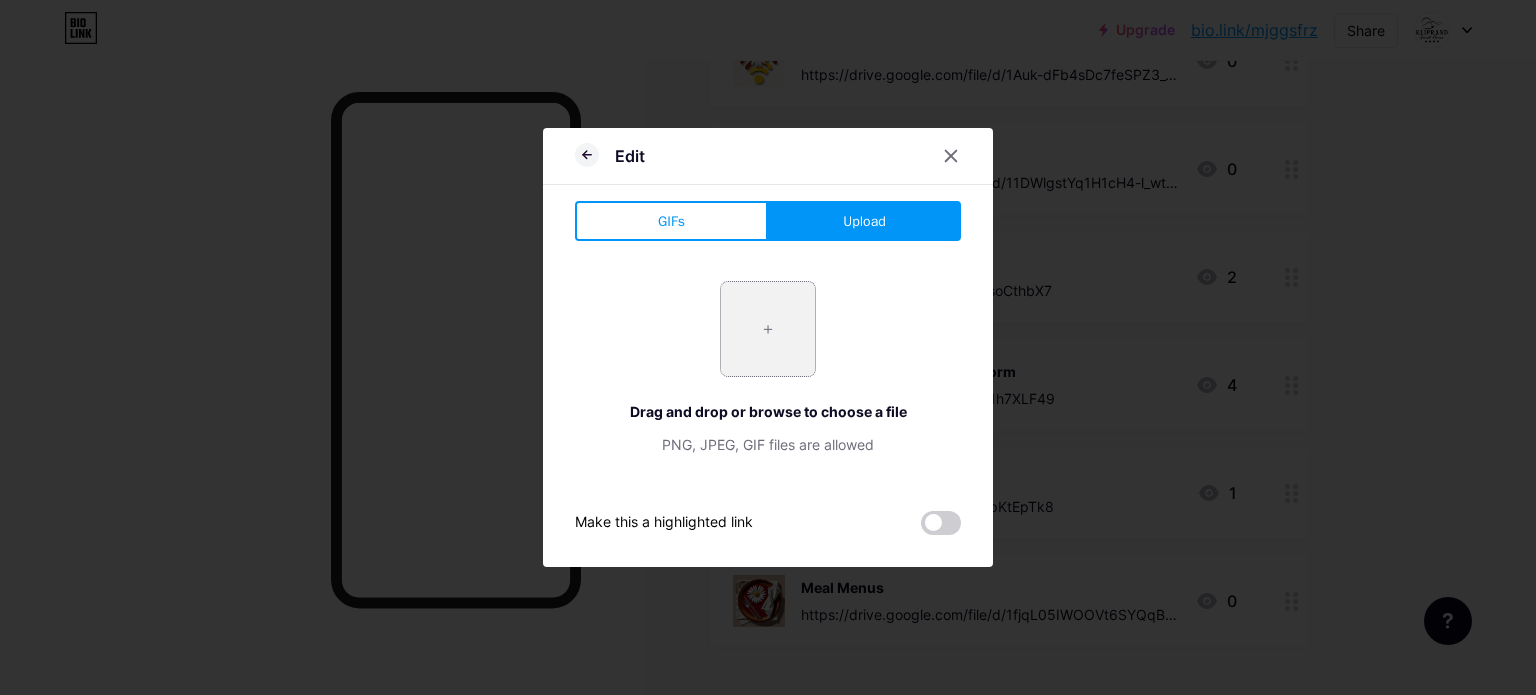 type on "C:\fakepath\BioLink Logo.png" 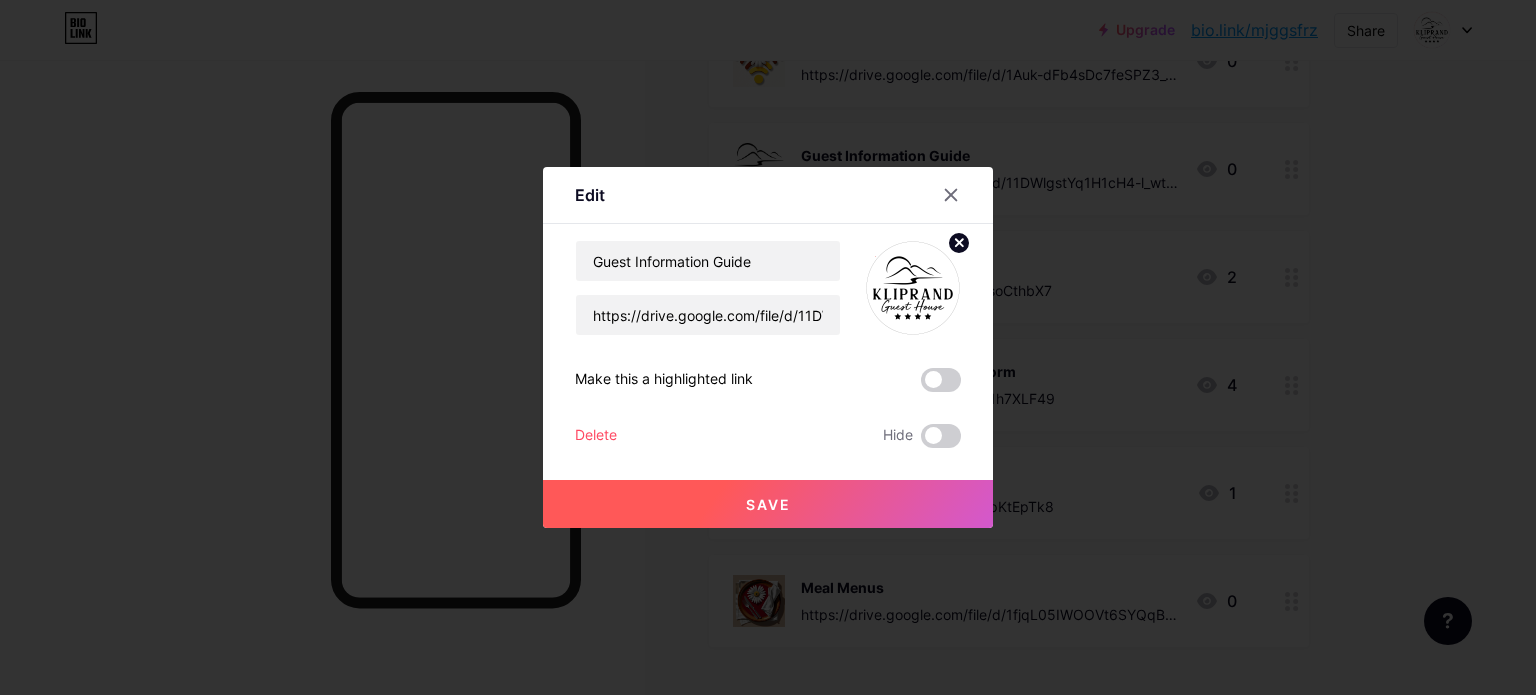 click on "Save" at bounding box center (768, 504) 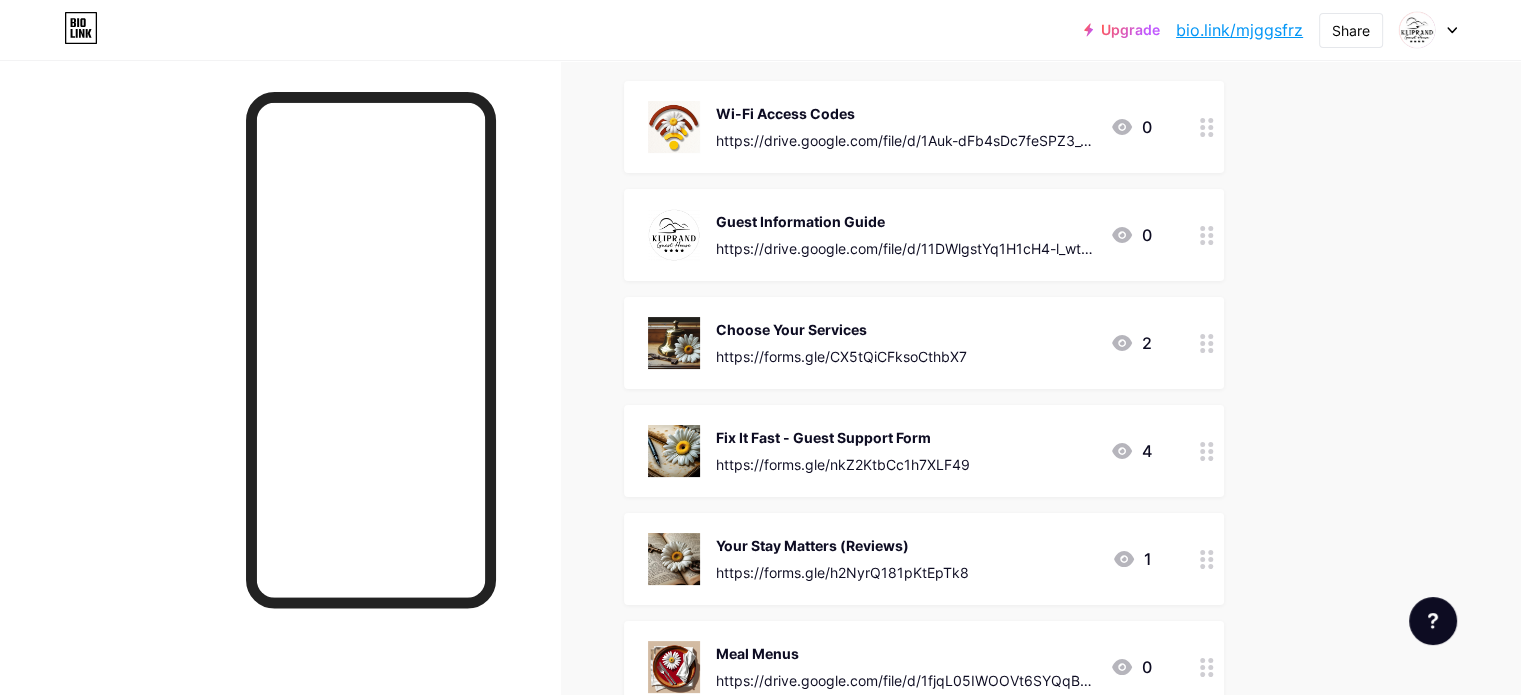 scroll, scrollTop: 200, scrollLeft: 0, axis: vertical 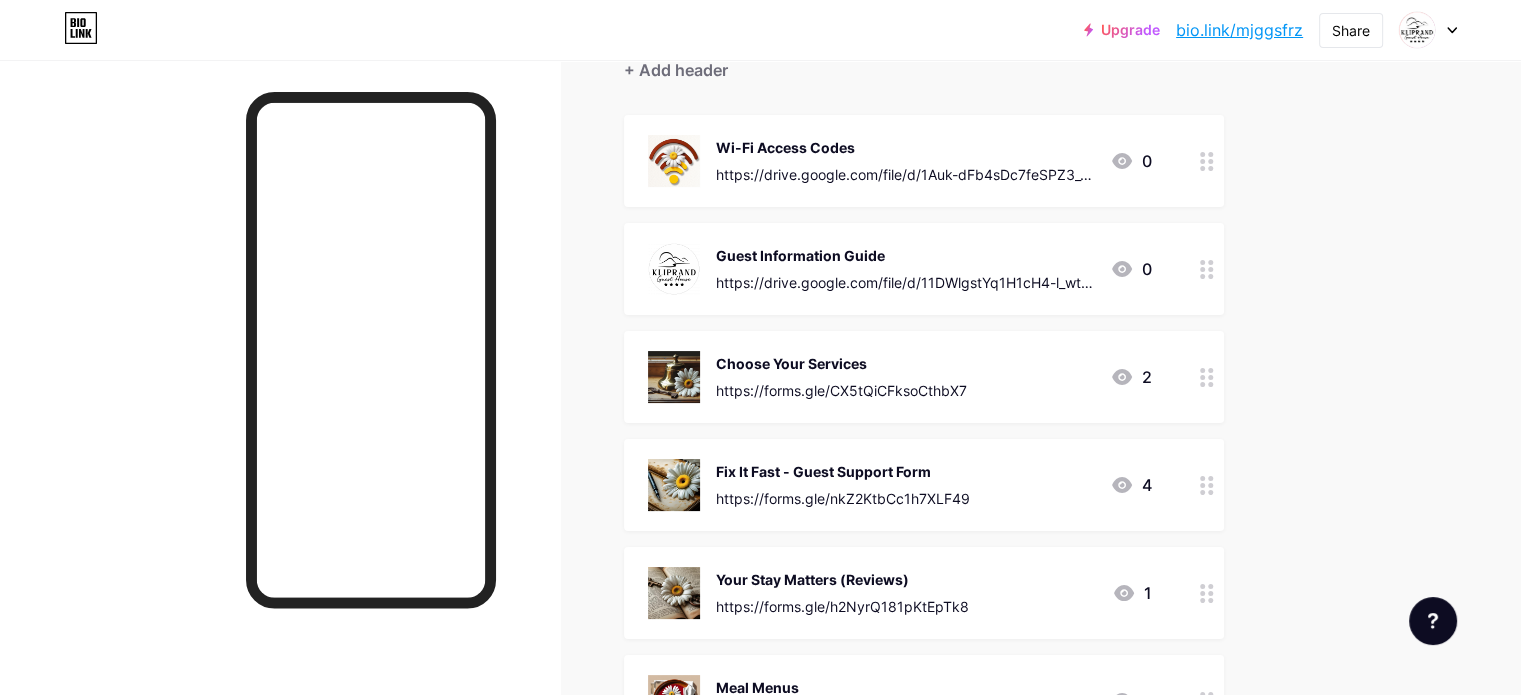click on "Links Posts Design Subscribers NEW Stats Settings + ADD LINK + ADD EMBED + Add header Wi-Fi Access Codes https://drive.google.com/file/d/1Auk-dFb4sDc7feSPZ3_Tm8aGoaCwiX52/view?usp=drive_link 0 Guest Information Guide https://drive.google.com/file/d/11DWlgstYq1H1cH4-l_wt6PSL8azSoBFQ/view?usp=drive_link 0 Choose Your Services https://forms.gle/CX5tQiCFksoCthbX7 2 Fix It Fast - Guest Support Form https://forms.gle/nkZ2KtbCc1h7XLF49 4 Your Stay Matters (Reviews) https://forms.gle/h2NyrQ181pKtEpTk8 1" at bounding box center (654, 420) 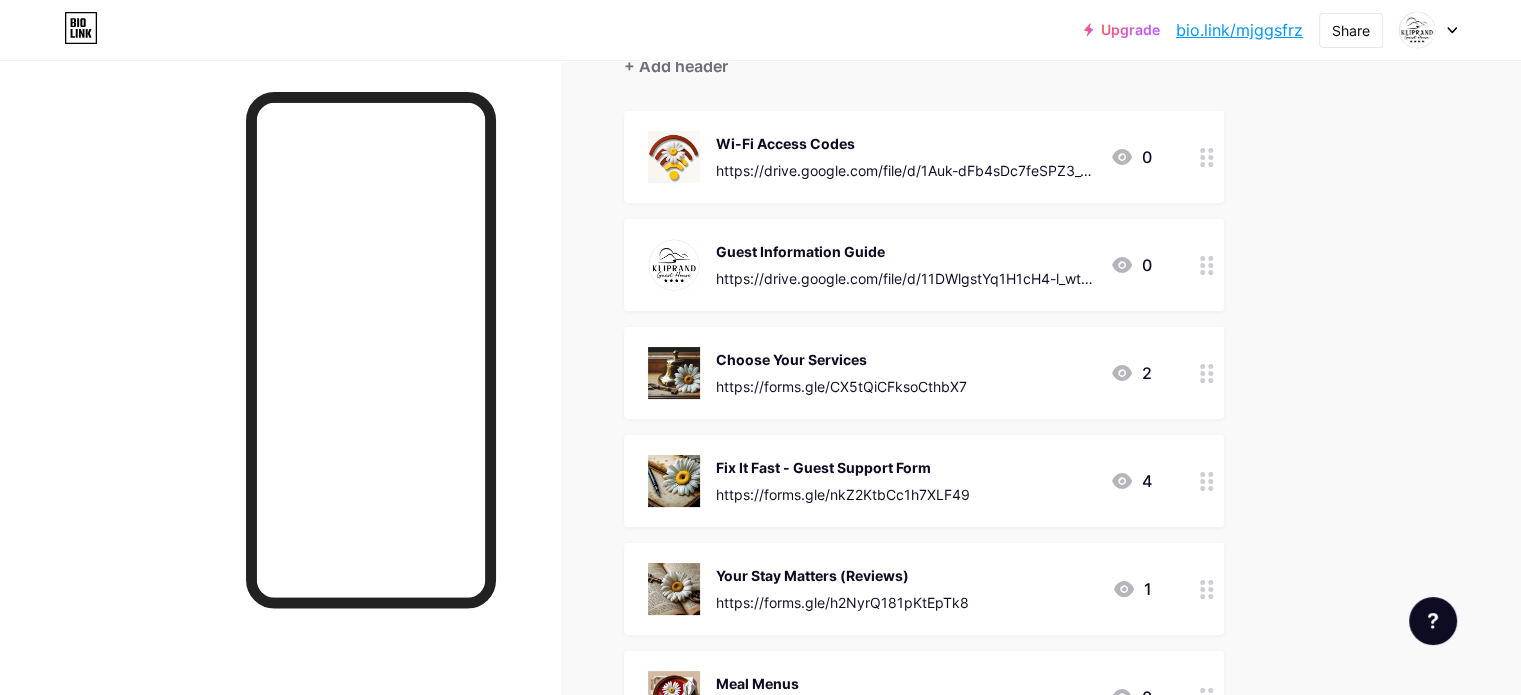 scroll, scrollTop: 100, scrollLeft: 0, axis: vertical 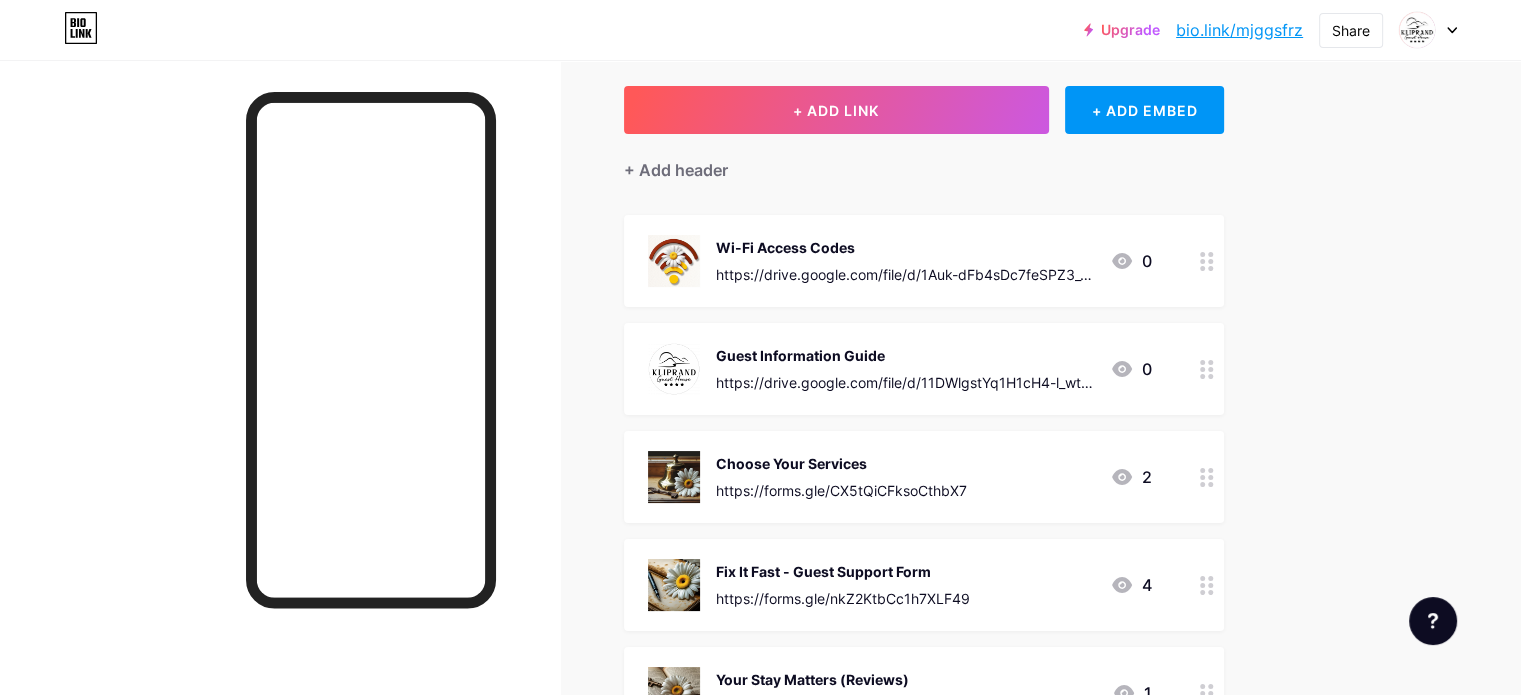 click on "https://drive.google.com/file/d/1Auk-dFb4sDc7feSPZ3_Tm8aGoaCwiX52/view?usp=drive_link" at bounding box center [905, 274] 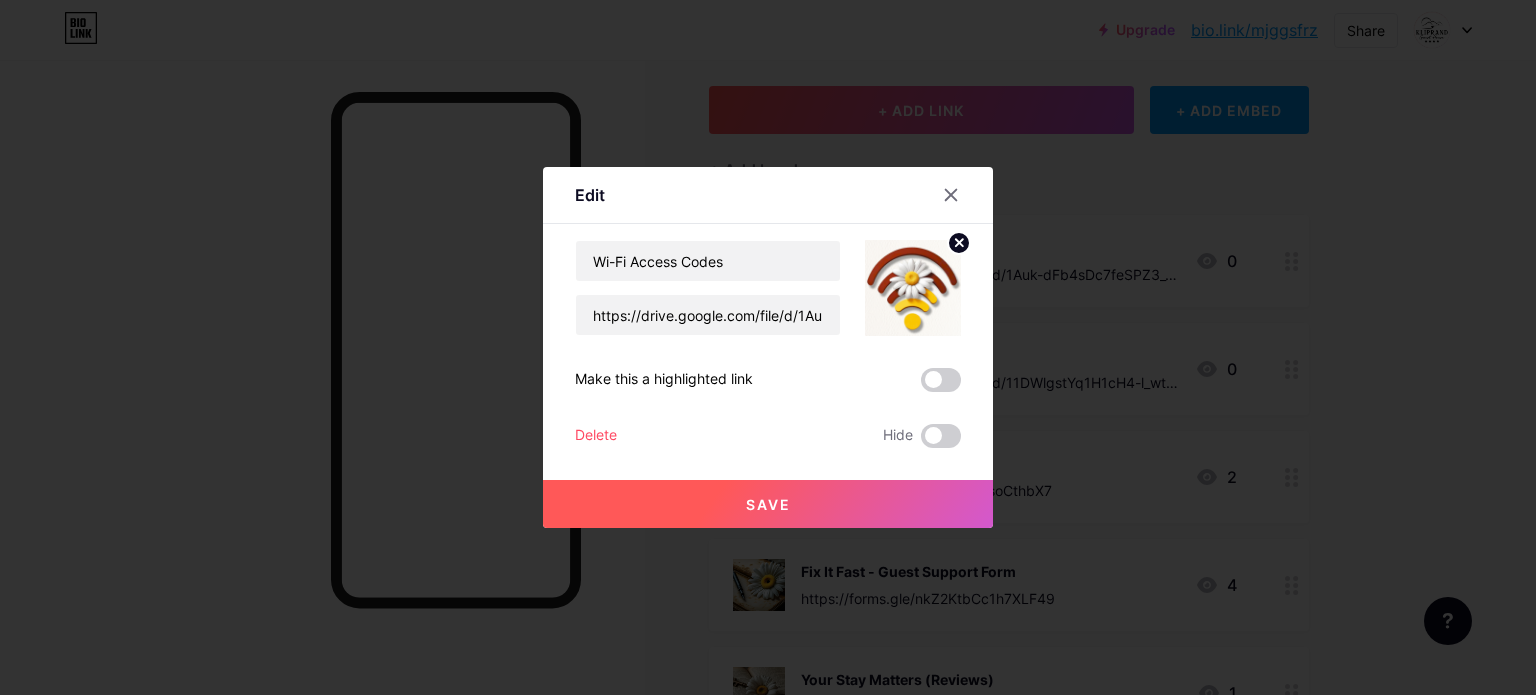 click 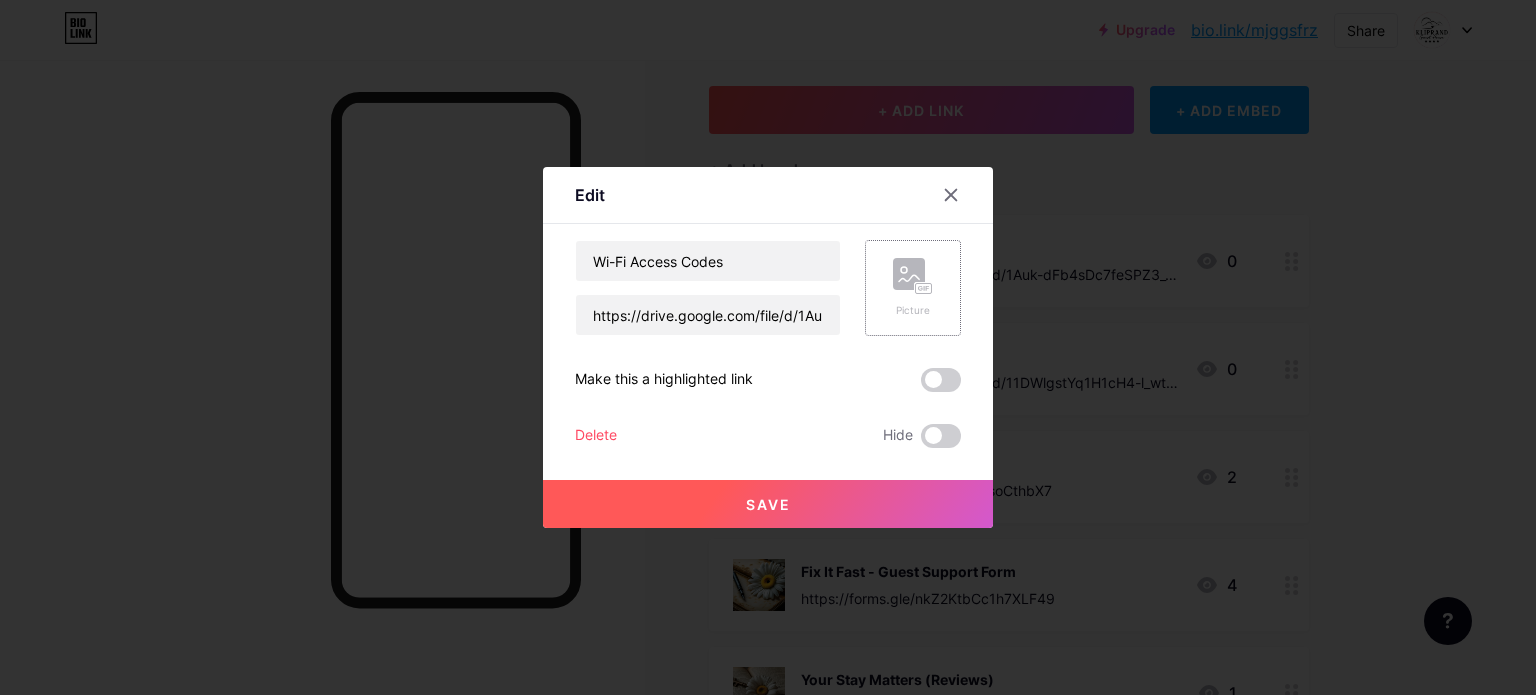 click 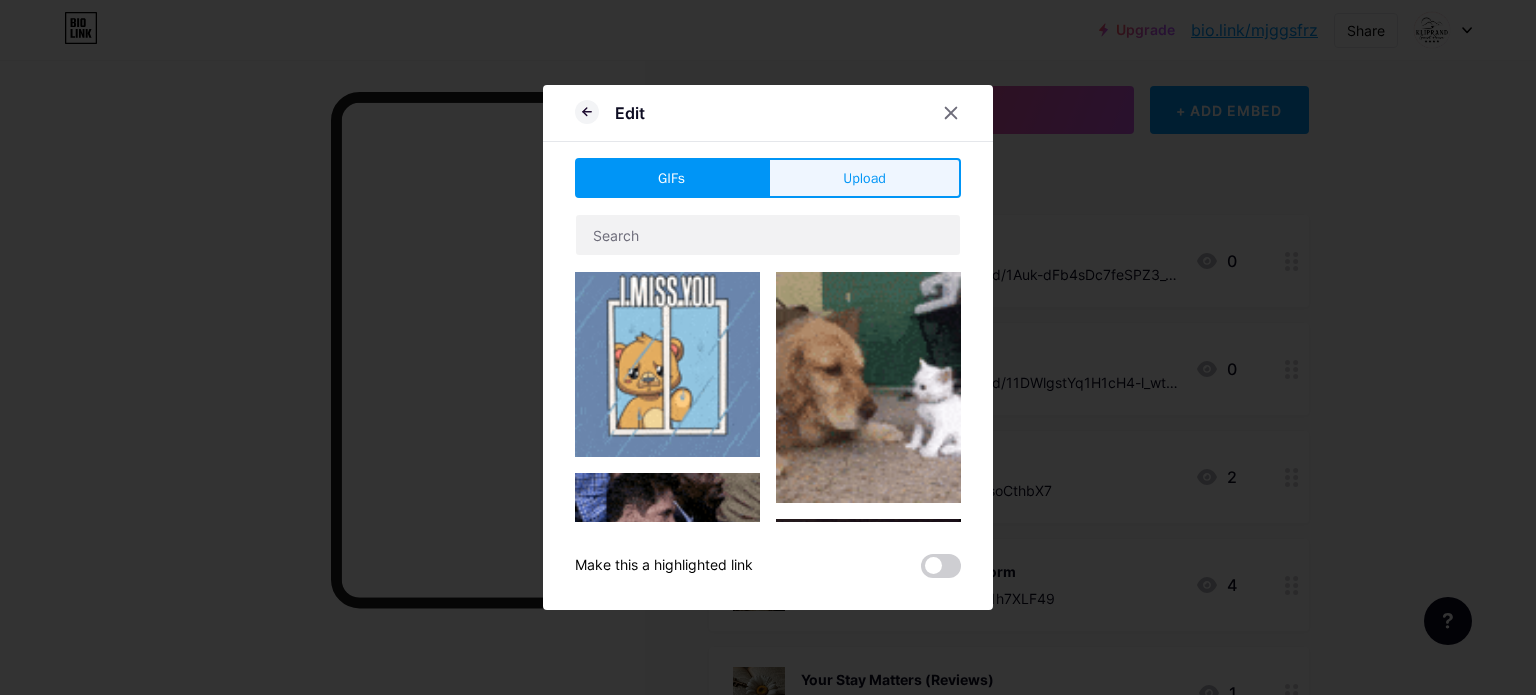 click on "Upload" at bounding box center (864, 178) 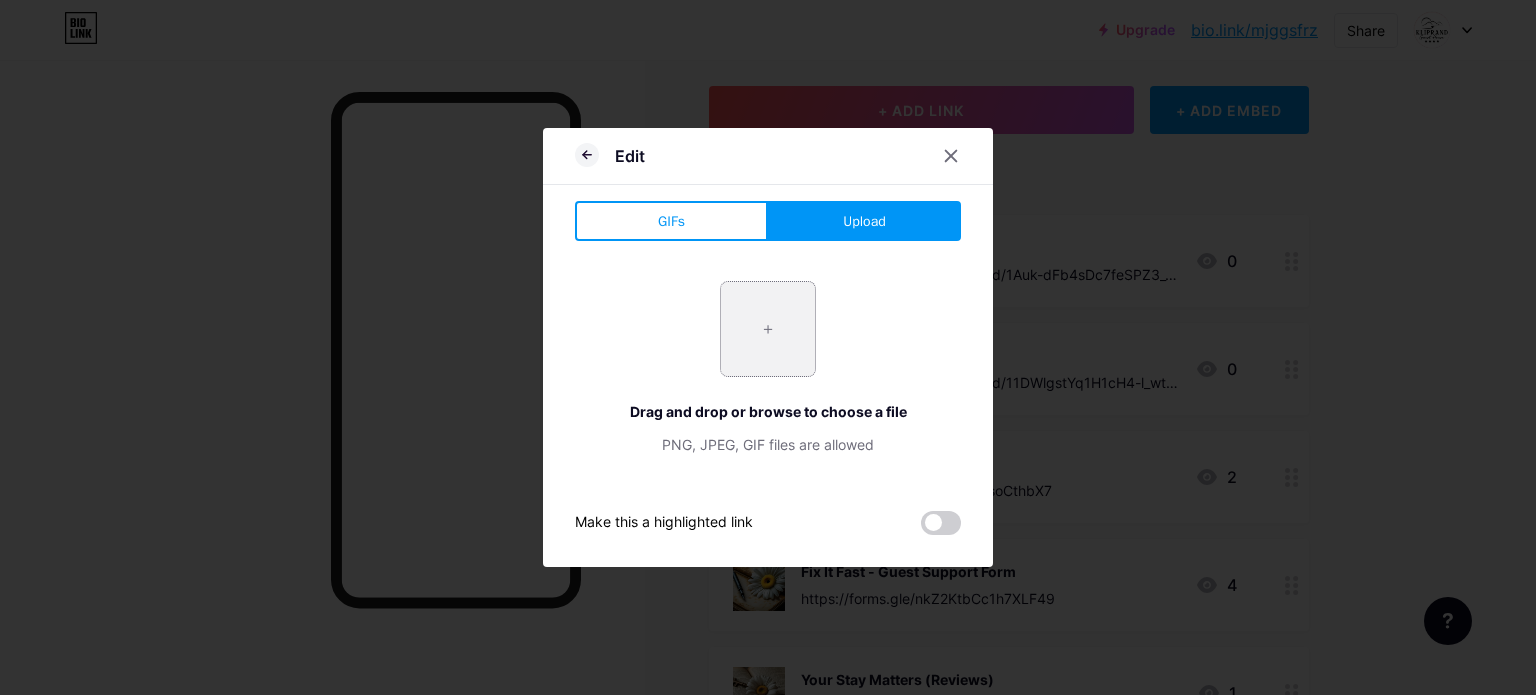 click at bounding box center [768, 329] 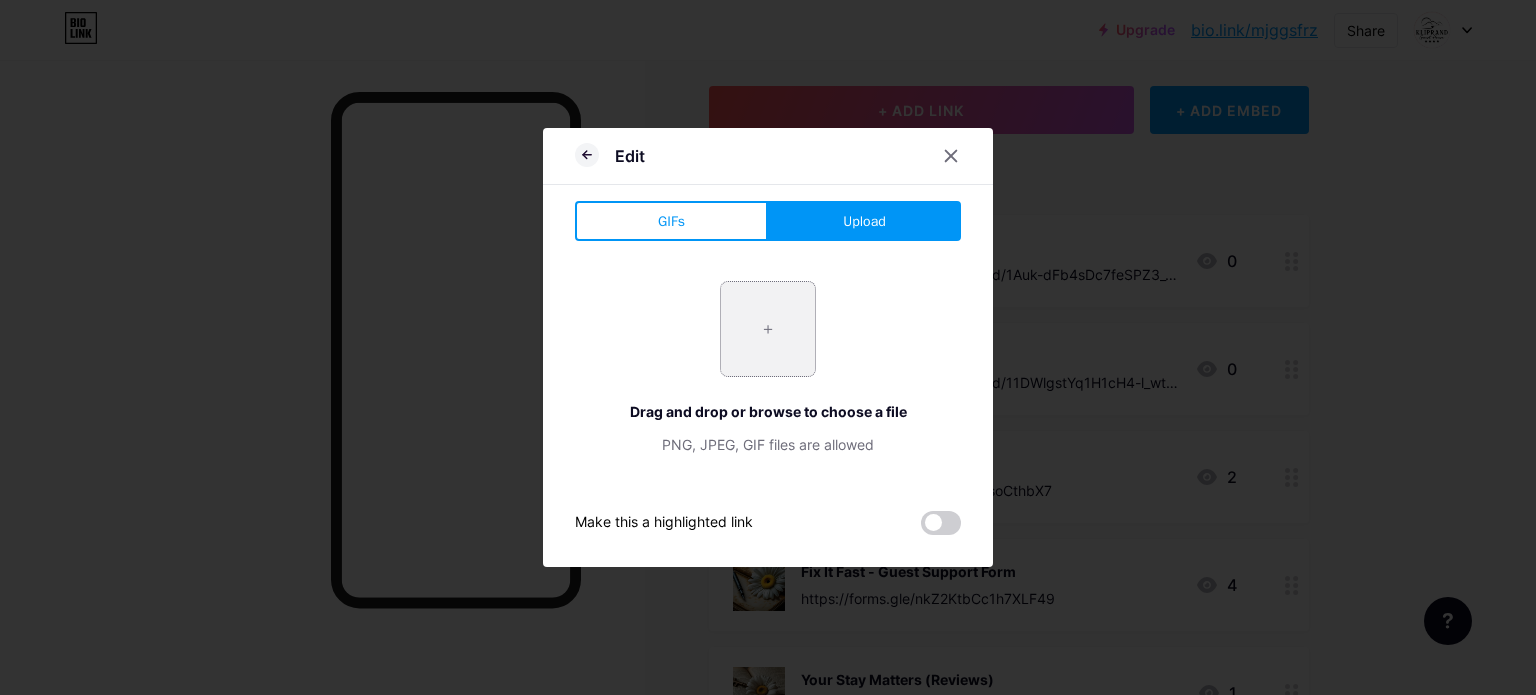 type on "C:\fakepath\Wifi.png" 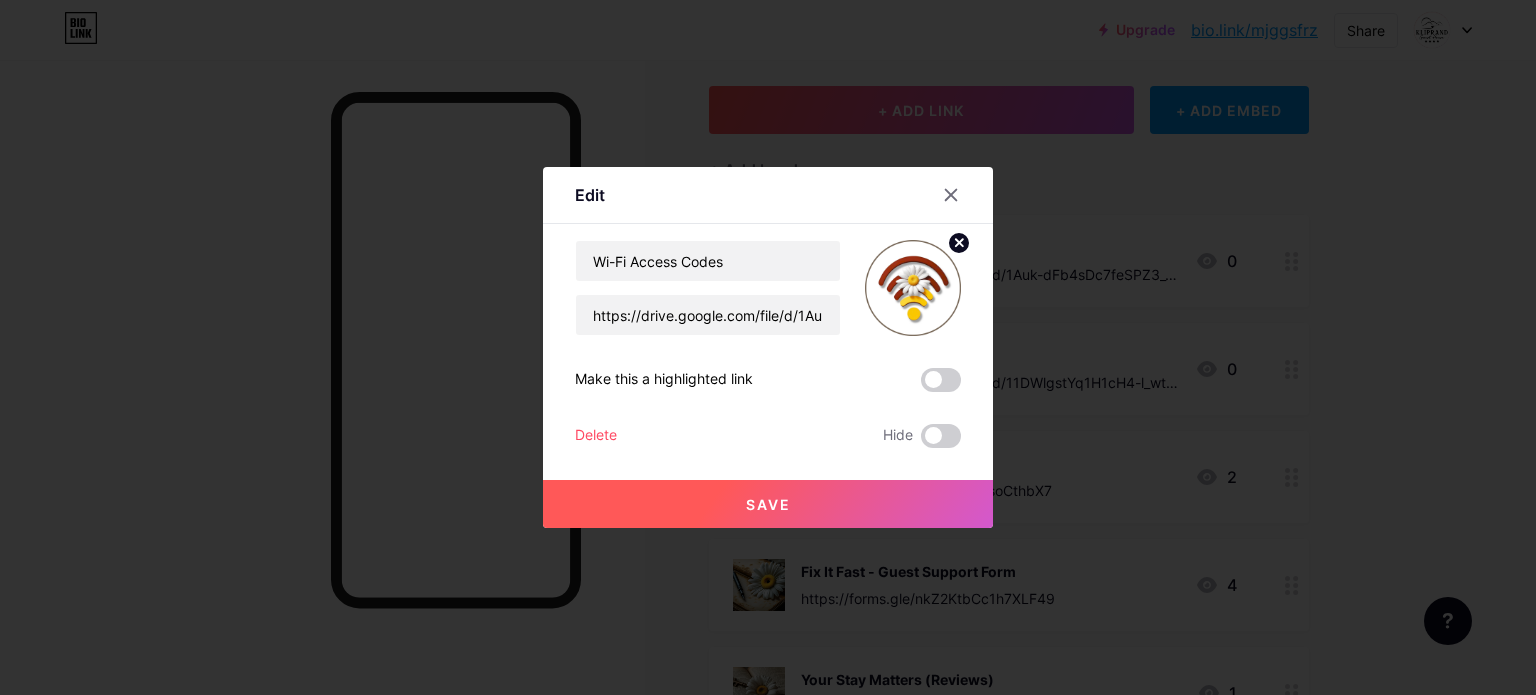 click on "Save" at bounding box center (768, 504) 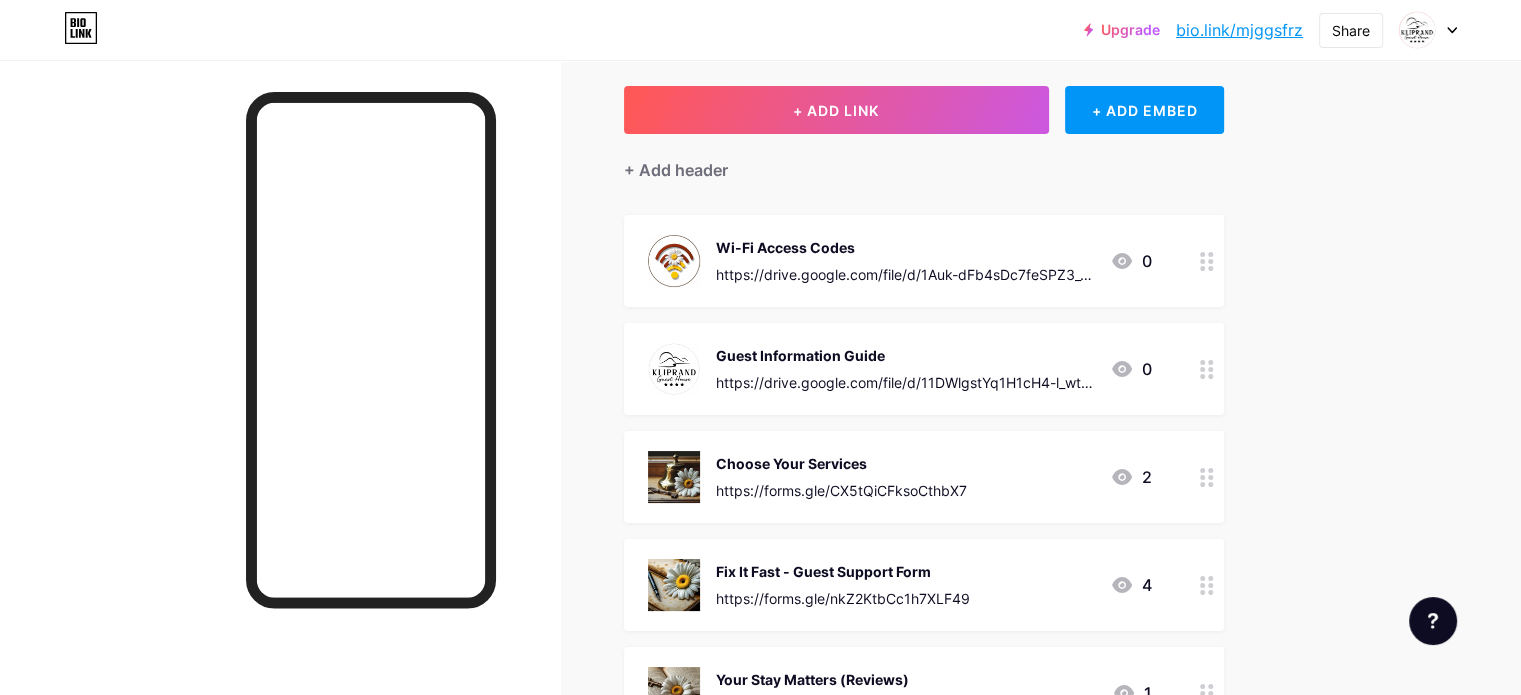 click on "Guest Information Guide
https://drive.google.com/file/d/11DWlgstYq1H1cH4-l_wt6PSL8azSoBFQ/view?usp=drive_link" at bounding box center [905, 369] 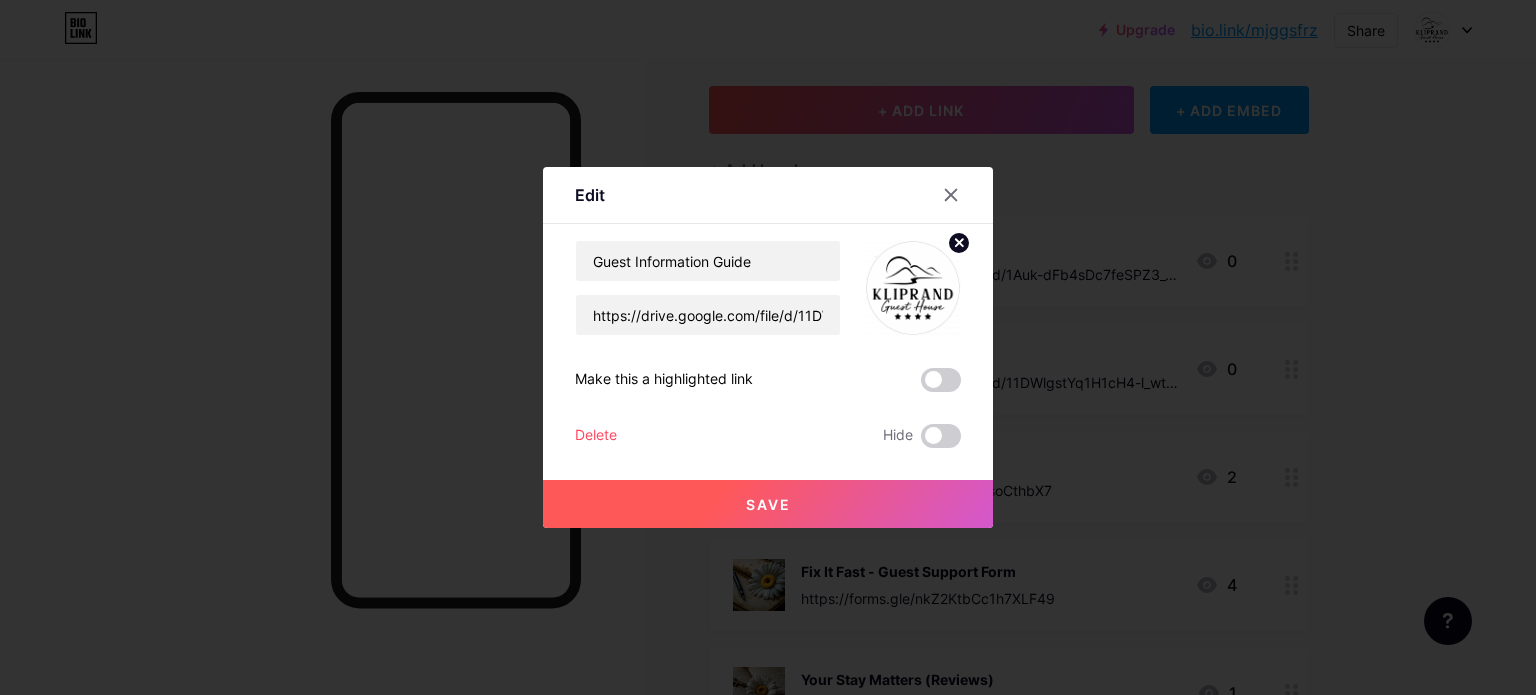 click 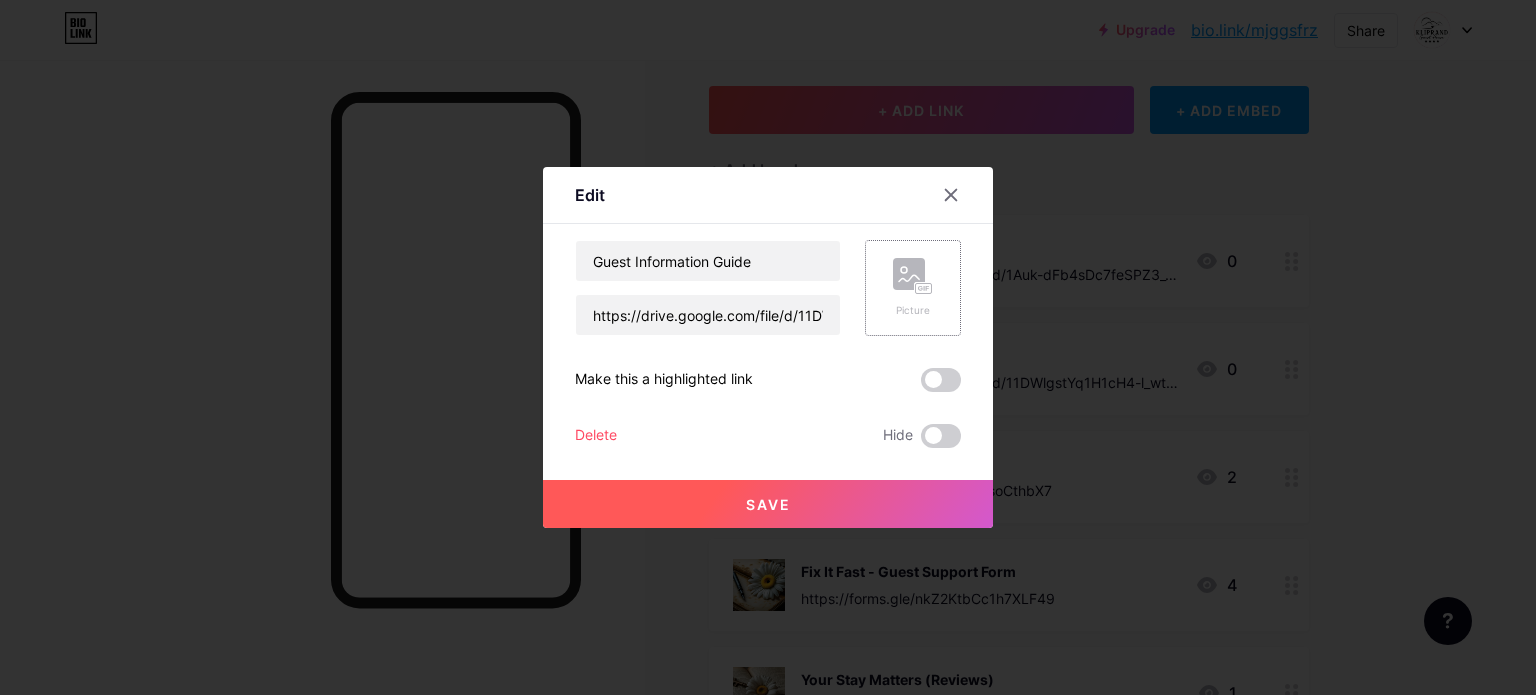 click 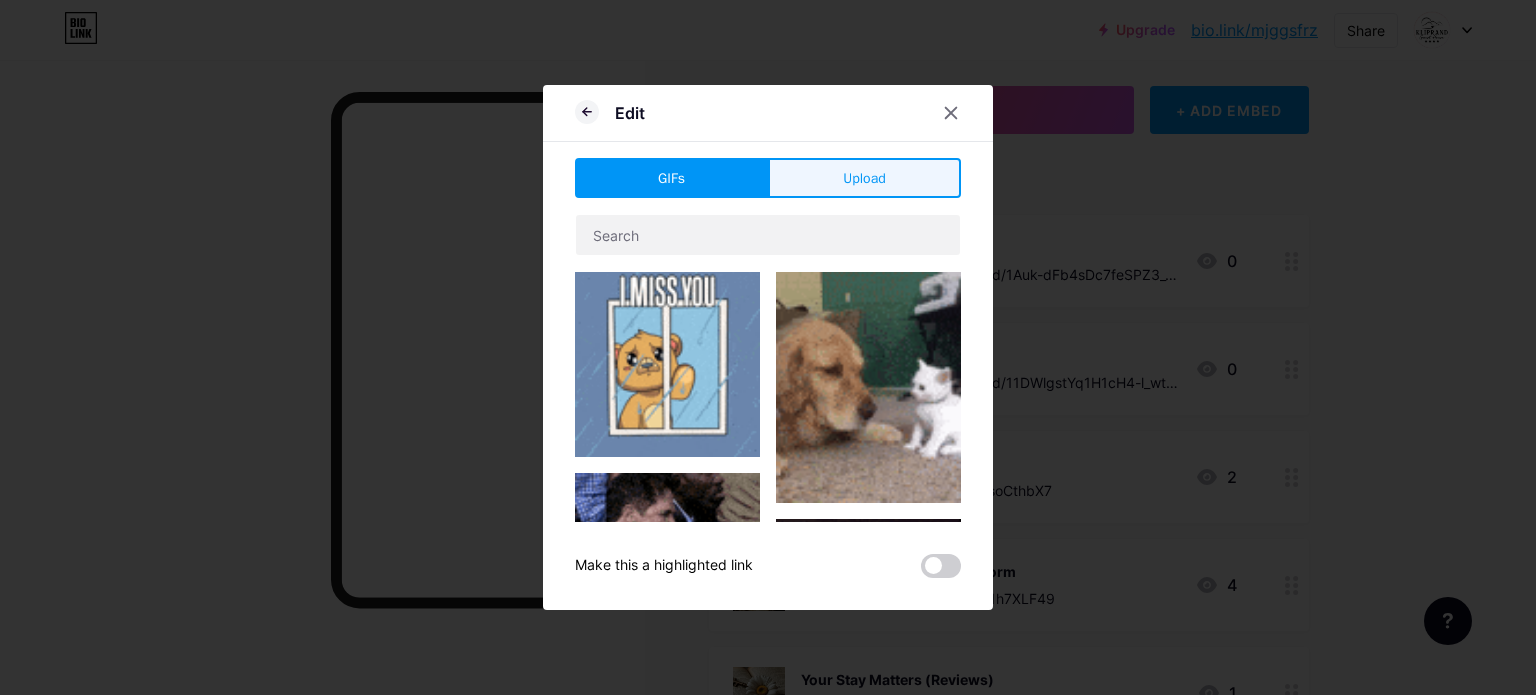 click on "Upload" at bounding box center (864, 178) 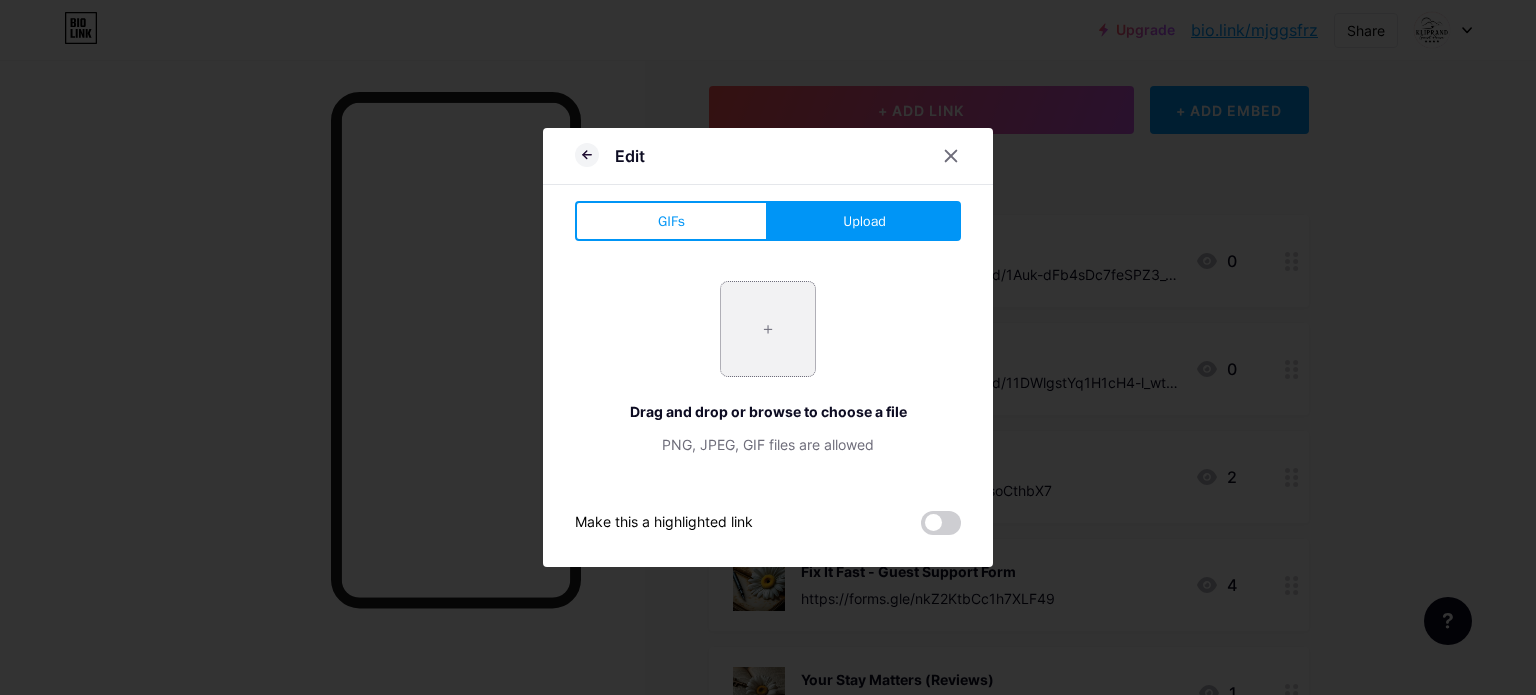 click at bounding box center (768, 329) 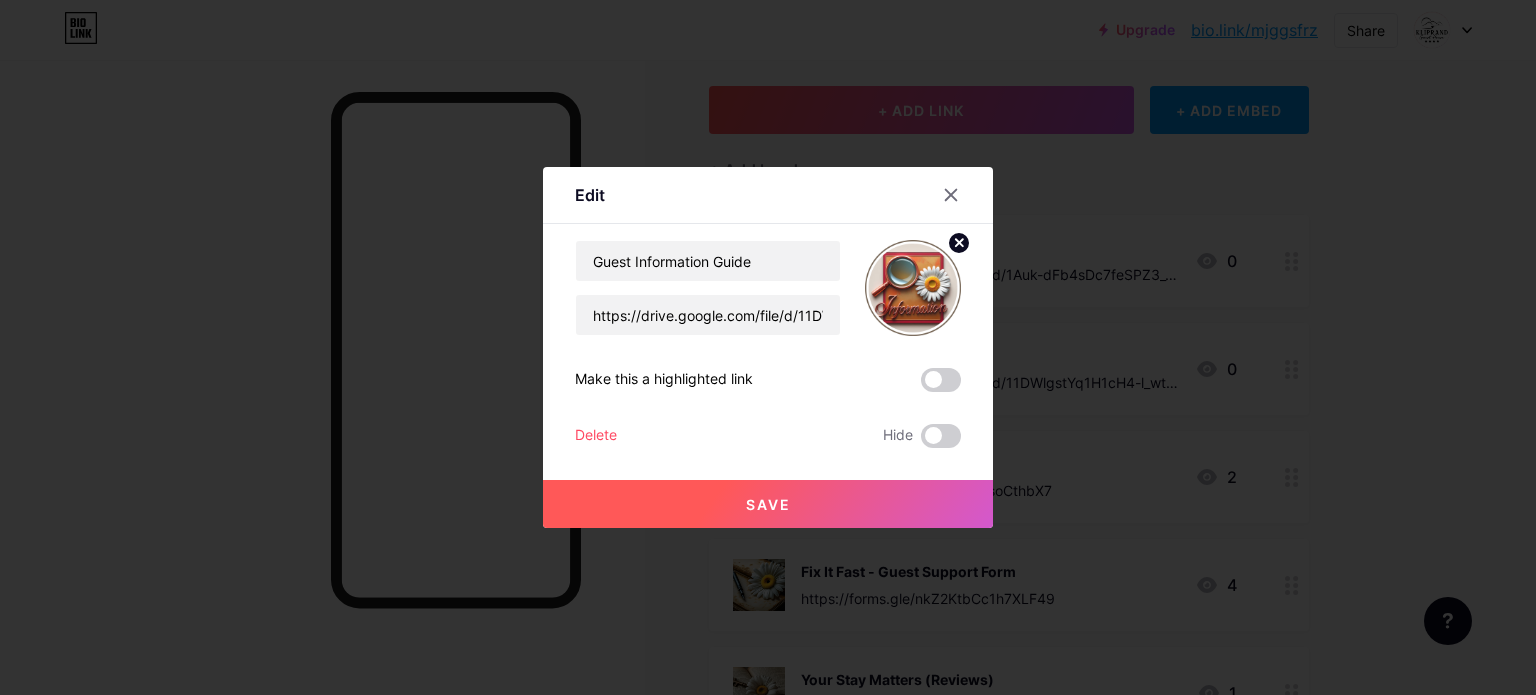 click on "Save" at bounding box center (768, 504) 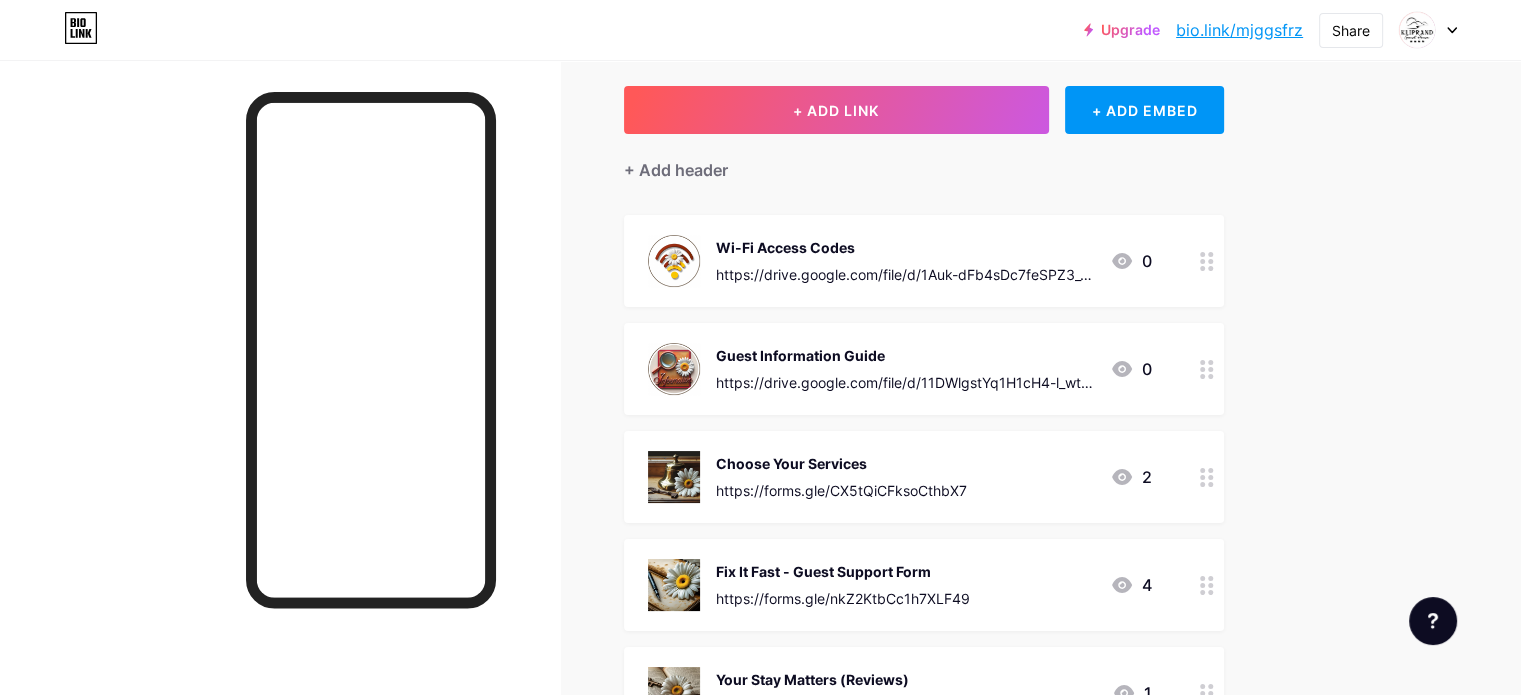 click on "Choose Your Services" at bounding box center [841, 463] 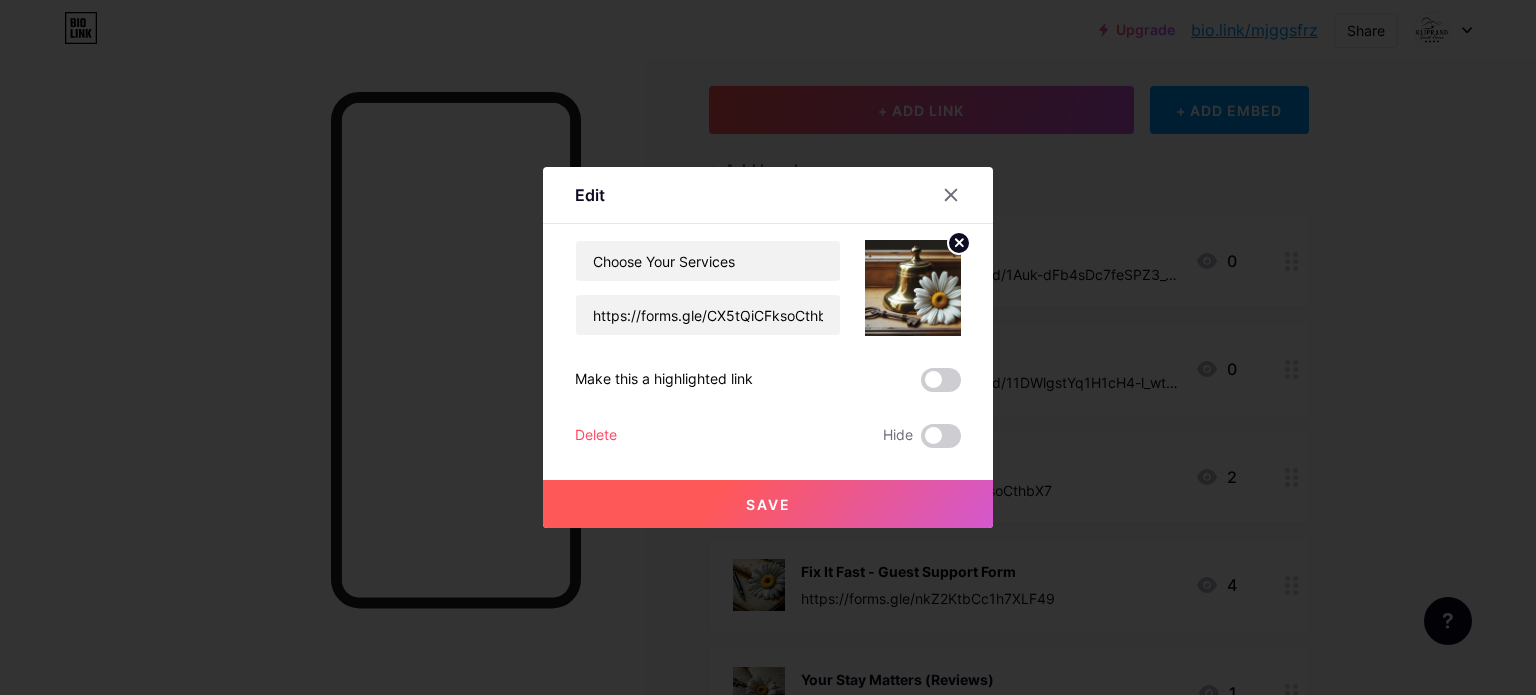 click 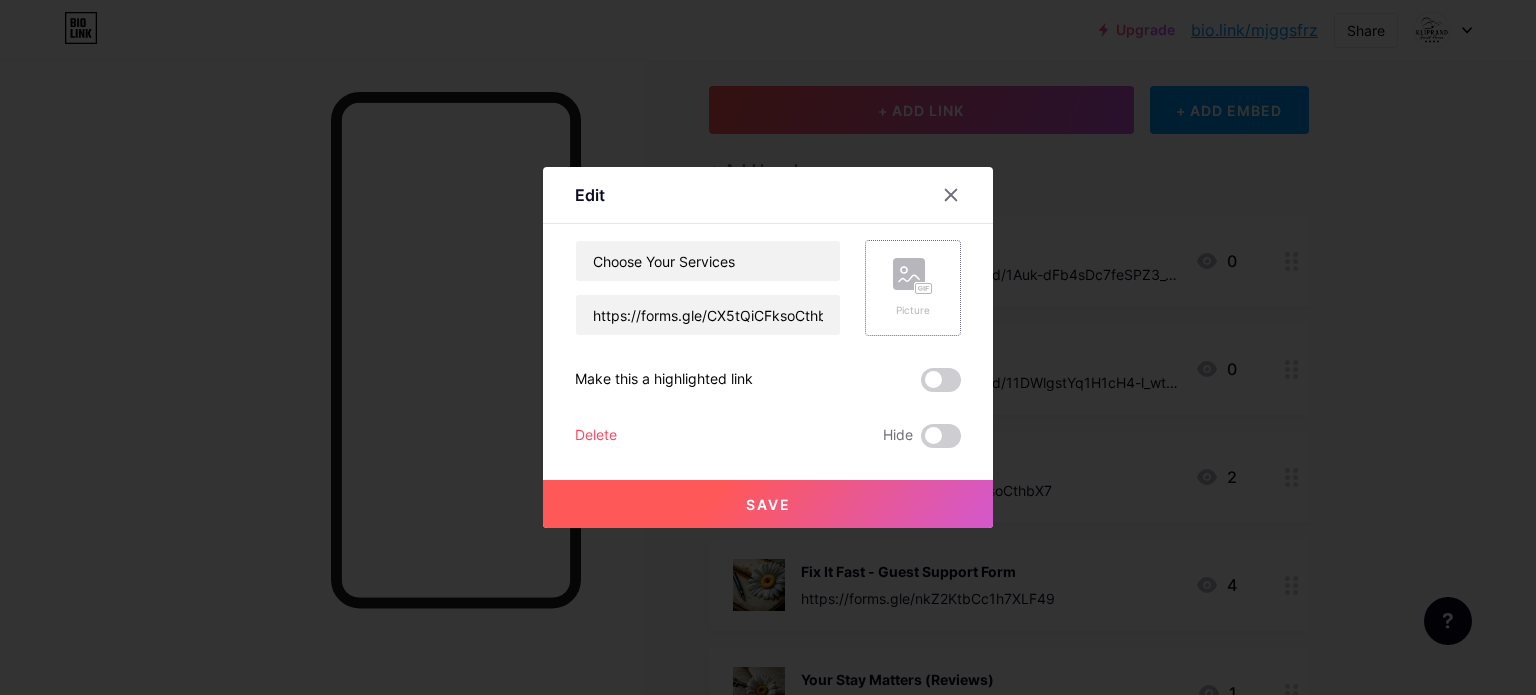 click 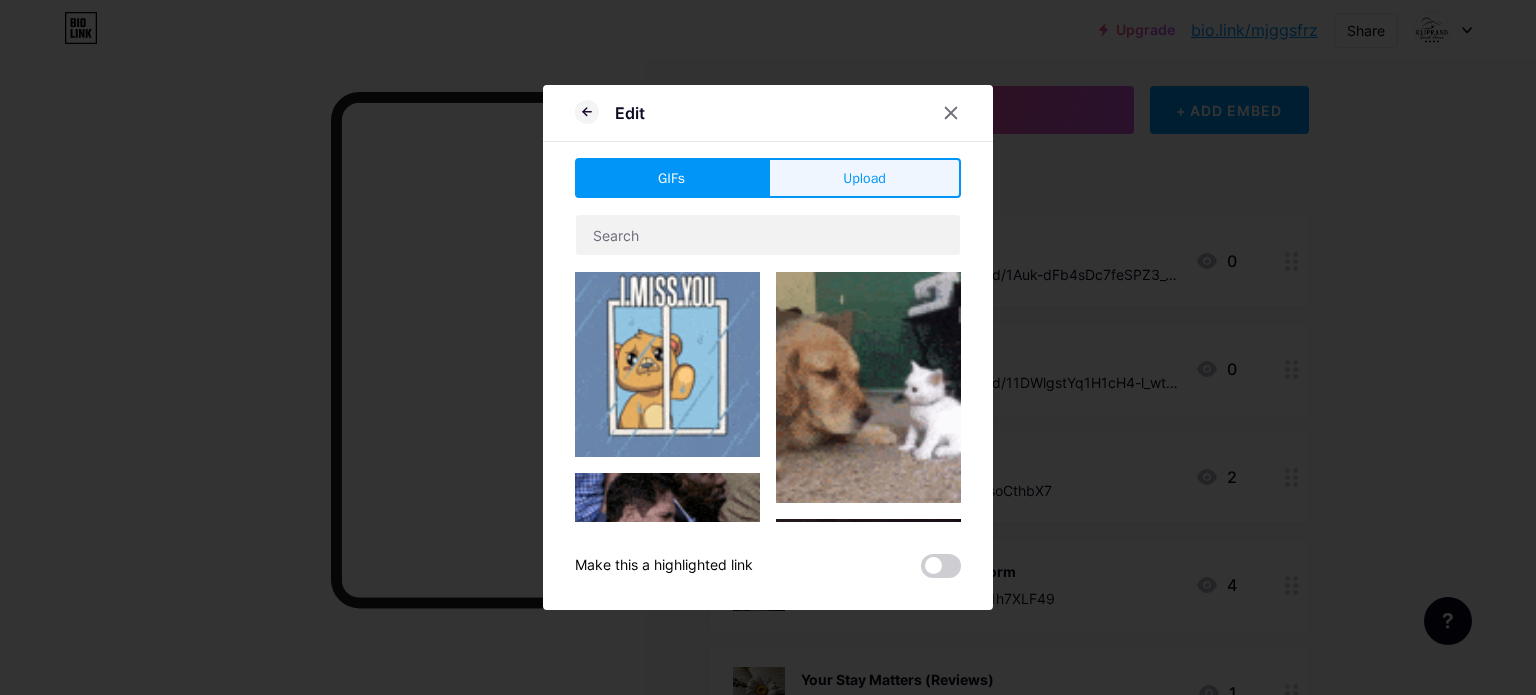 click on "Upload" at bounding box center (864, 178) 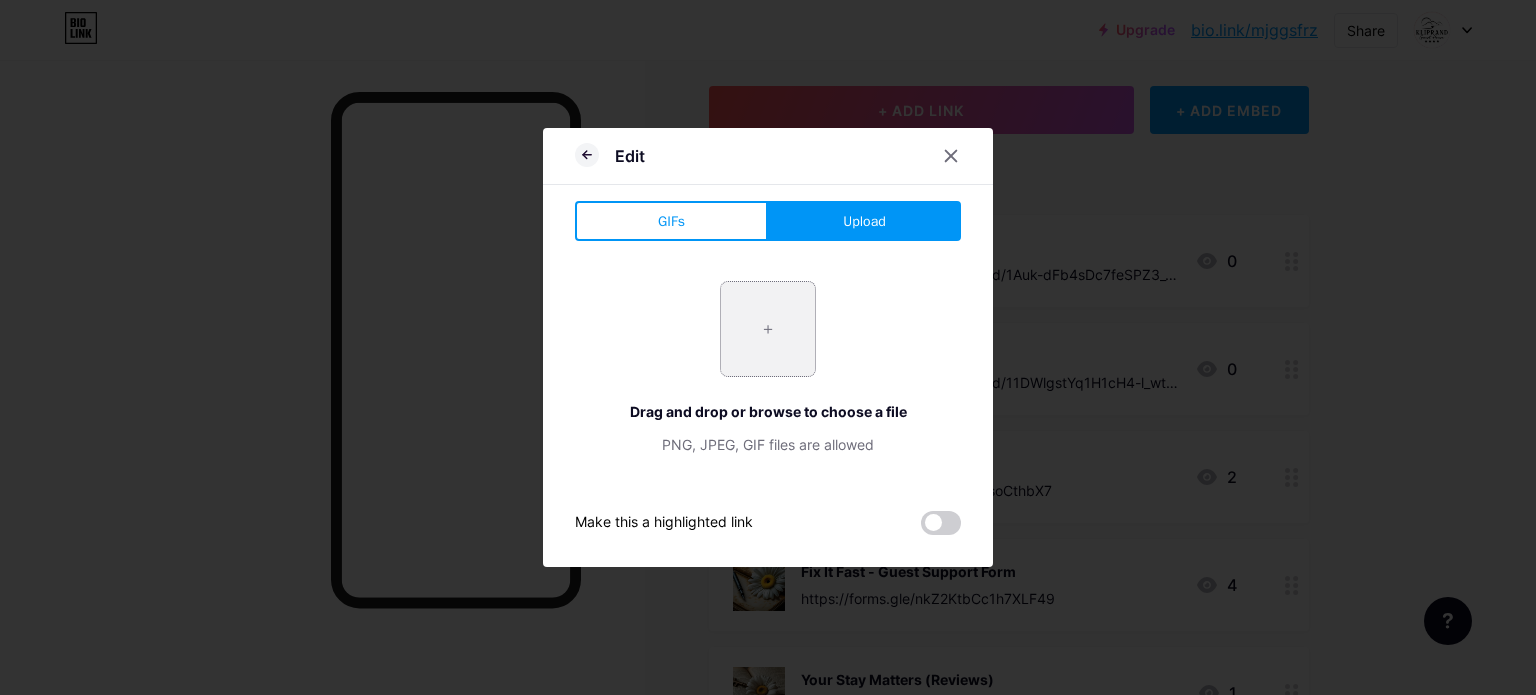 click at bounding box center (768, 329) 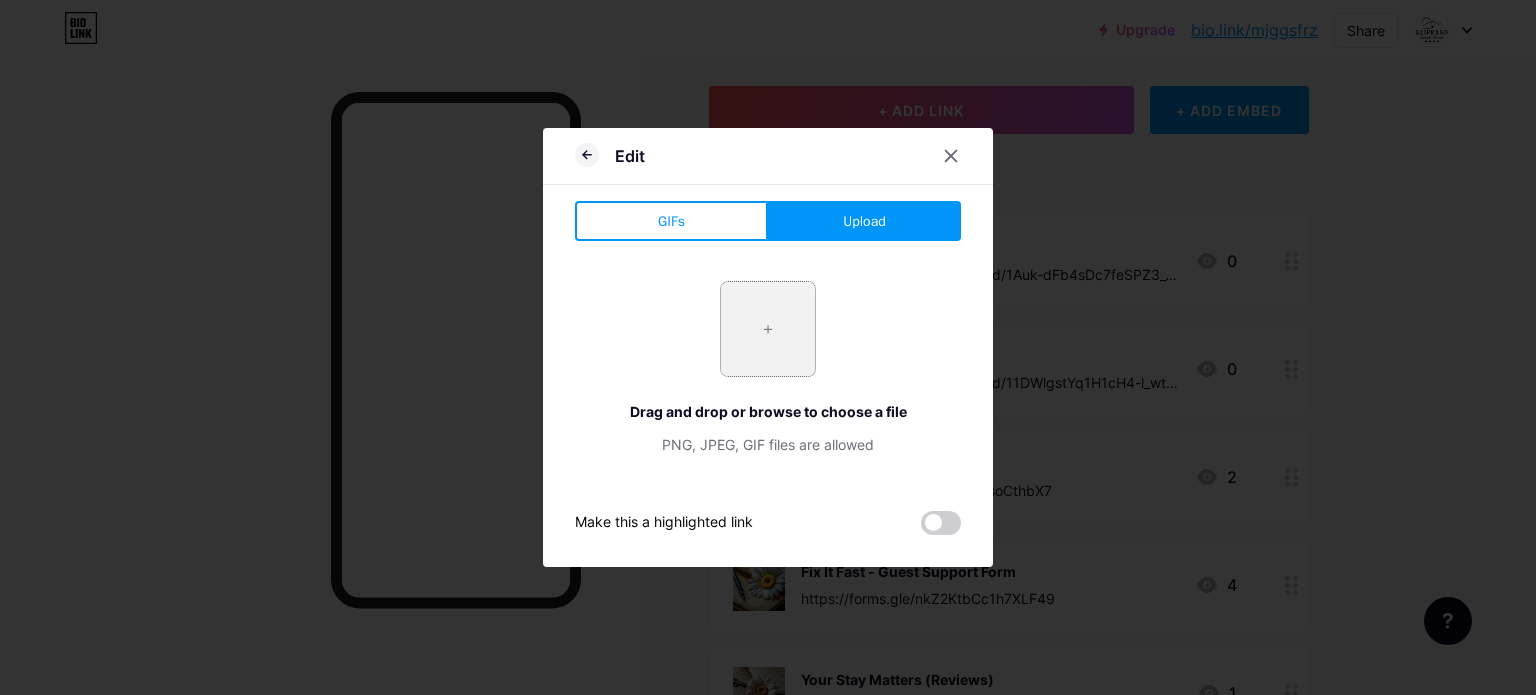 type on "C:\fakepath\Services.png" 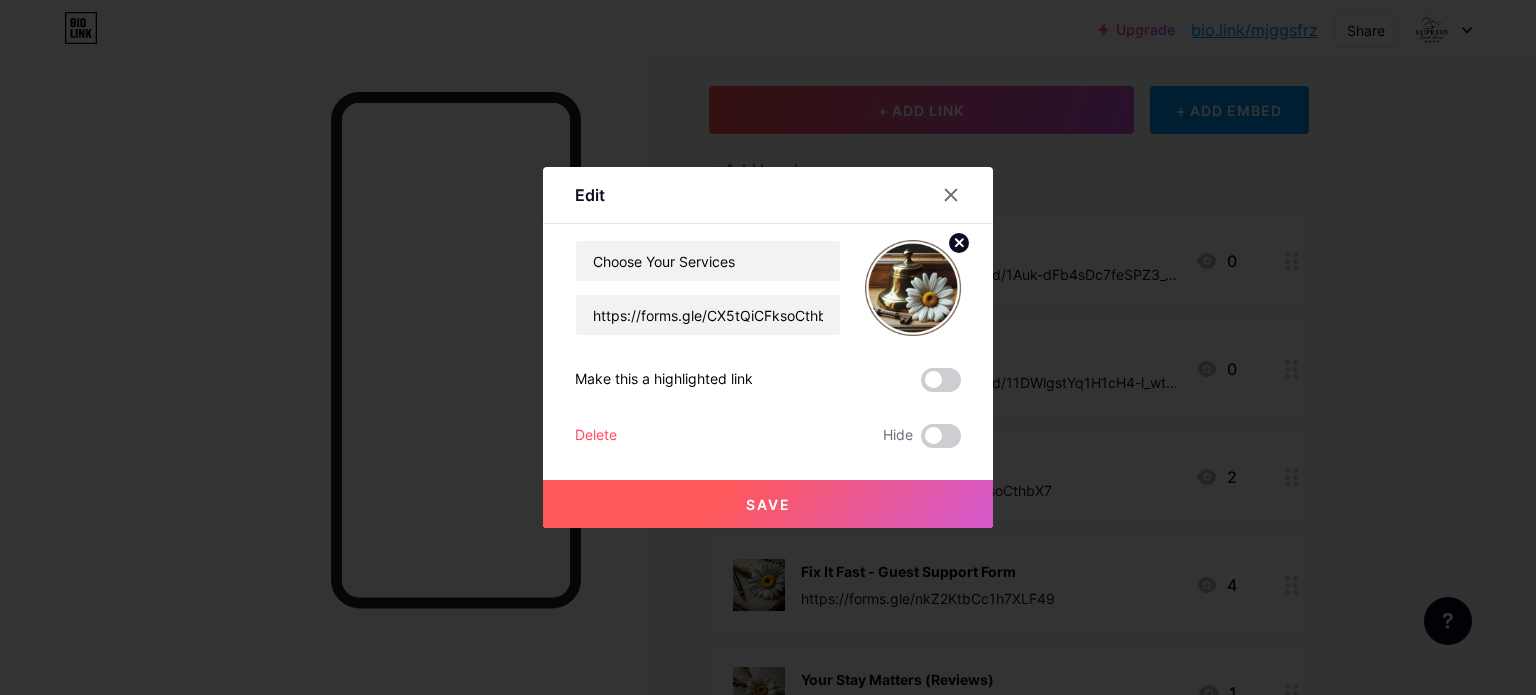 click on "Save" at bounding box center (768, 504) 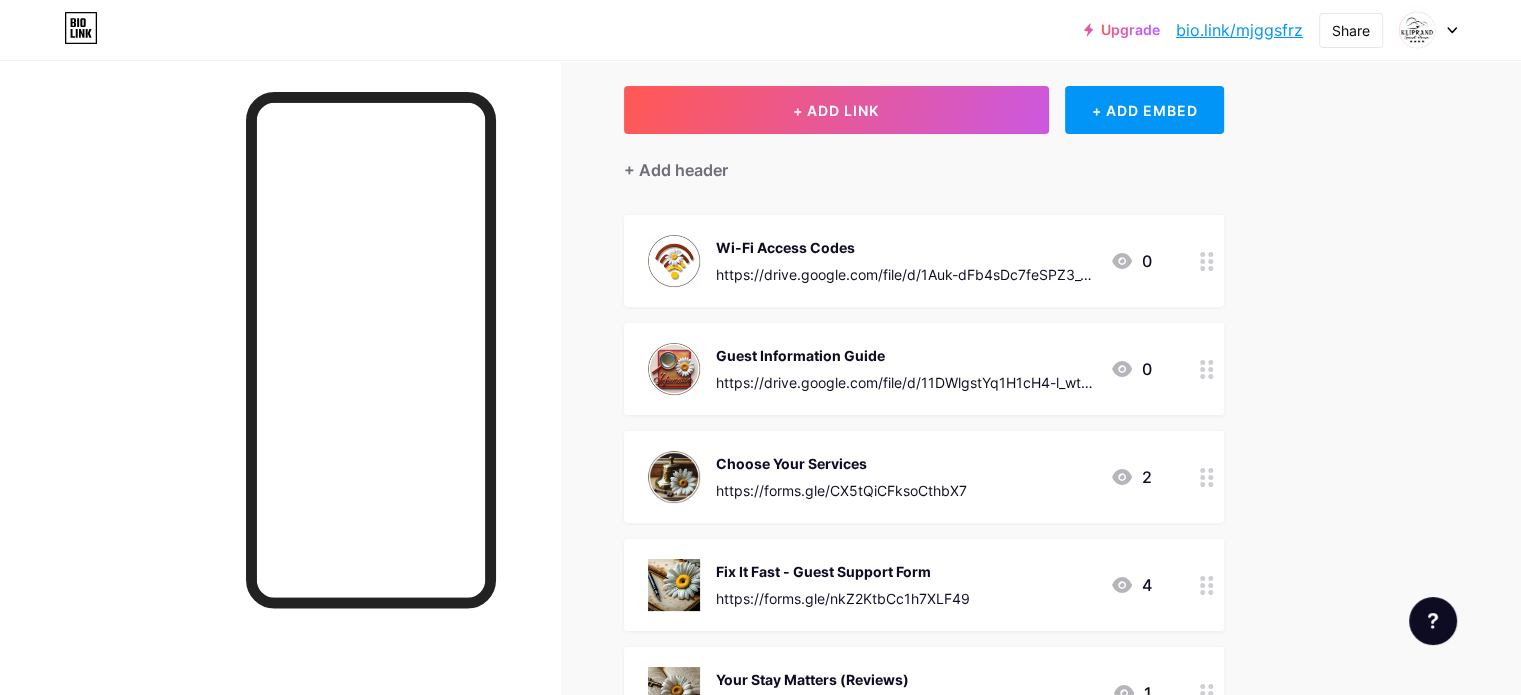 click on "https://forms.gle/nkZ2KtbCc1h7XLF49" at bounding box center (843, 598) 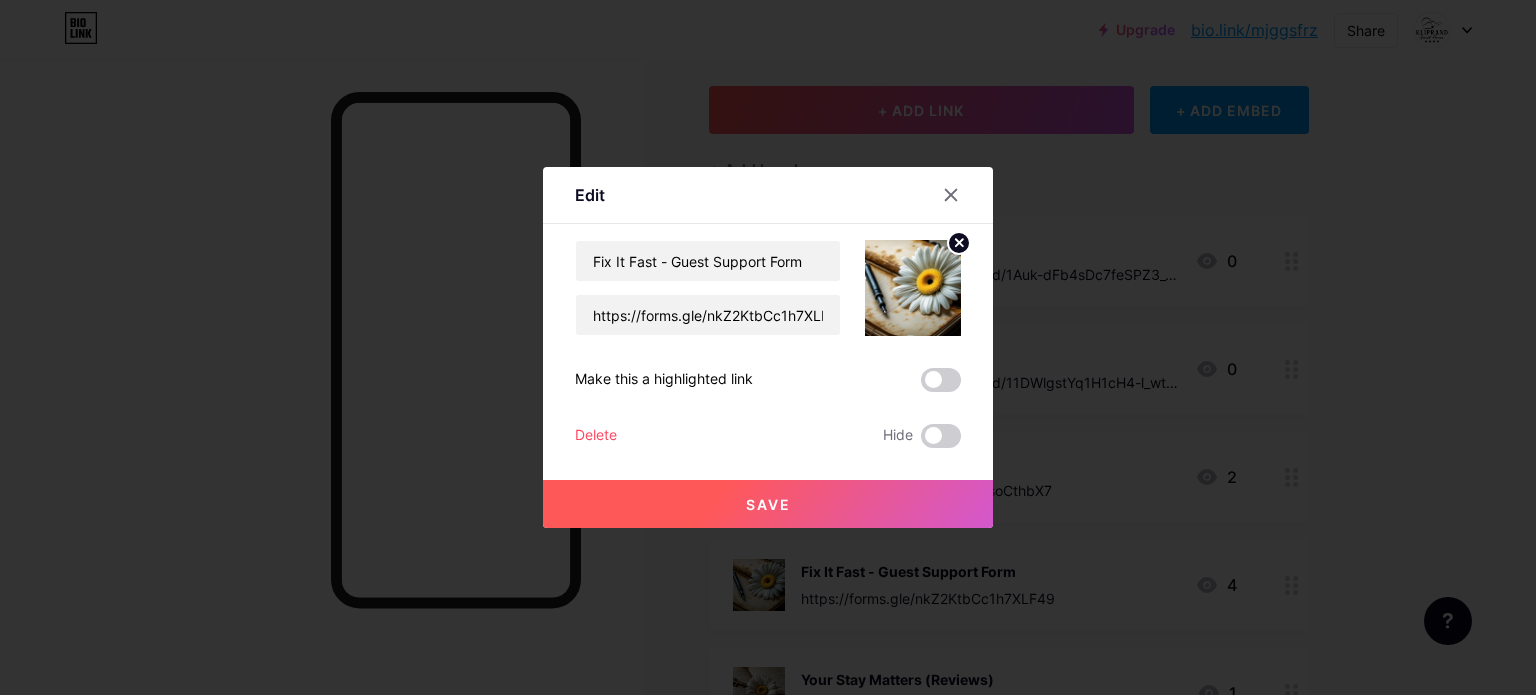 click 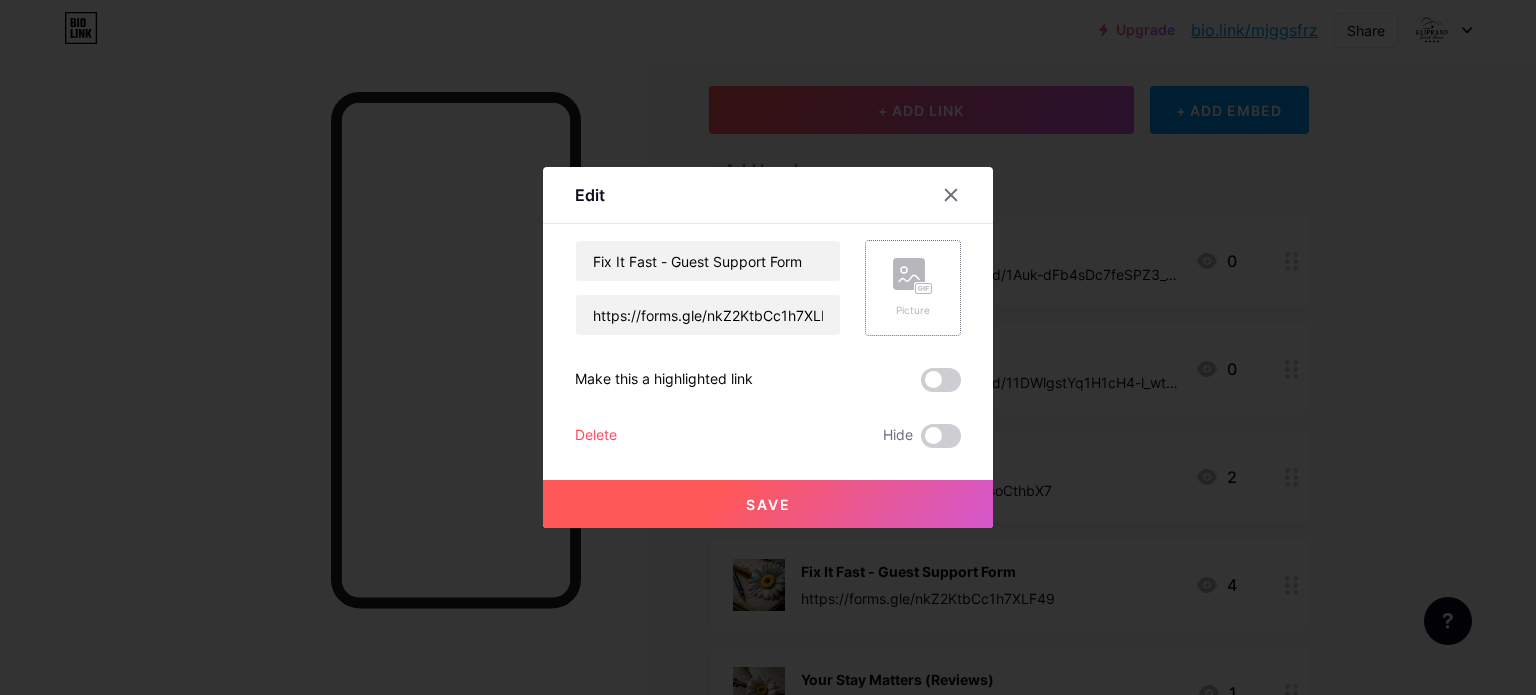 click 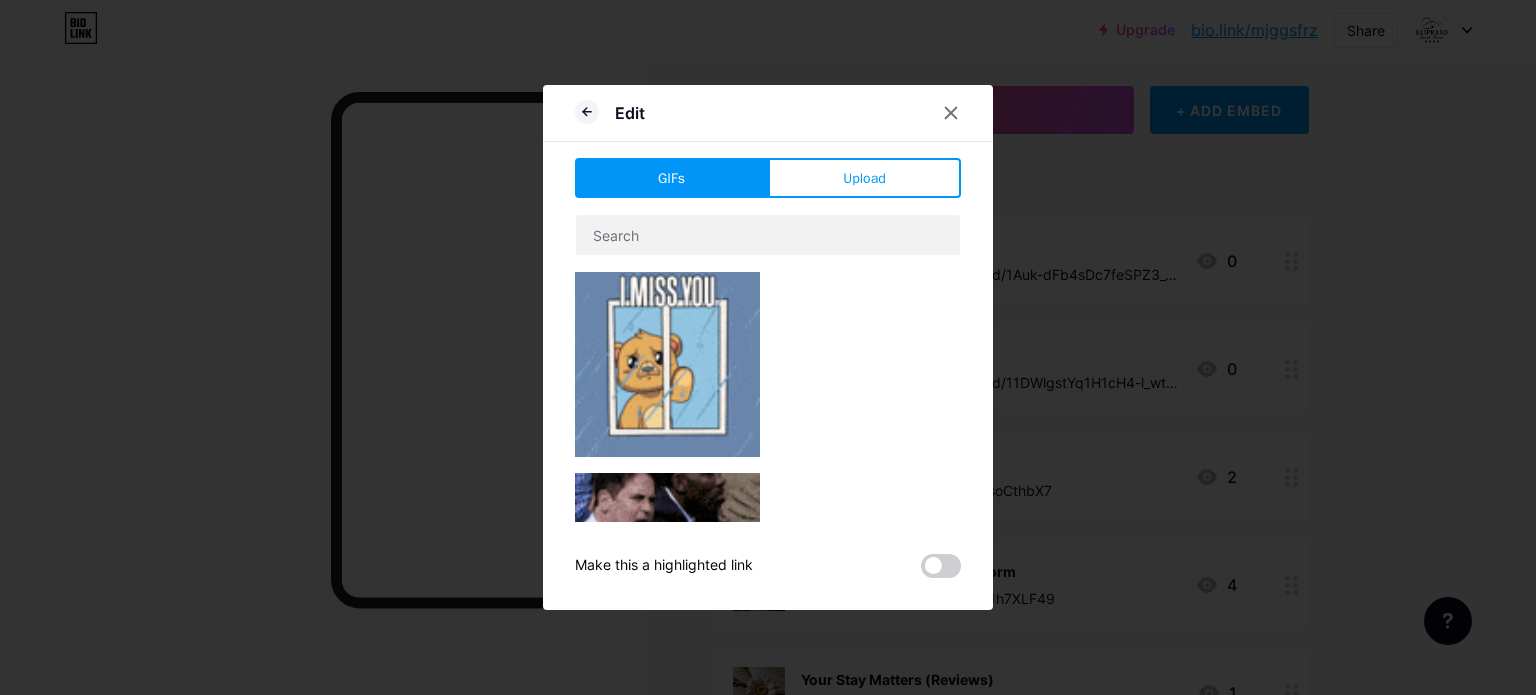 click on "GIFs     Upload       Content
YouTube
Play YouTube video without leaving your page.
ADD
Vimeo
Play Vimeo video without leaving your page.
ADD
Tiktok
Grow your TikTok following
ADD
Tweet
Embed a tweet.
ADD
Reddit
Showcase your Reddit profile
ADD
Spotify
Embed Spotify to play the preview of a track.
ADD
Twitch
Play Twitch video without leaving your page.
ADD
ADD
ADD" at bounding box center [768, 368] 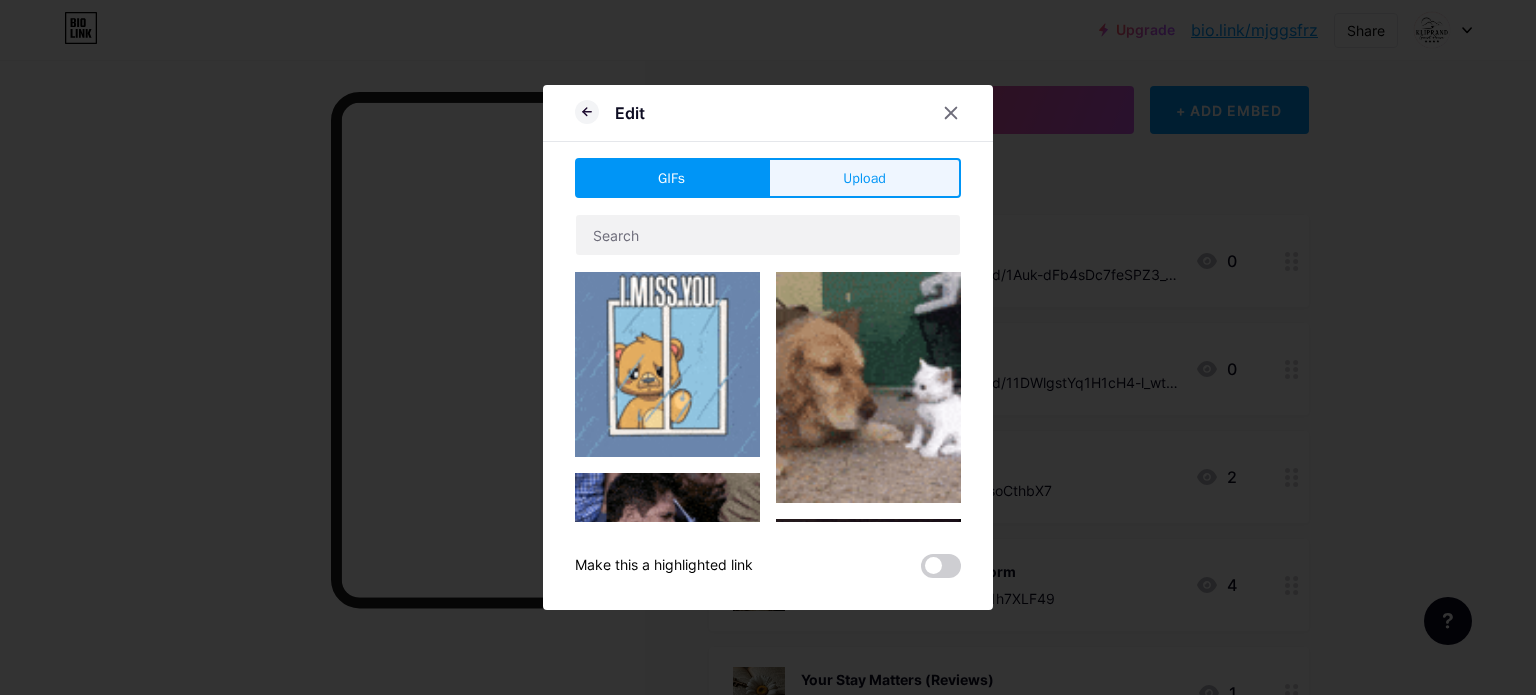 click on "Upload" at bounding box center (864, 178) 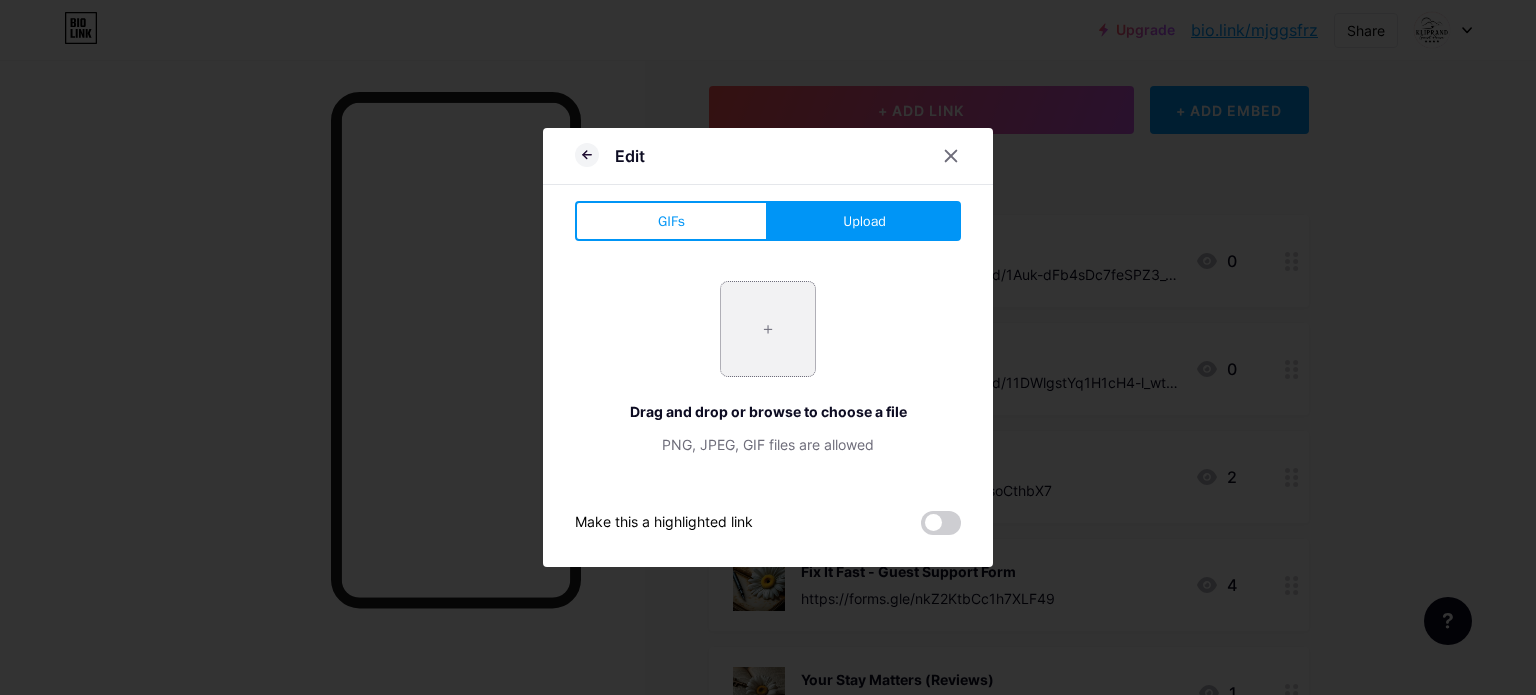 click at bounding box center [768, 329] 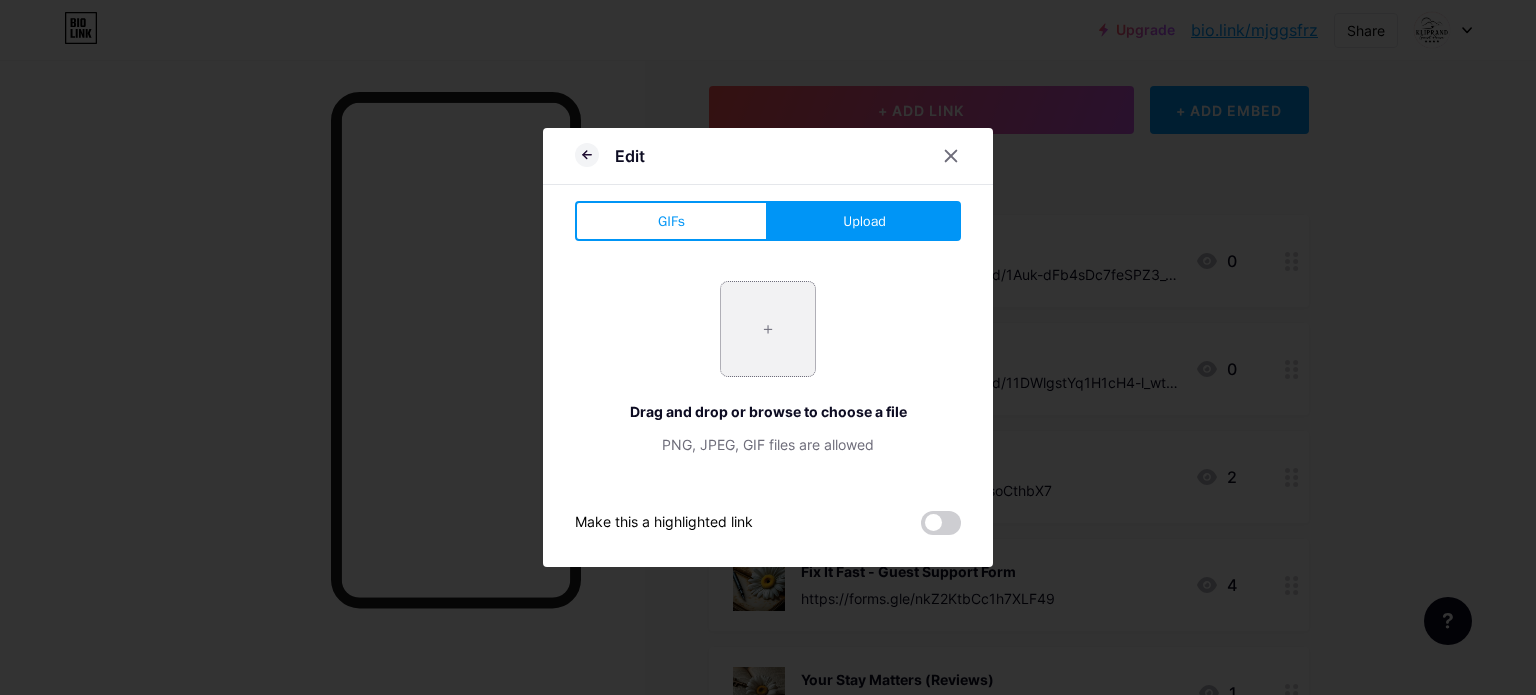 type on "C:\fakepath\Fix It.png" 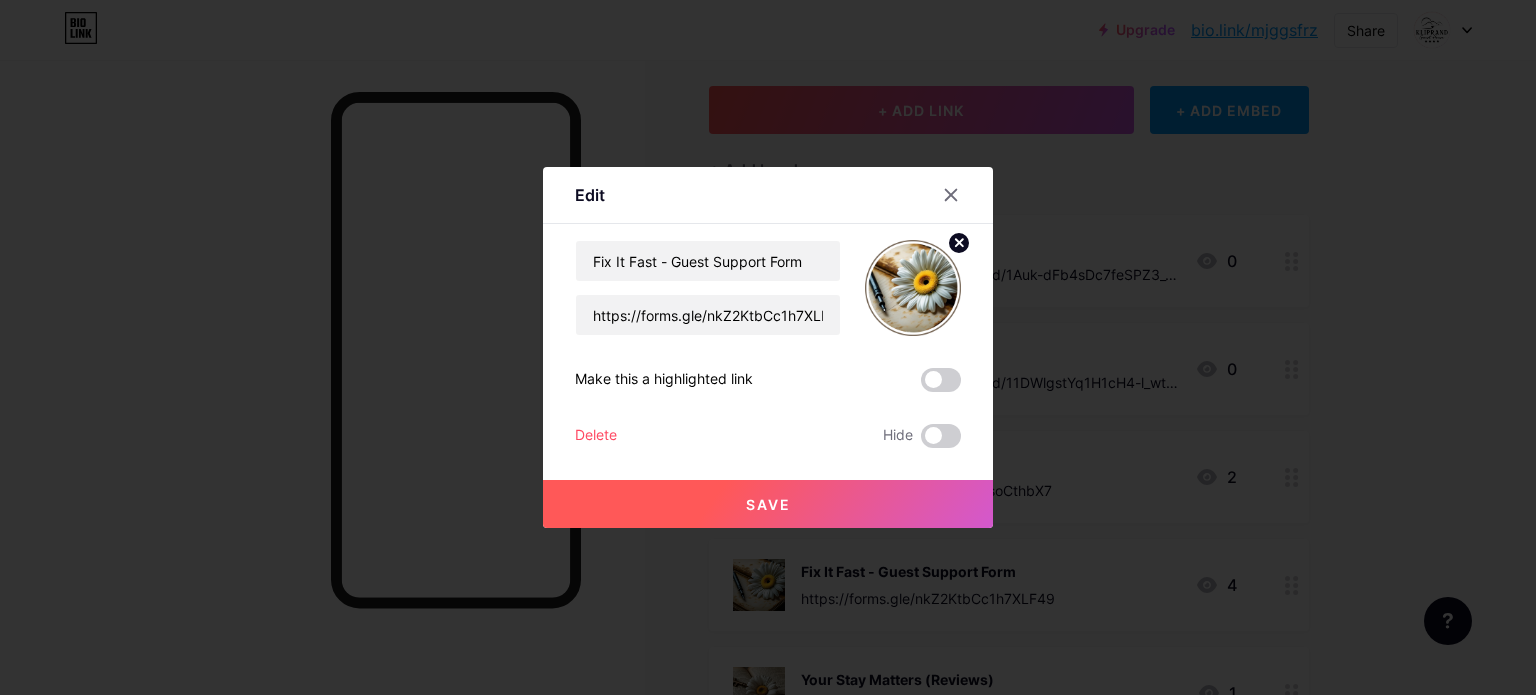 click on "Save" at bounding box center [768, 504] 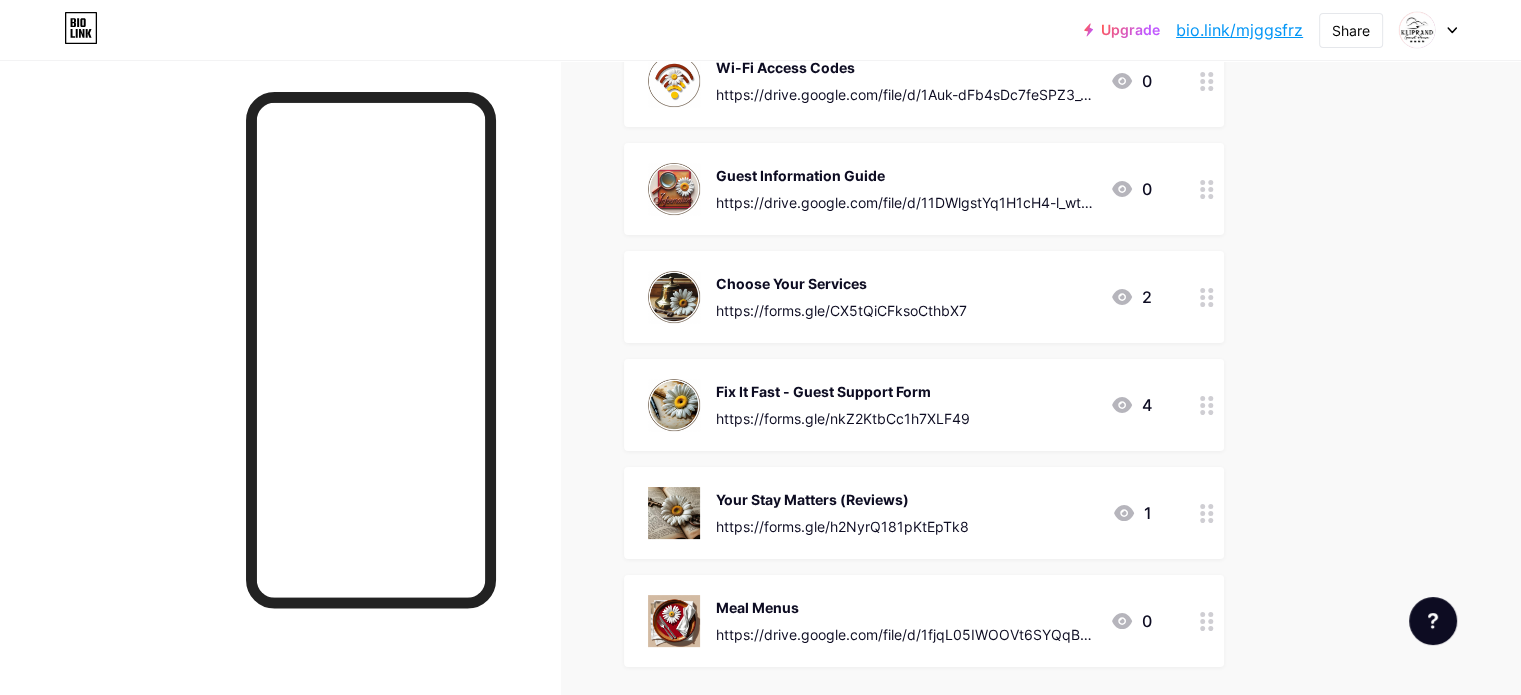 scroll, scrollTop: 300, scrollLeft: 0, axis: vertical 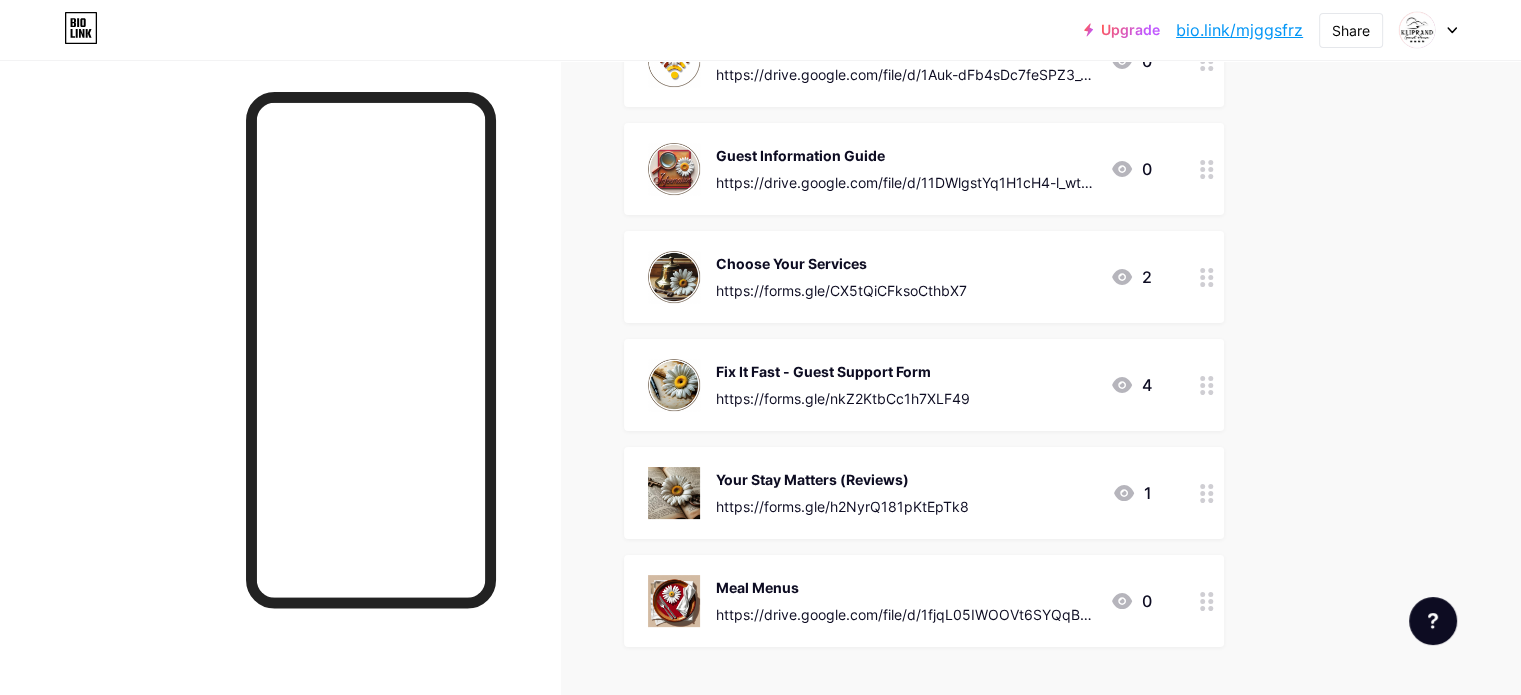 click on "Your Stay Matters (Reviews)" at bounding box center (842, 479) 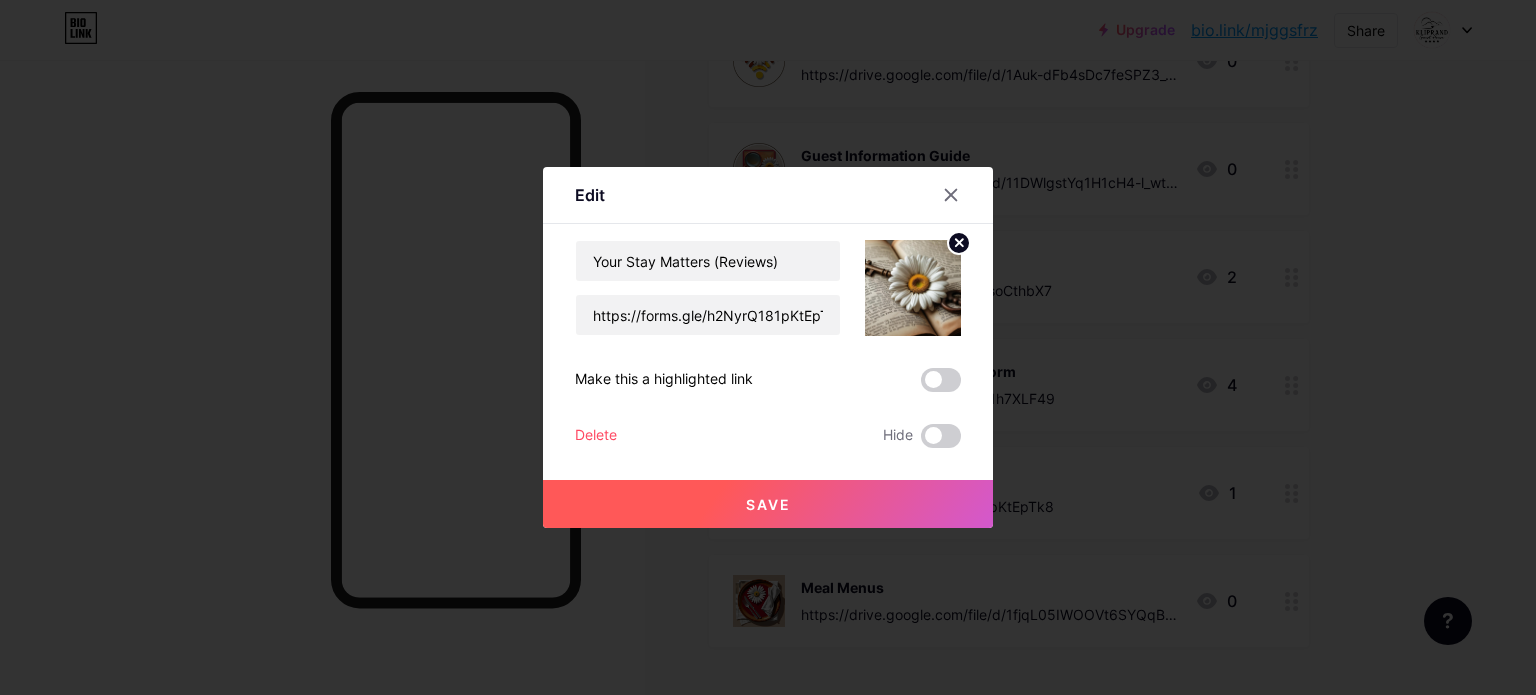 click at bounding box center (913, 288) 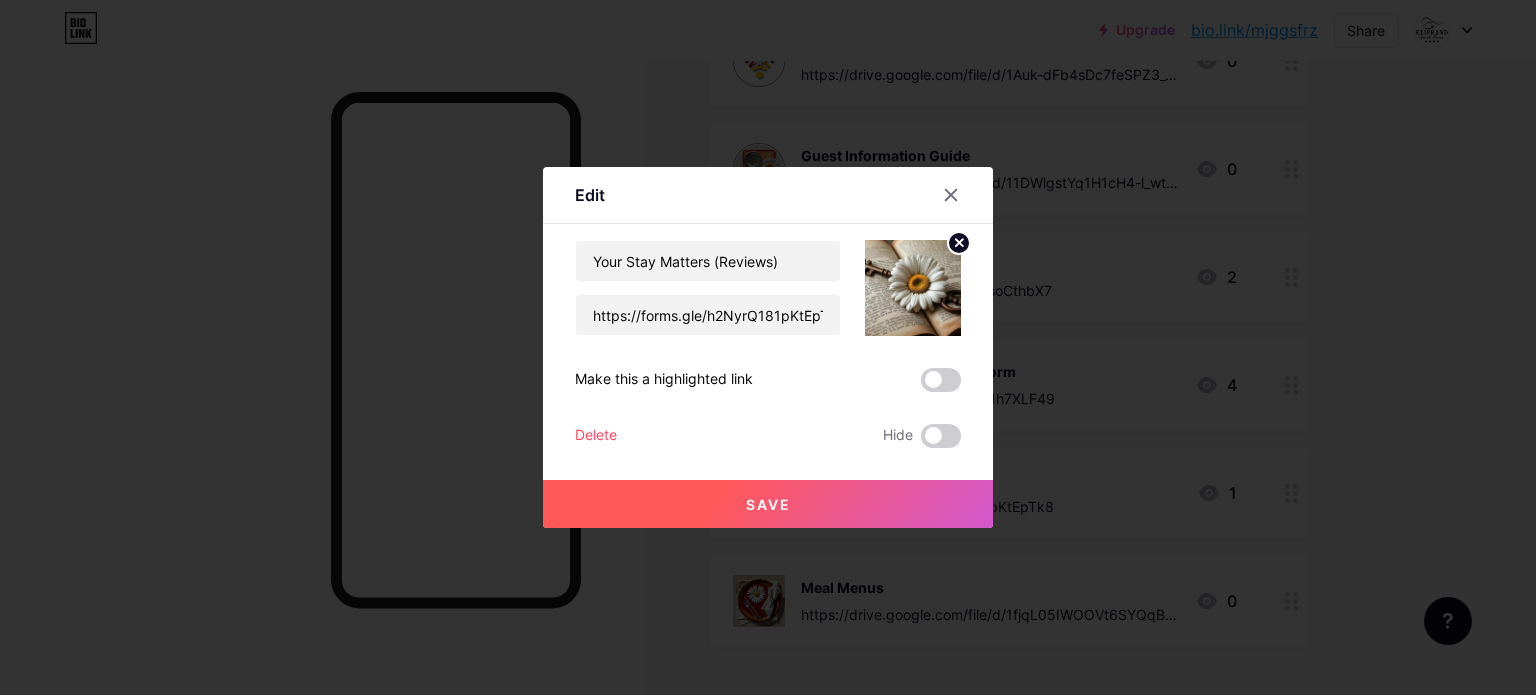 click 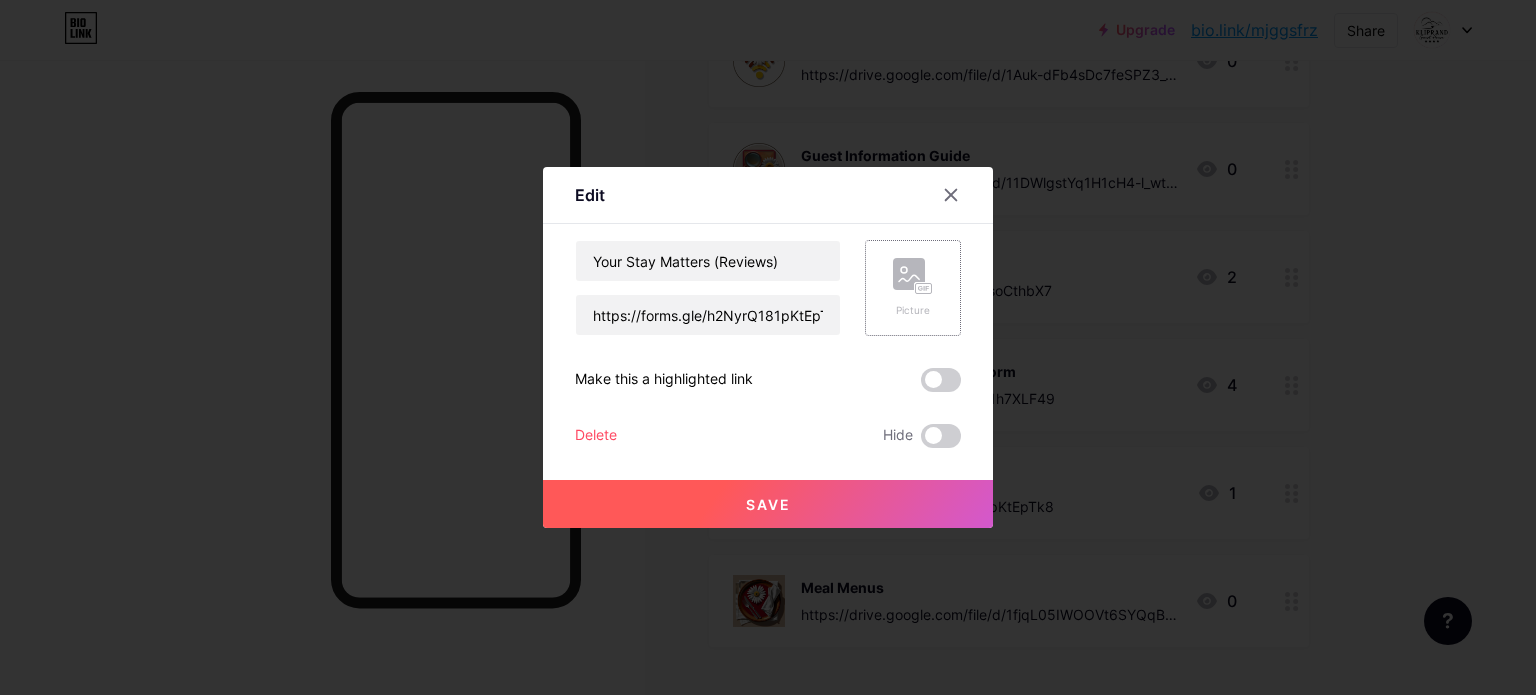 click 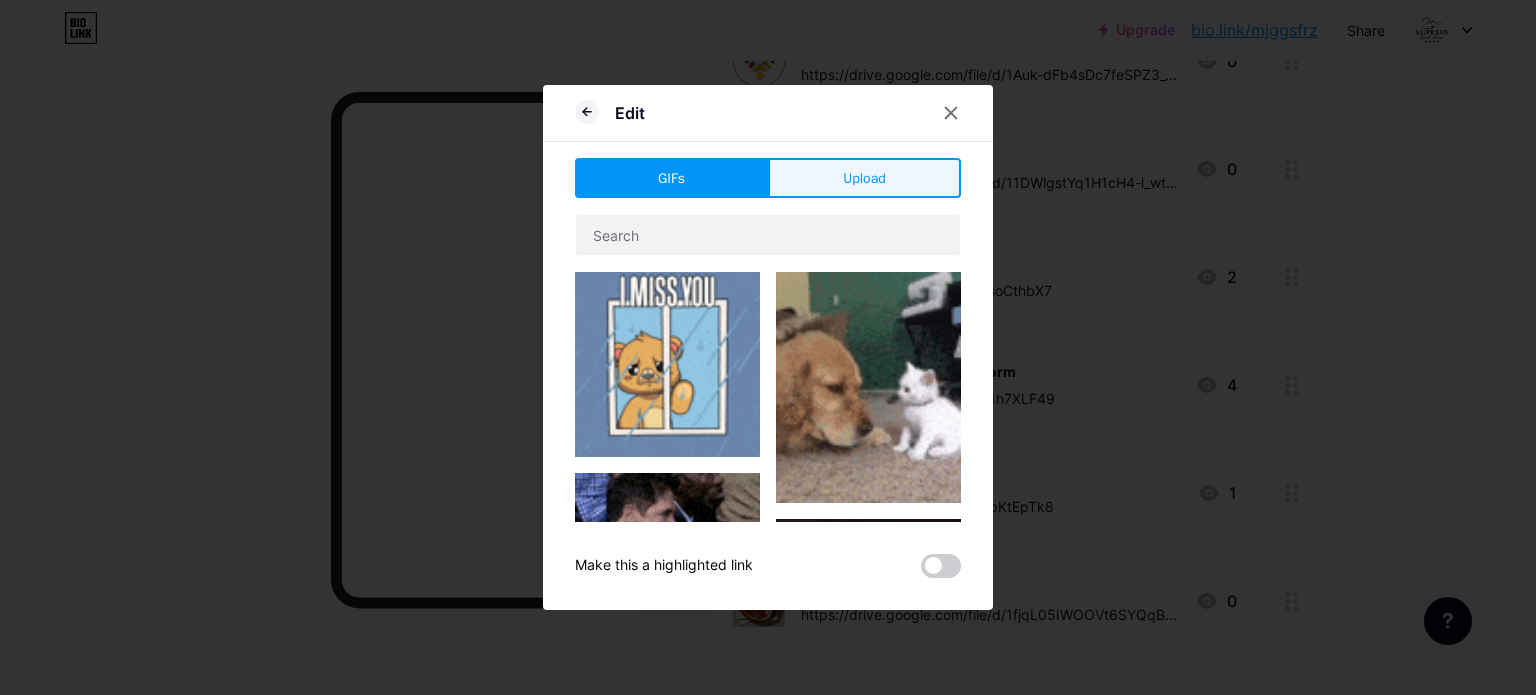 click on "Upload" at bounding box center (864, 178) 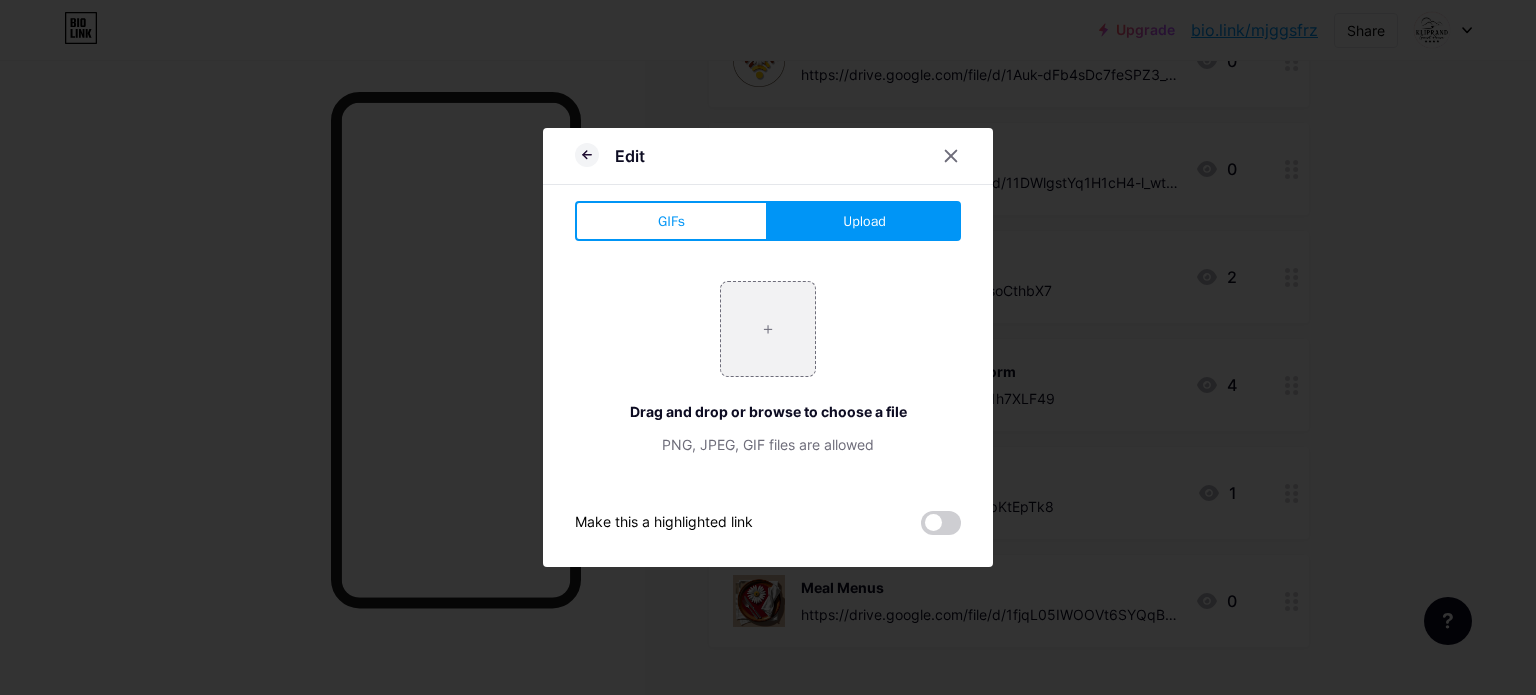 click on "Edit" at bounding box center (768, 161) 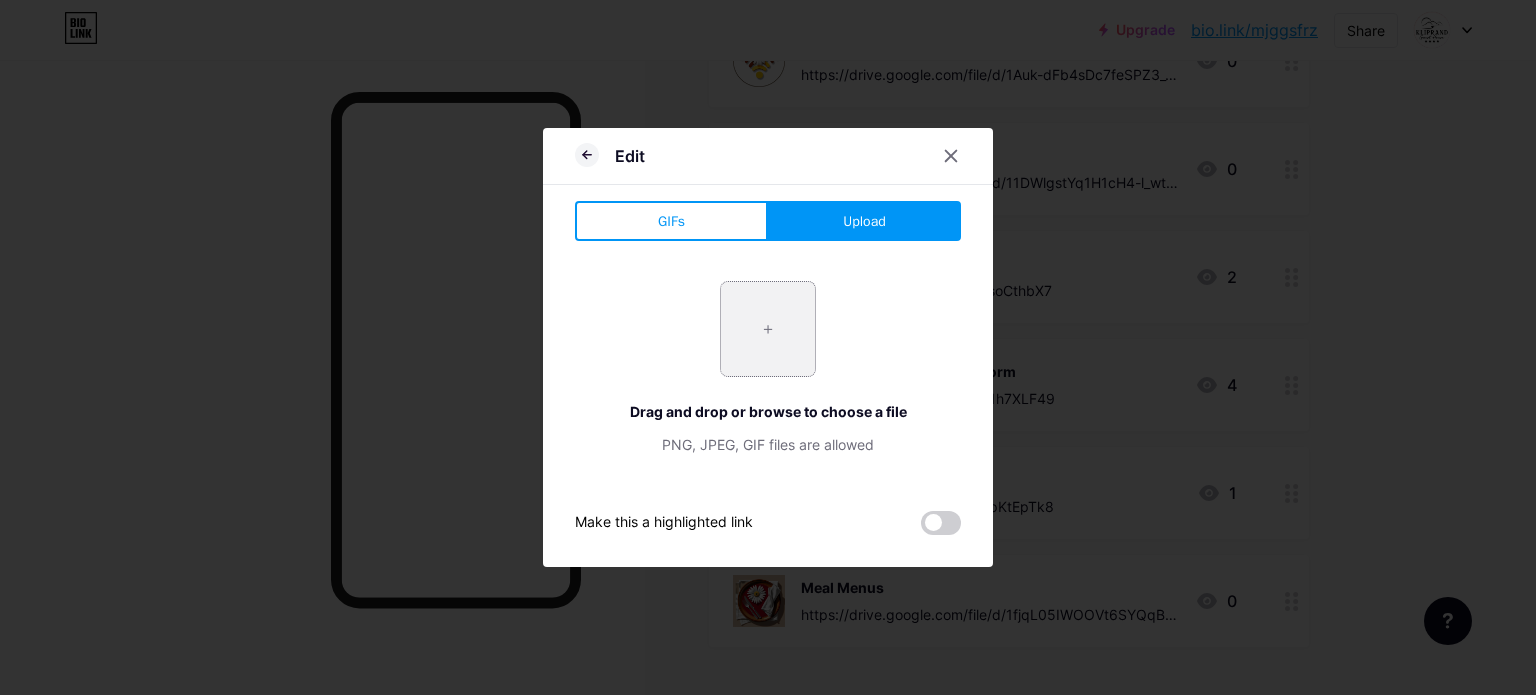 click at bounding box center [768, 329] 